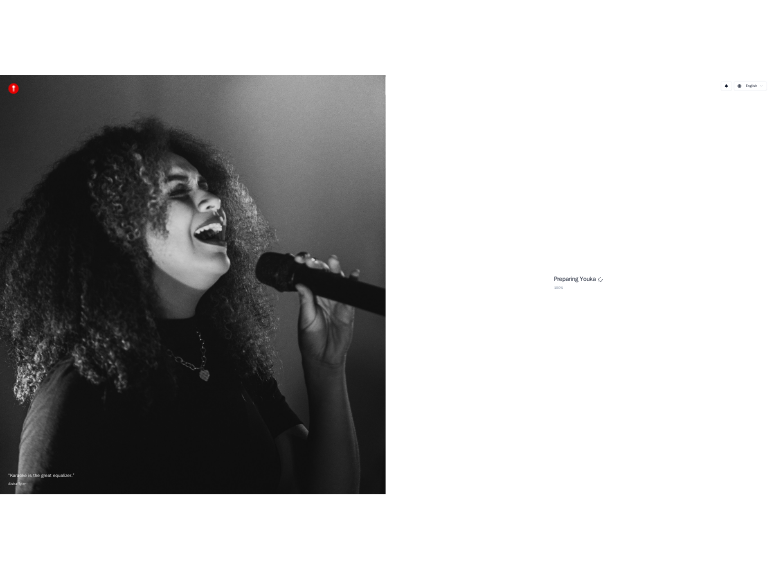 scroll, scrollTop: 0, scrollLeft: 0, axis: both 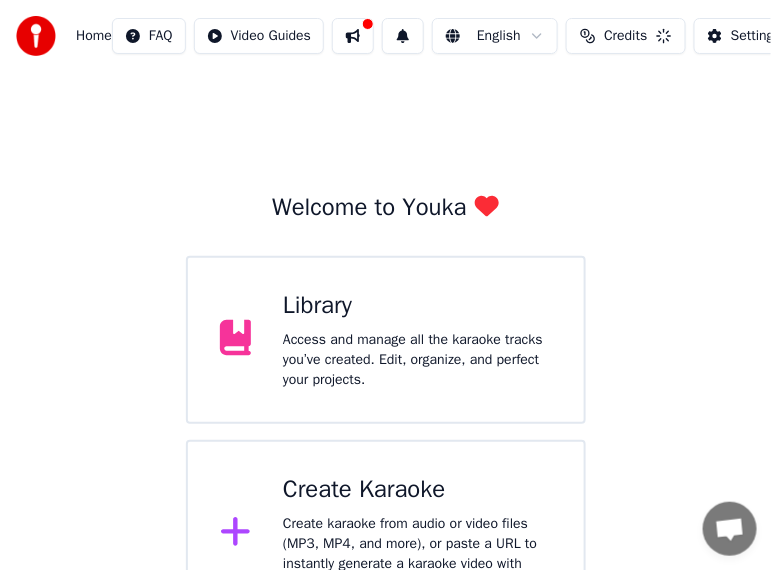 click on "Create Karaoke" at bounding box center (417, 490) 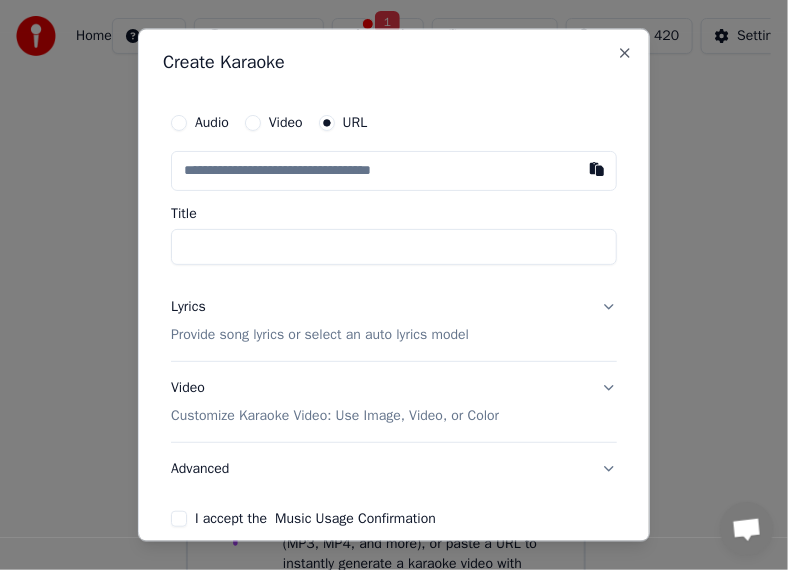 drag, startPoint x: 452, startPoint y: 34, endPoint x: 422, endPoint y: 116, distance: 87.31552 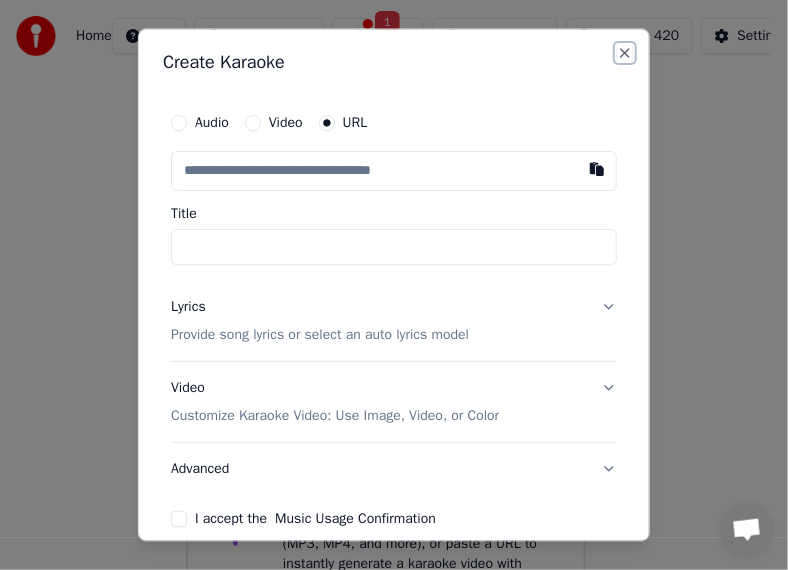 click on "Close" at bounding box center (625, 54) 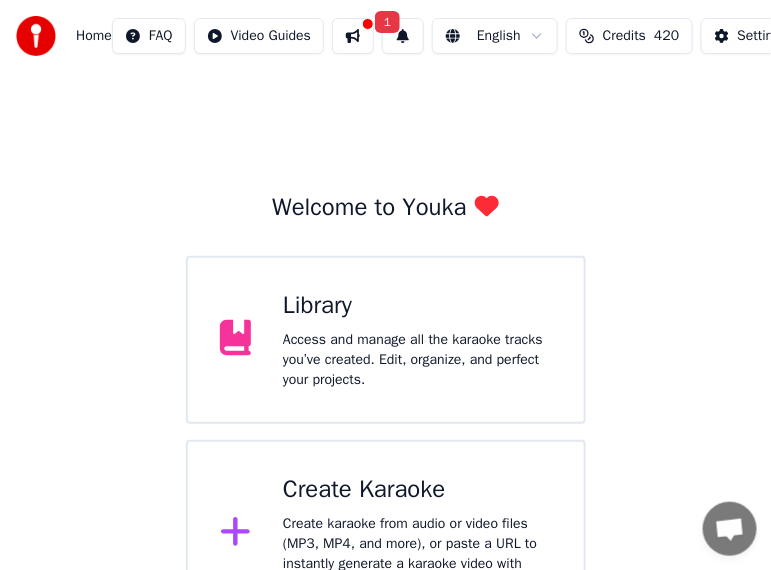 click at bounding box center [353, 36] 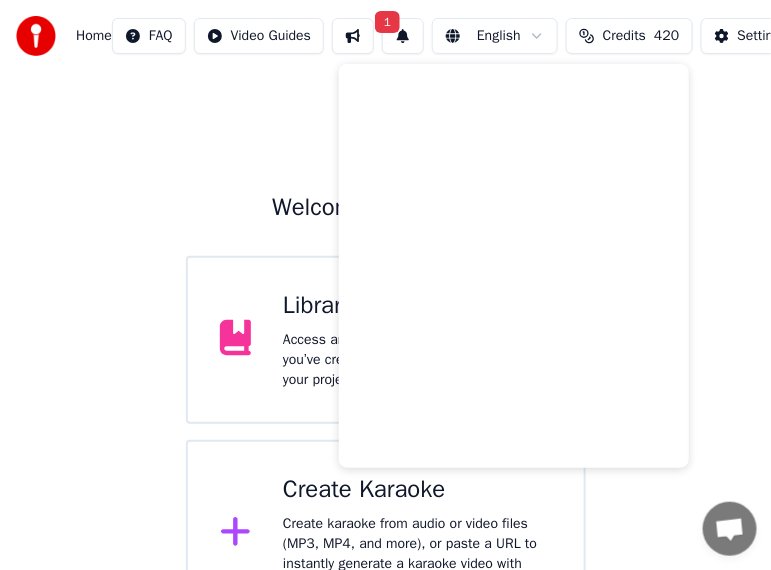 click on "Welcome to Youka Library Access and manage all the karaoke tracks you’ve created. Edit, organize, and perfect your projects. Create Karaoke Create karaoke from audio or video files (MP3, MP4, and more), or paste a URL to instantly generate a karaoke video with synchronized lyrics." at bounding box center [385, 350] 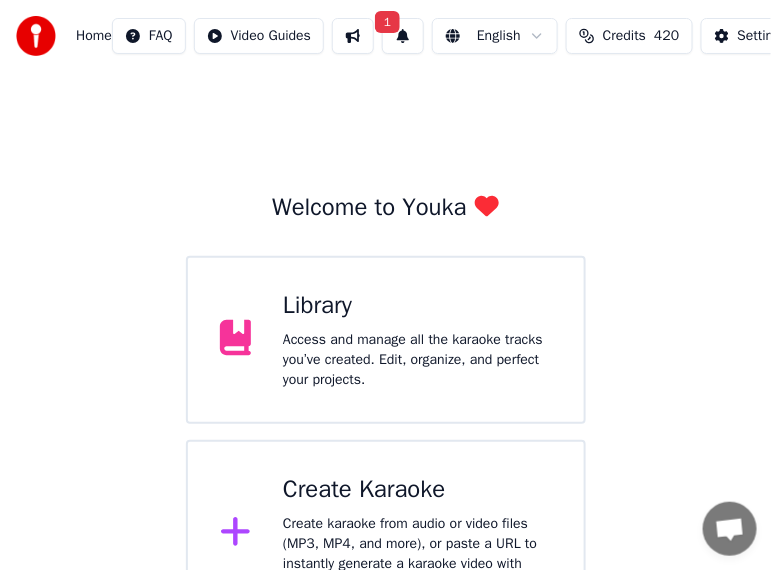 scroll, scrollTop: 56, scrollLeft: 0, axis: vertical 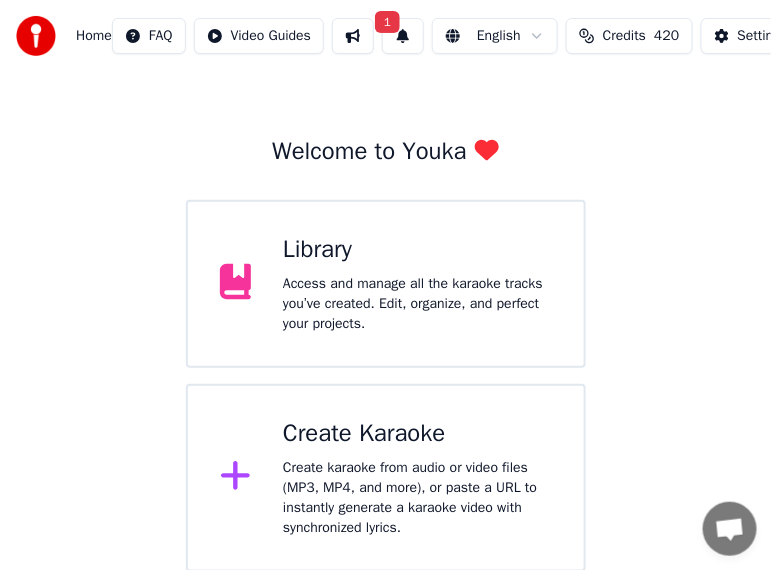 click on "Create Karaoke Create karaoke from audio or video files (MP3, MP4, and more), or paste a URL to instantly generate a karaoke video with synchronized lyrics." at bounding box center (386, 478) 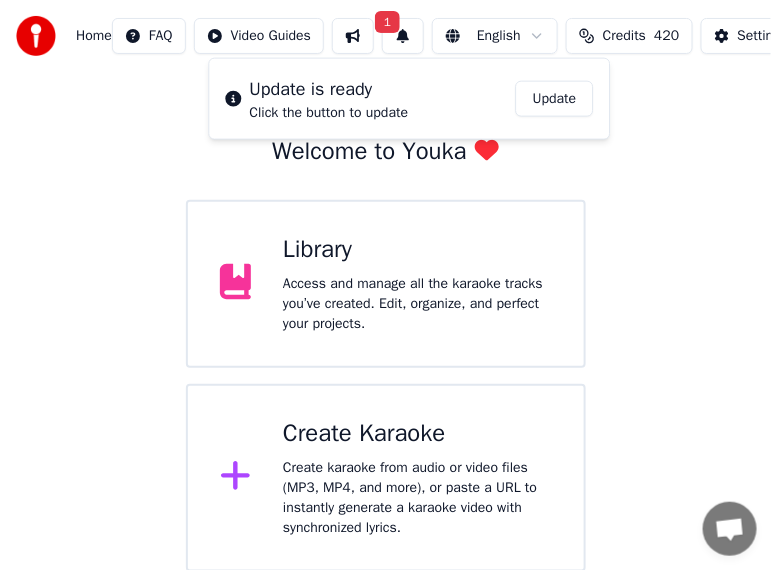 click on "Update" at bounding box center [555, 99] 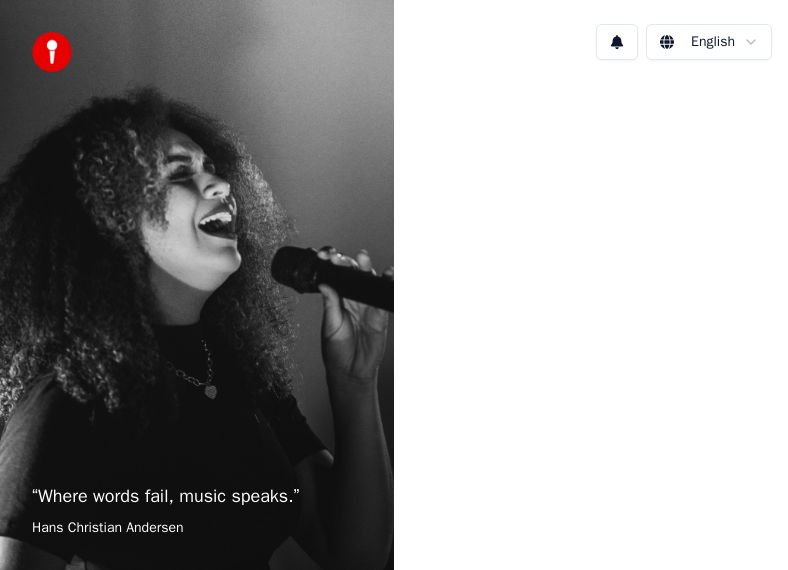 scroll, scrollTop: 0, scrollLeft: 0, axis: both 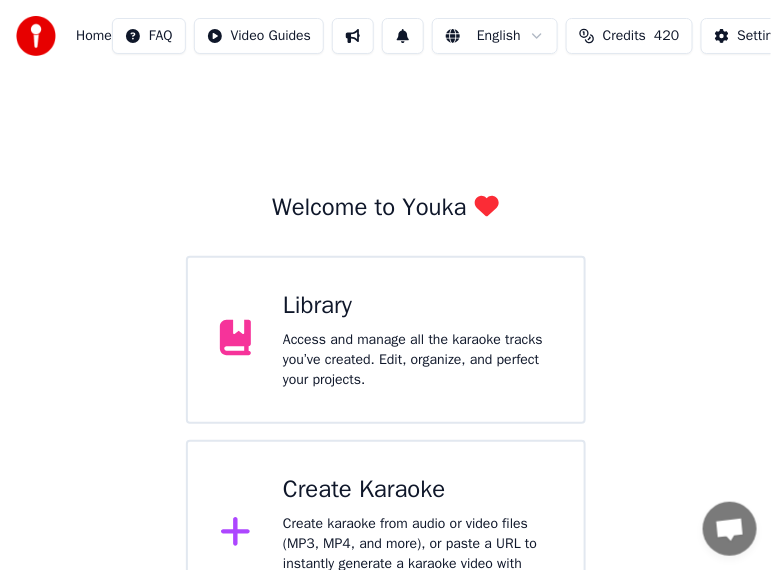 click at bounding box center [353, 36] 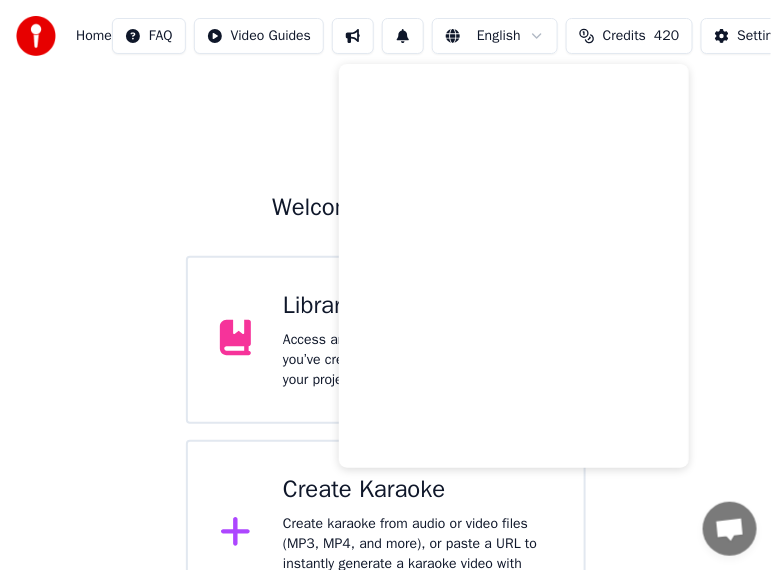 click on "Welcome to Youka Library Access and manage all the karaoke tracks you’ve created. Edit, organize, and perfect your projects. Create Karaoke Create karaoke from audio or video files (MP3, MP4, and more), or paste a URL to instantly generate a karaoke video with synchronized lyrics." at bounding box center [385, 350] 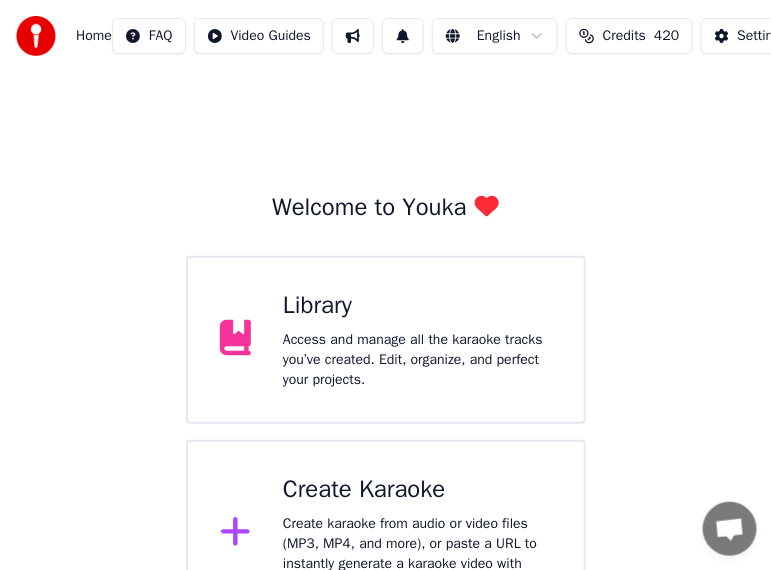 click on "Create Karaoke" at bounding box center [417, 490] 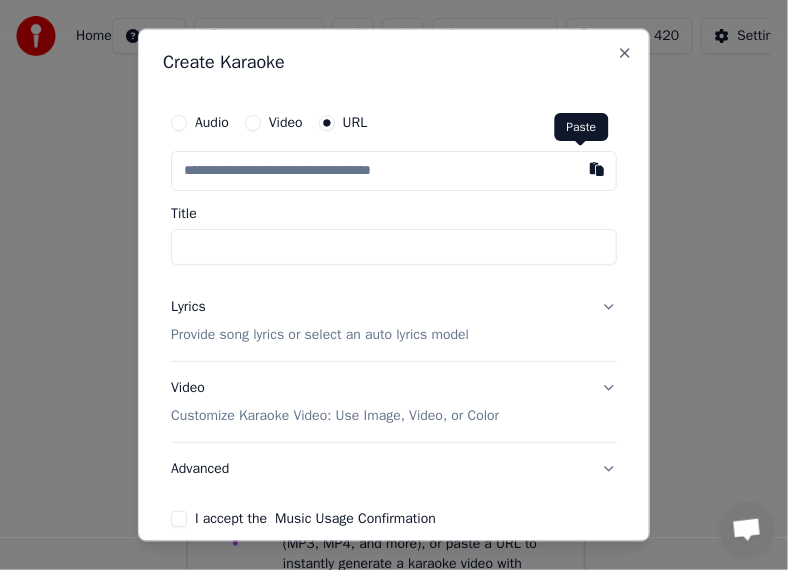 click at bounding box center (597, 170) 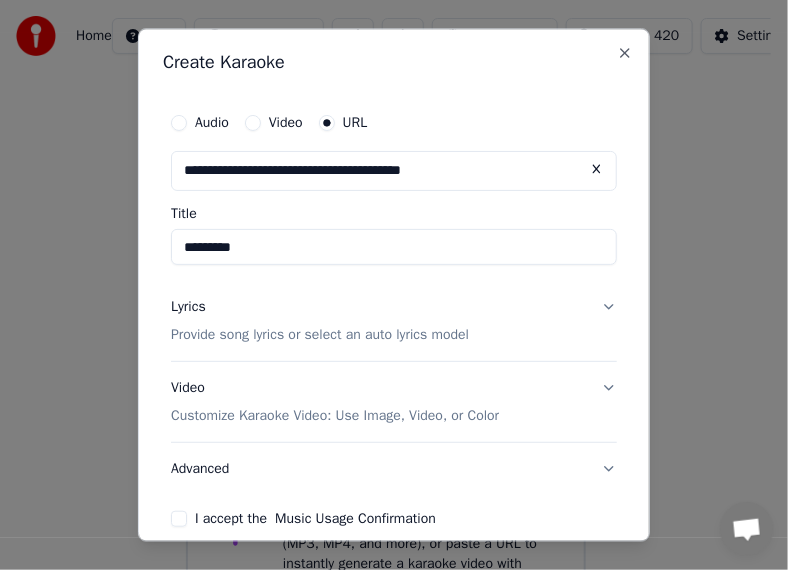 click on "*********" at bounding box center [394, 248] 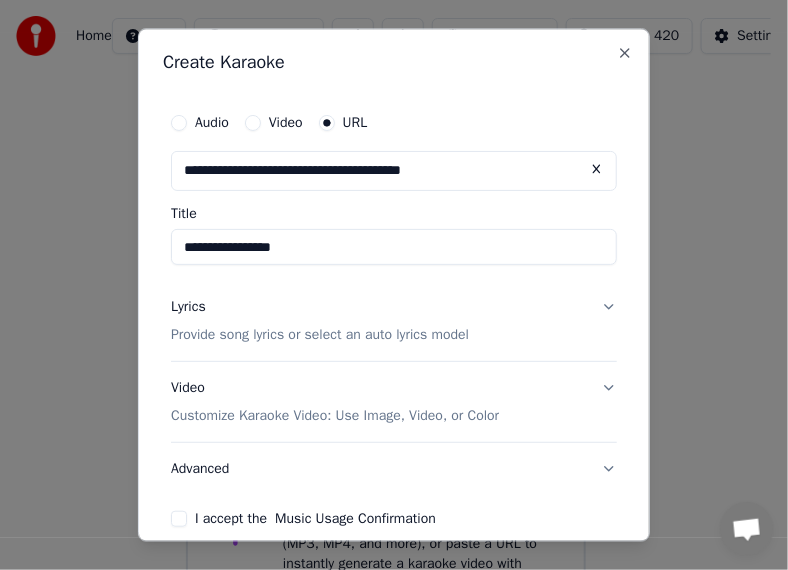 type on "**********" 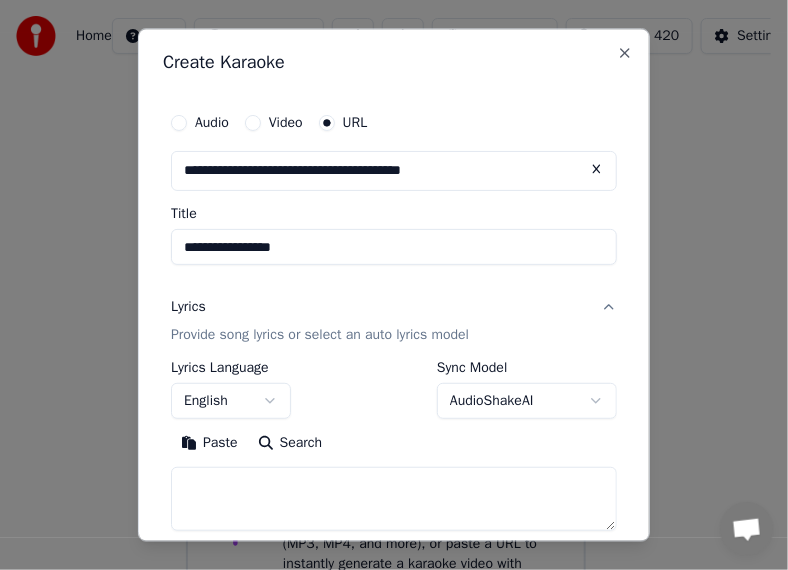click on "**********" at bounding box center (385, 314) 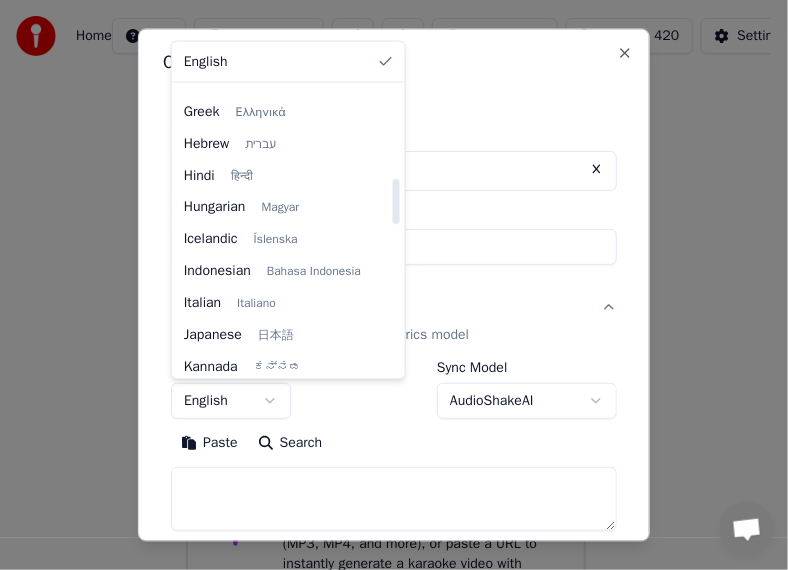scroll, scrollTop: 600, scrollLeft: 0, axis: vertical 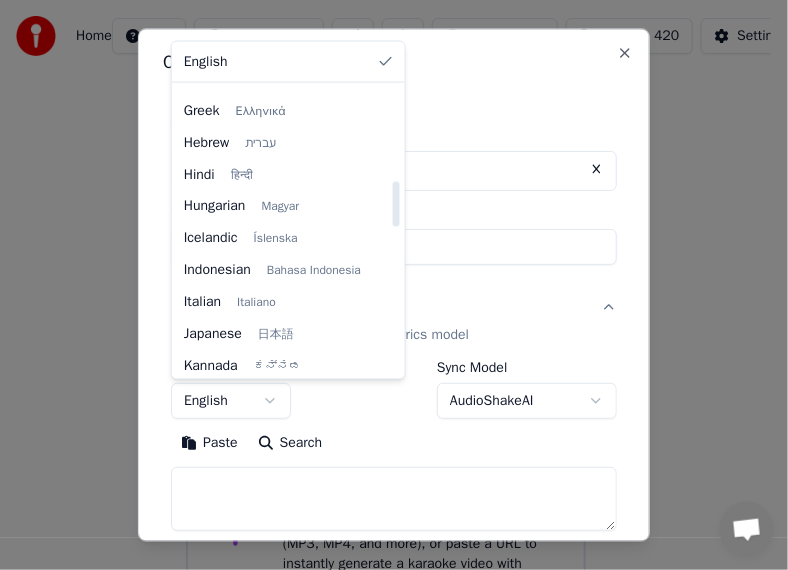 select on "**" 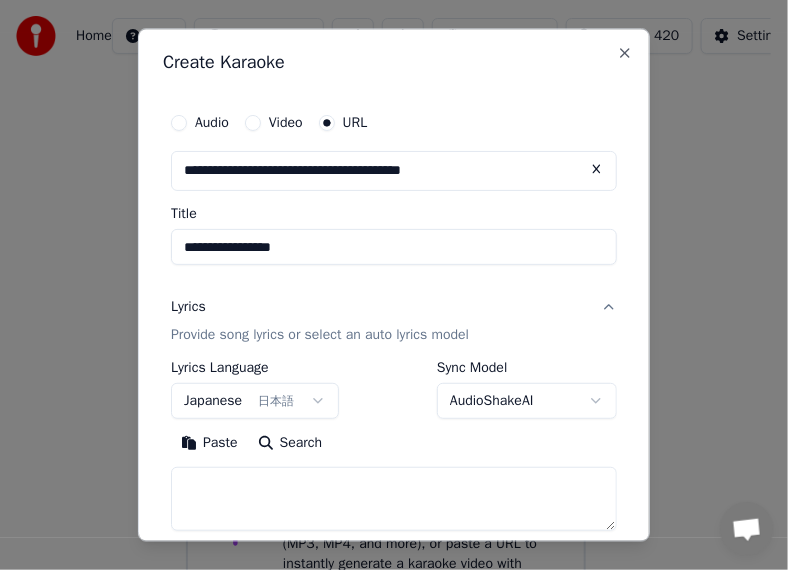 click on "Paste" at bounding box center [209, 443] 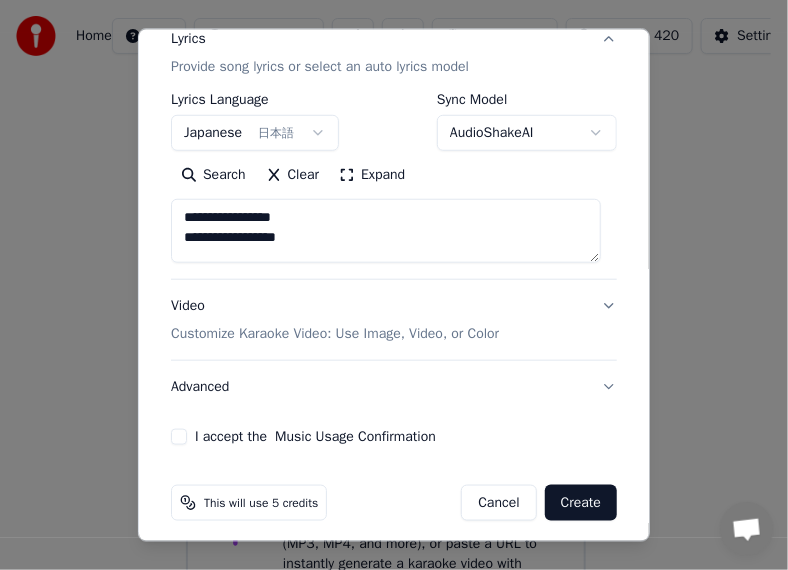 scroll, scrollTop: 280, scrollLeft: 0, axis: vertical 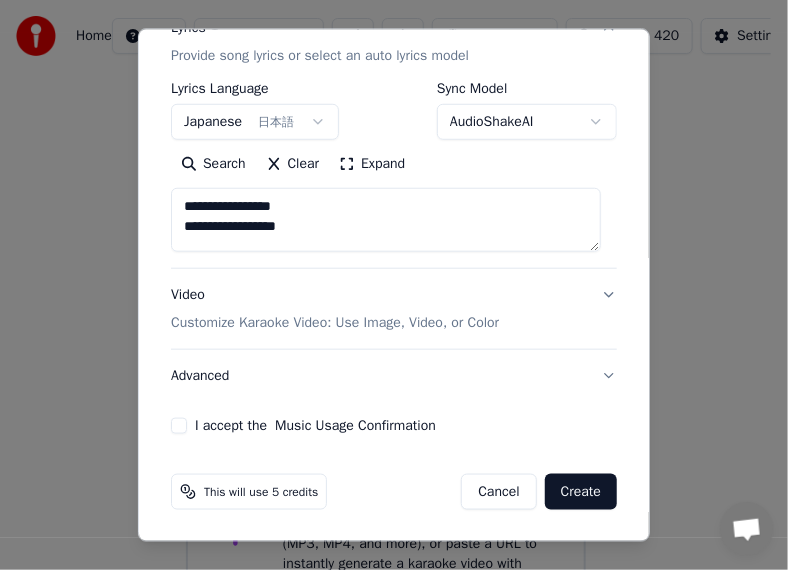 click on "Advanced" at bounding box center (394, 375) 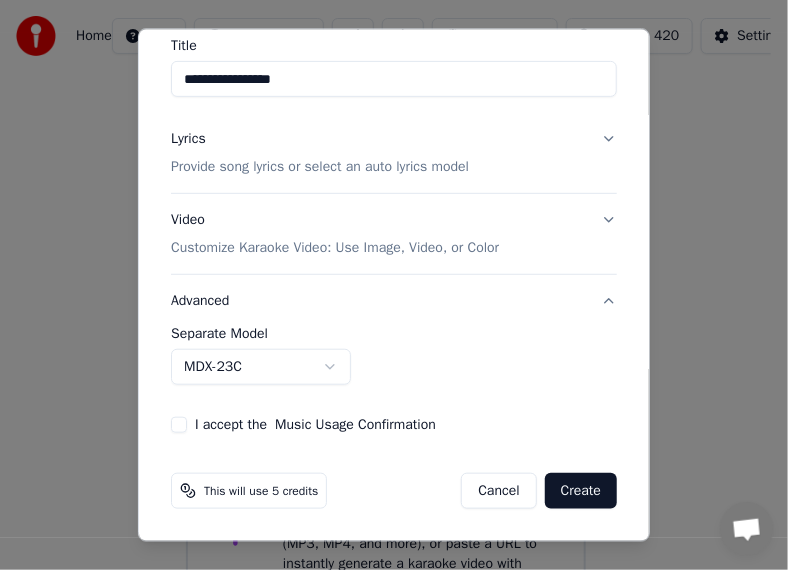 scroll, scrollTop: 167, scrollLeft: 0, axis: vertical 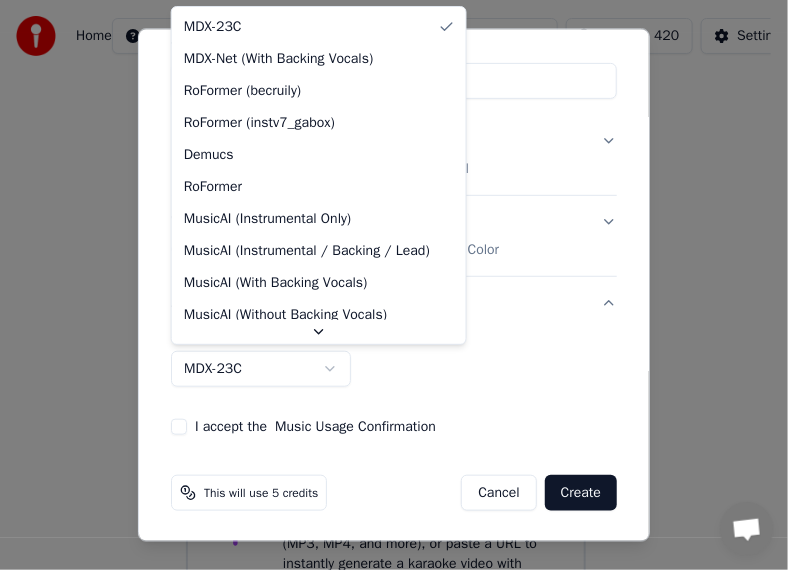 click on "**********" at bounding box center [385, 314] 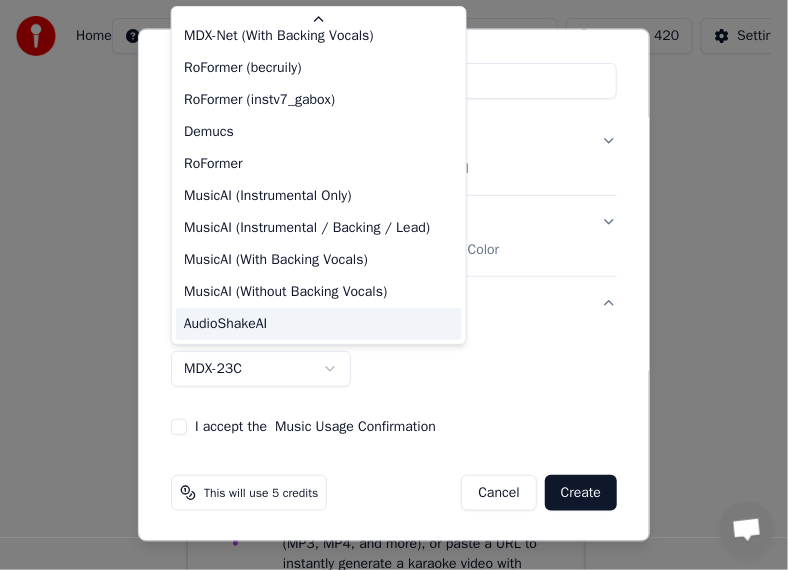 scroll, scrollTop: 46, scrollLeft: 0, axis: vertical 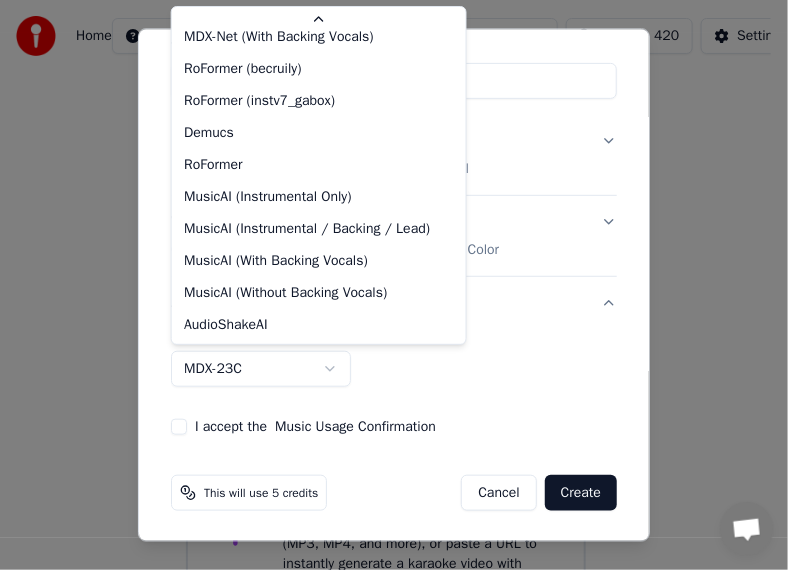 select on "**********" 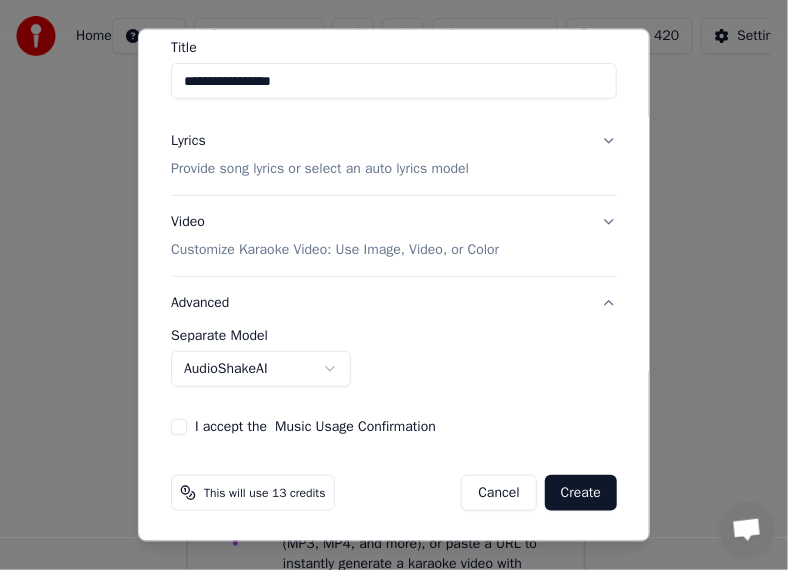 click on "Create" at bounding box center (581, 492) 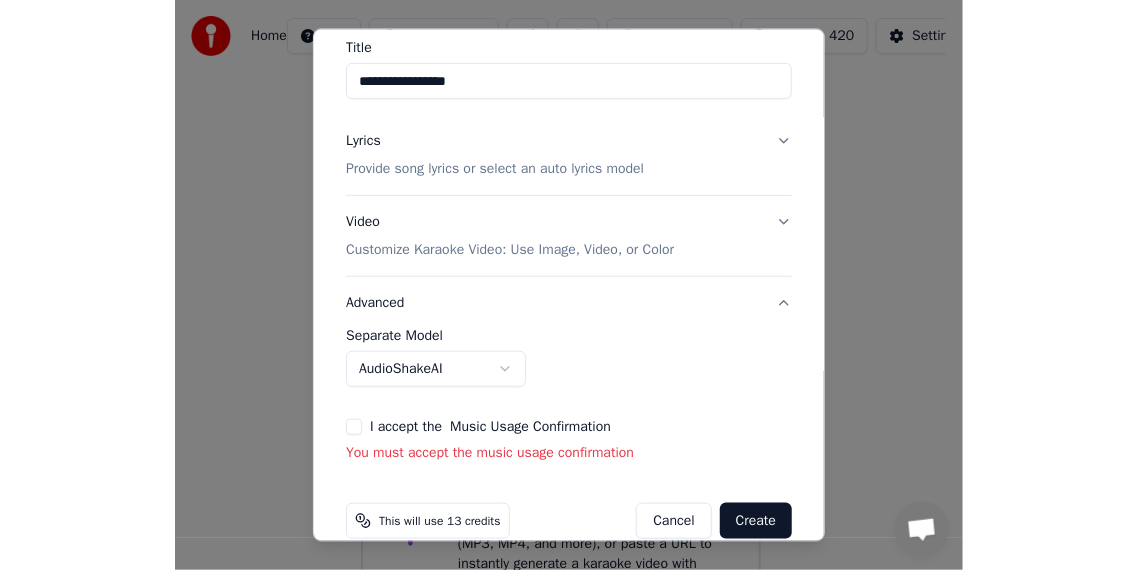 scroll, scrollTop: 166, scrollLeft: 0, axis: vertical 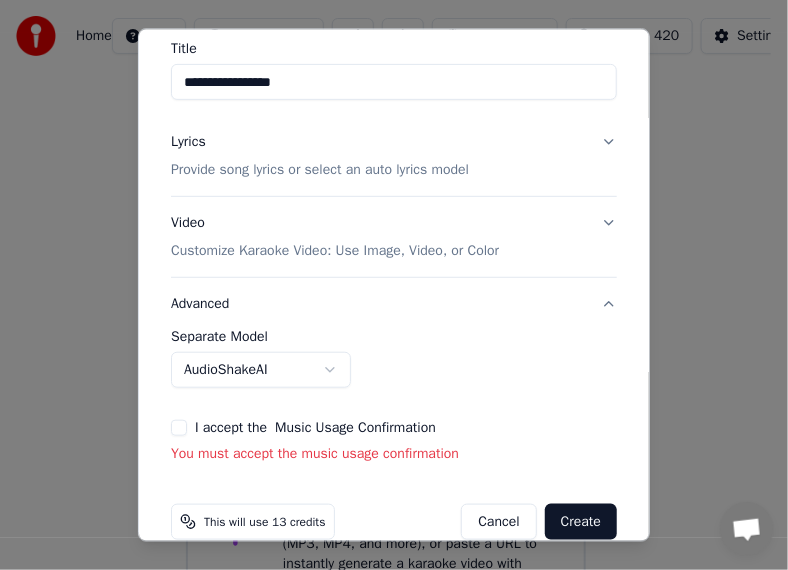 click on "I accept the   Music Usage Confirmation" at bounding box center (179, 427) 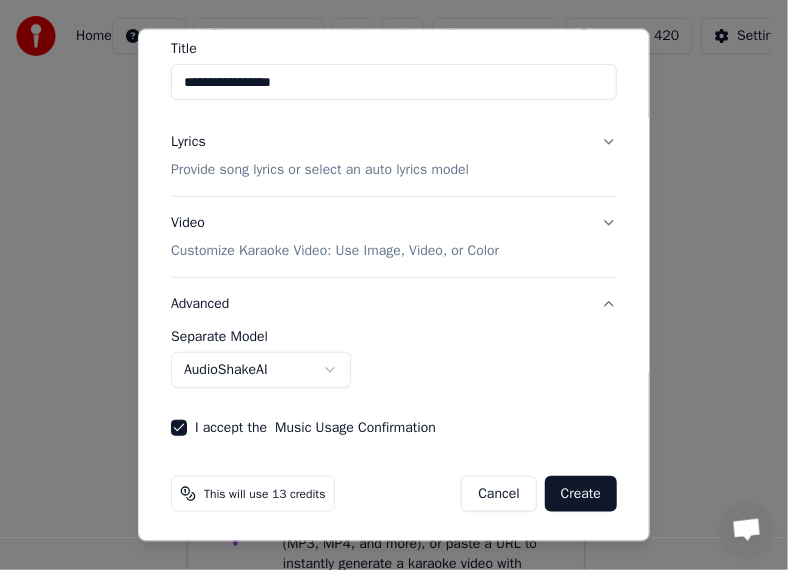 click on "Create" at bounding box center (581, 493) 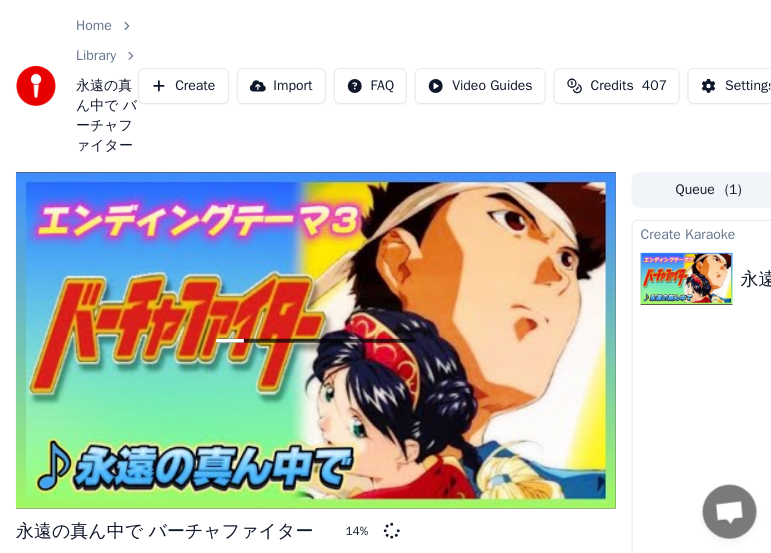 click on "Home Library 永遠の真ん中で バーチャファイター Create Import FAQ Video Guides Credits 407 Settings" at bounding box center [385, 86] 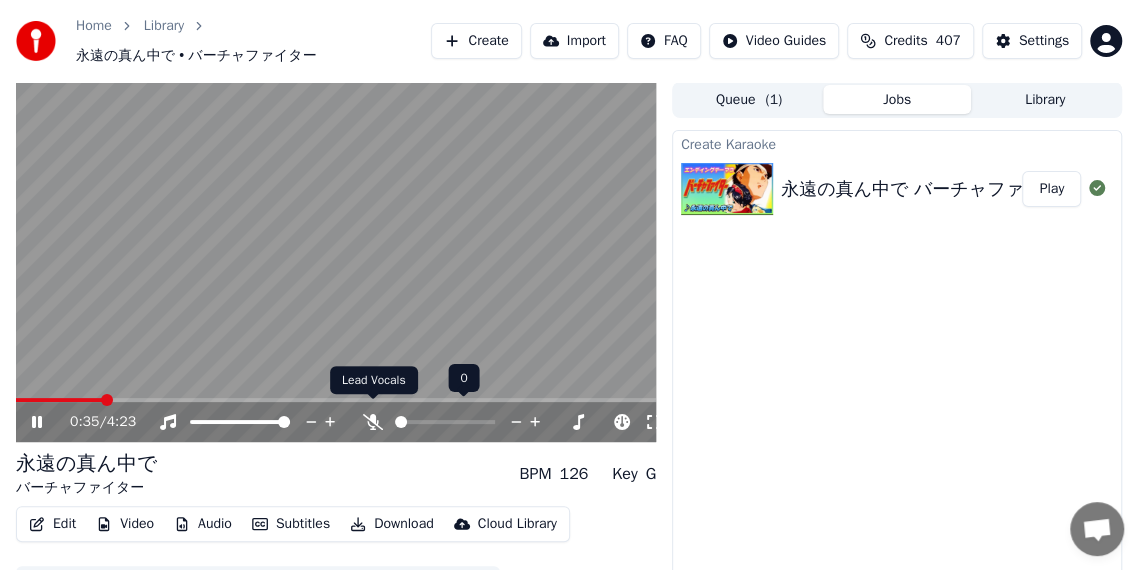 click 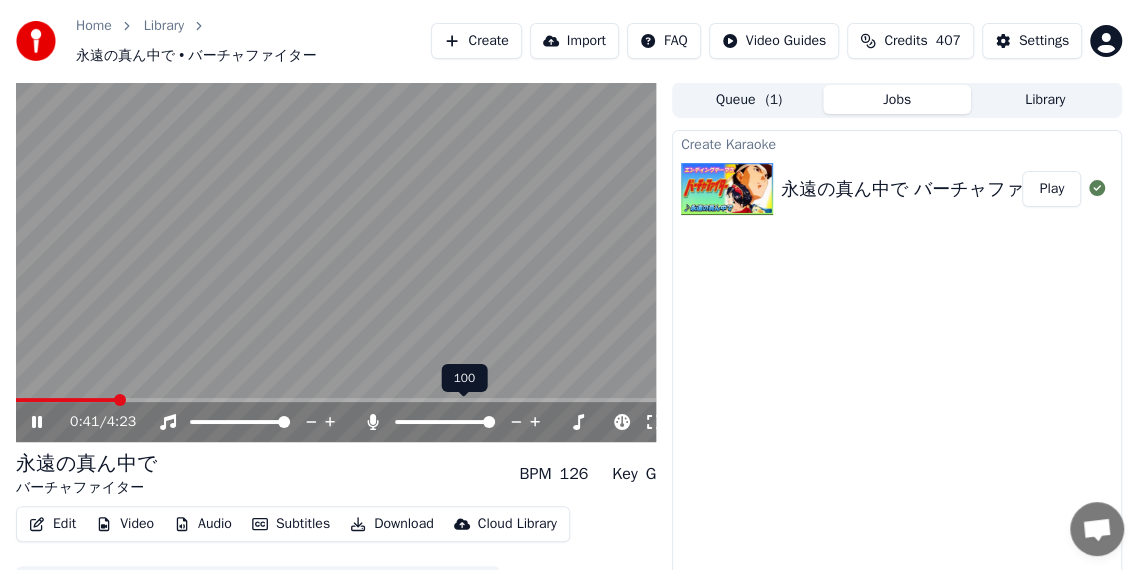 click 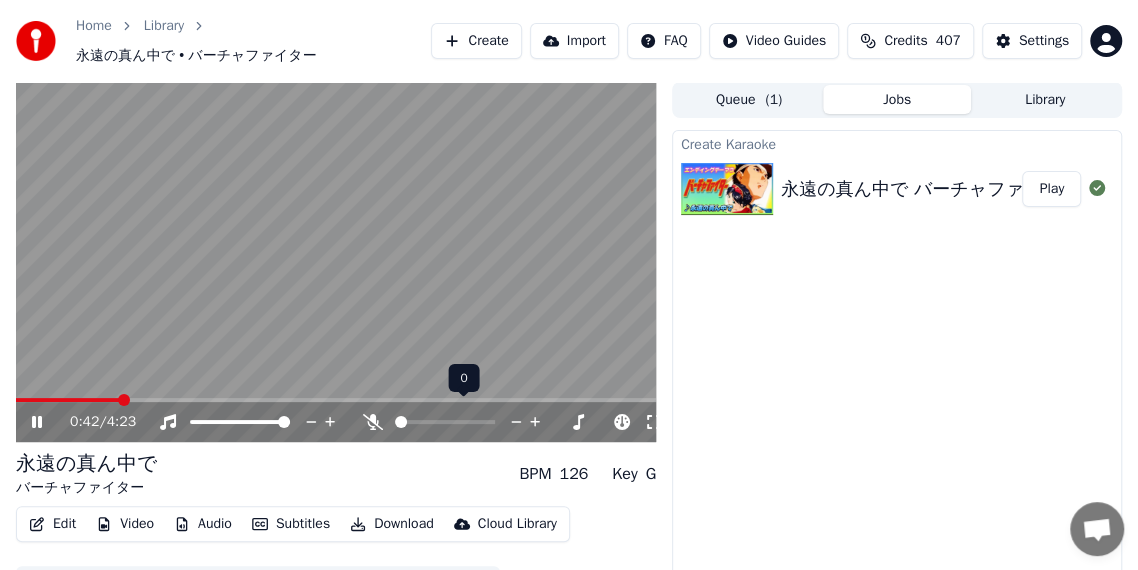 click 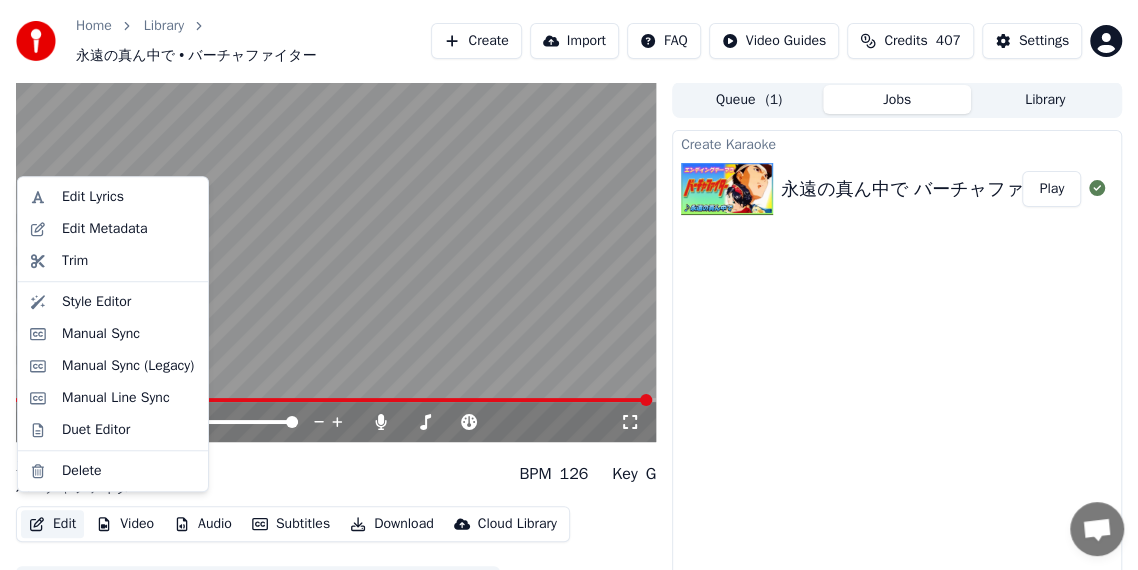 click on "Edit" at bounding box center [52, 524] 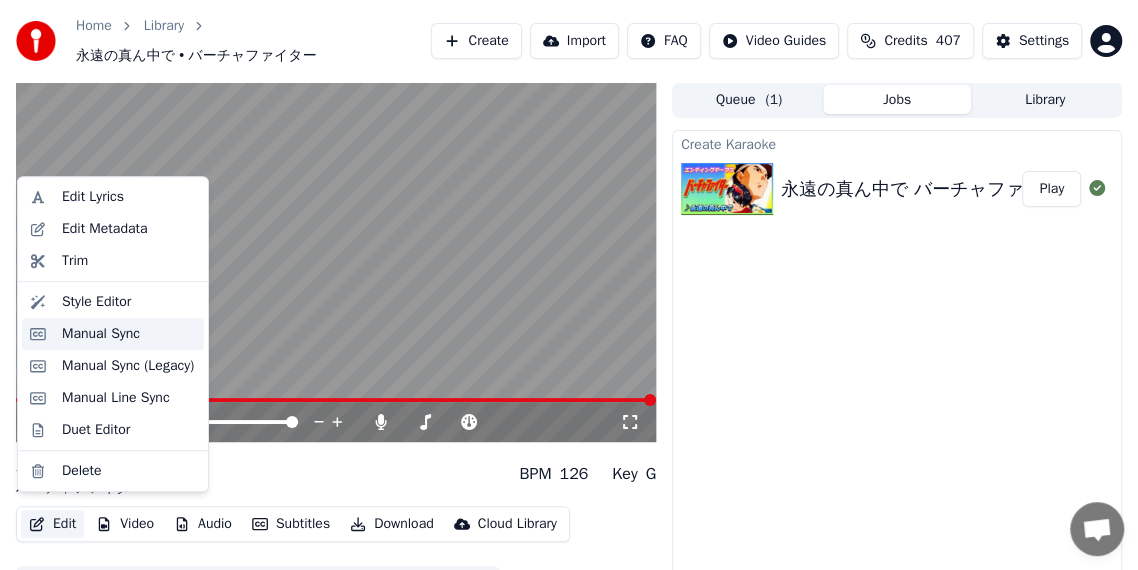 click on "Manual Sync" at bounding box center [129, 334] 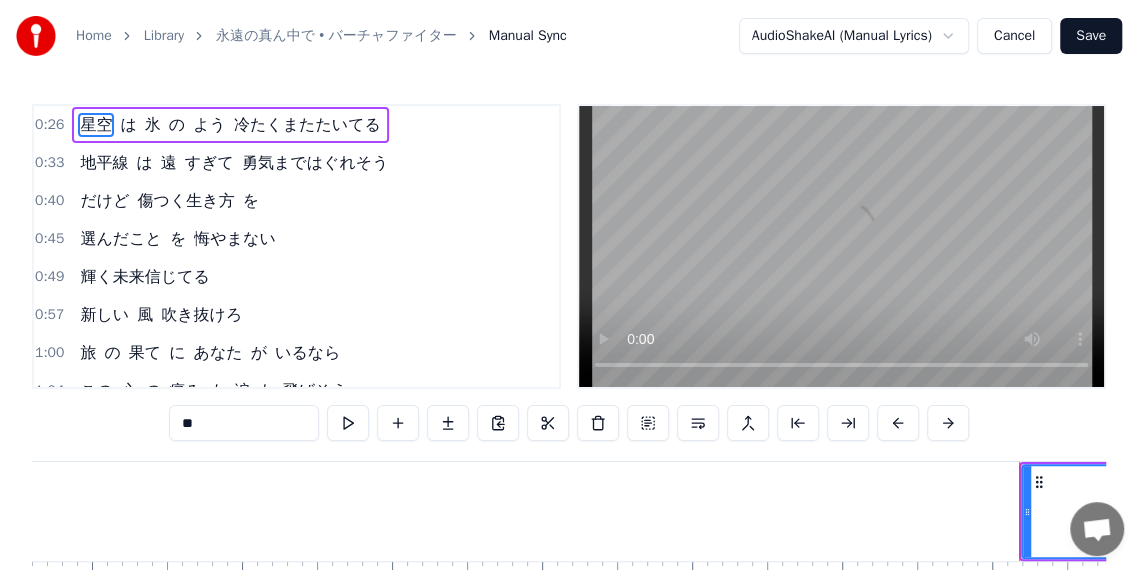 scroll, scrollTop: 0, scrollLeft: 3826, axis: horizontal 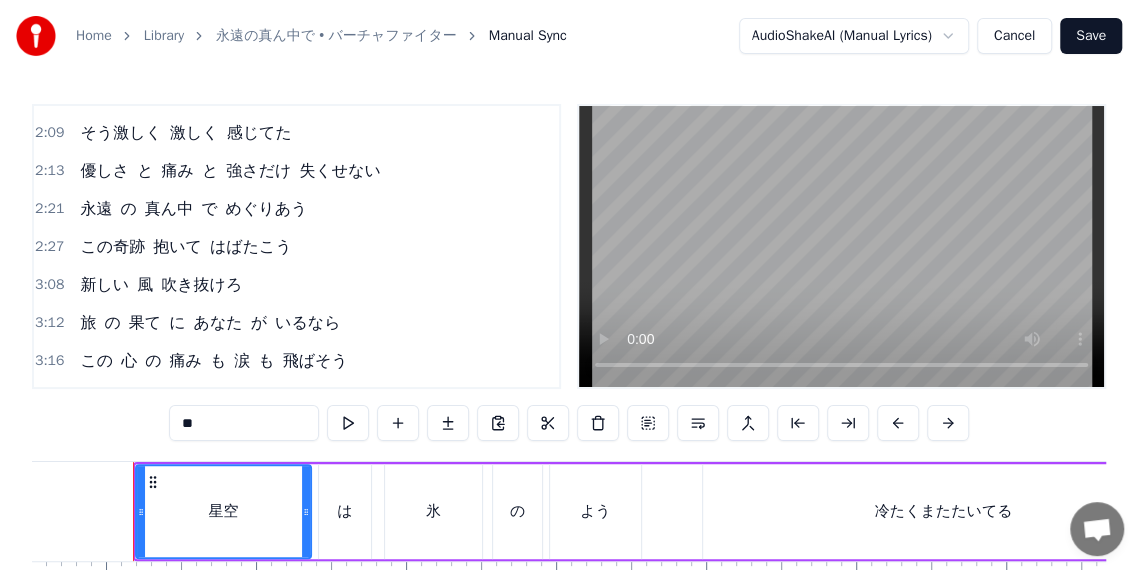 click on "この奇跡 抱いて はばたこう" at bounding box center [185, 247] 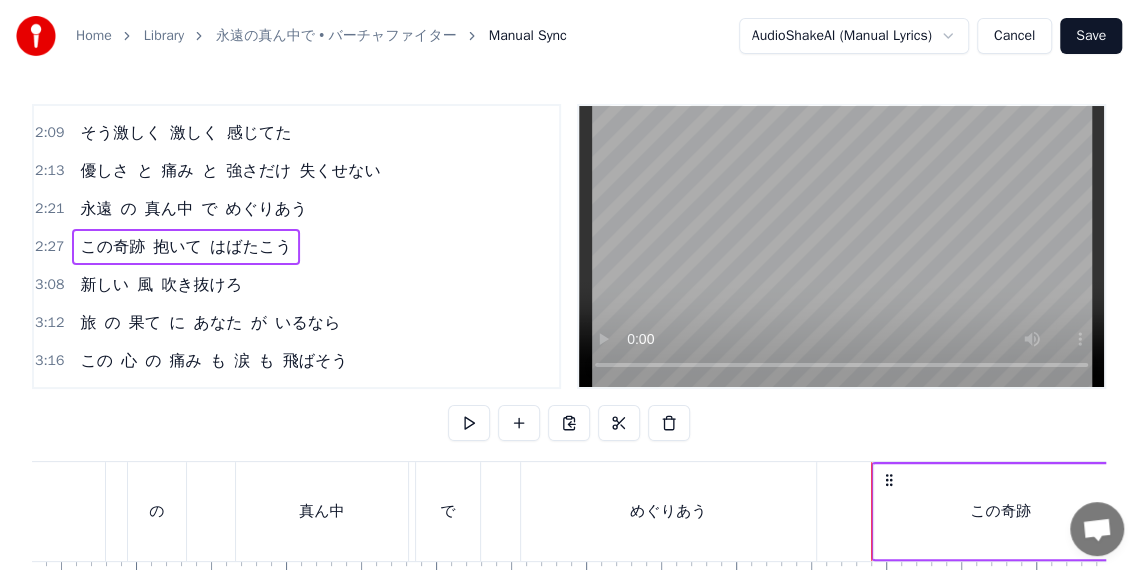 scroll, scrollTop: 0, scrollLeft: 22084, axis: horizontal 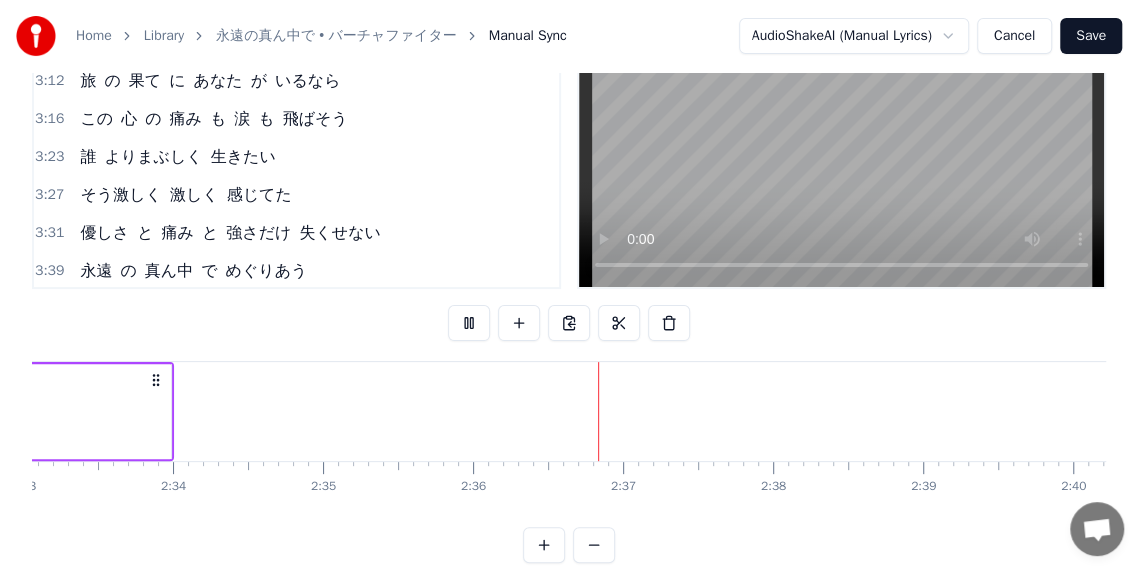 click on "この奇跡 抱いて はばたこう" at bounding box center (185, 309) 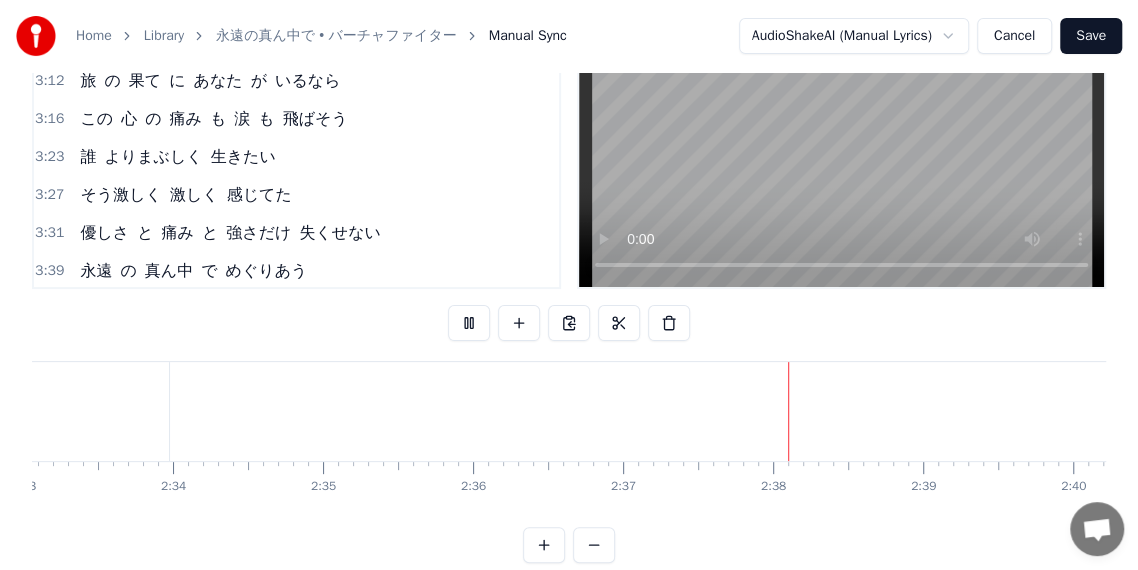 click on "この奇跡" at bounding box center (112, 309) 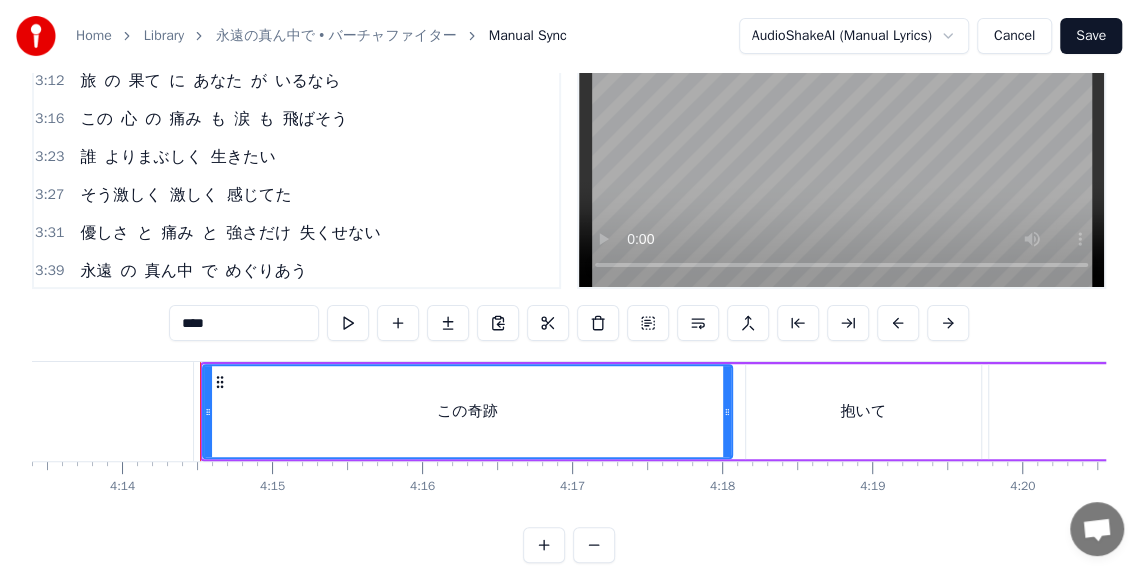 scroll, scrollTop: 0, scrollLeft: 38077, axis: horizontal 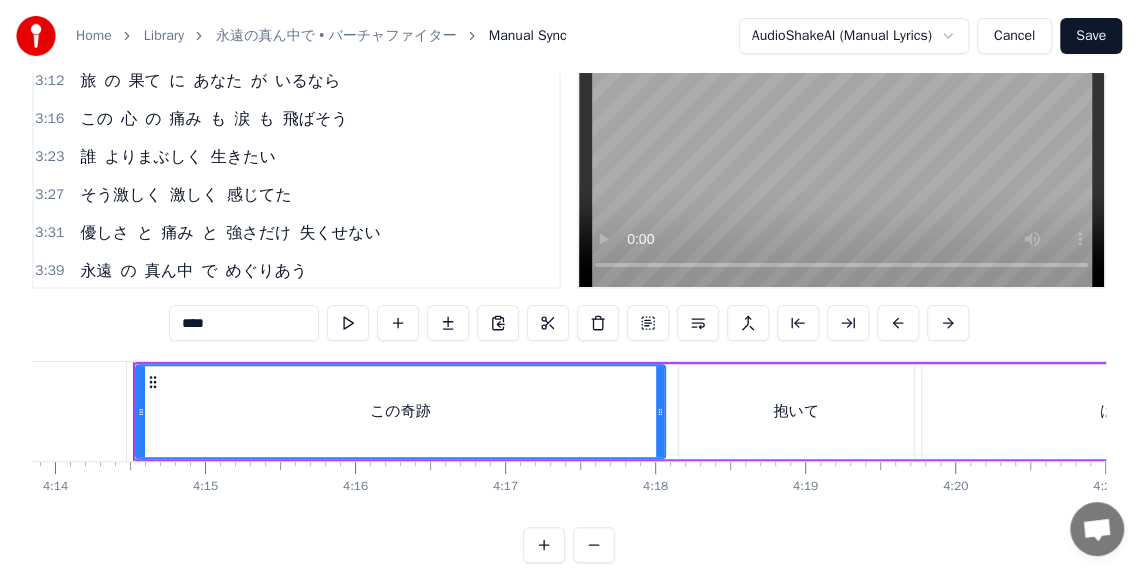 click on "4:14" at bounding box center (49, 309) 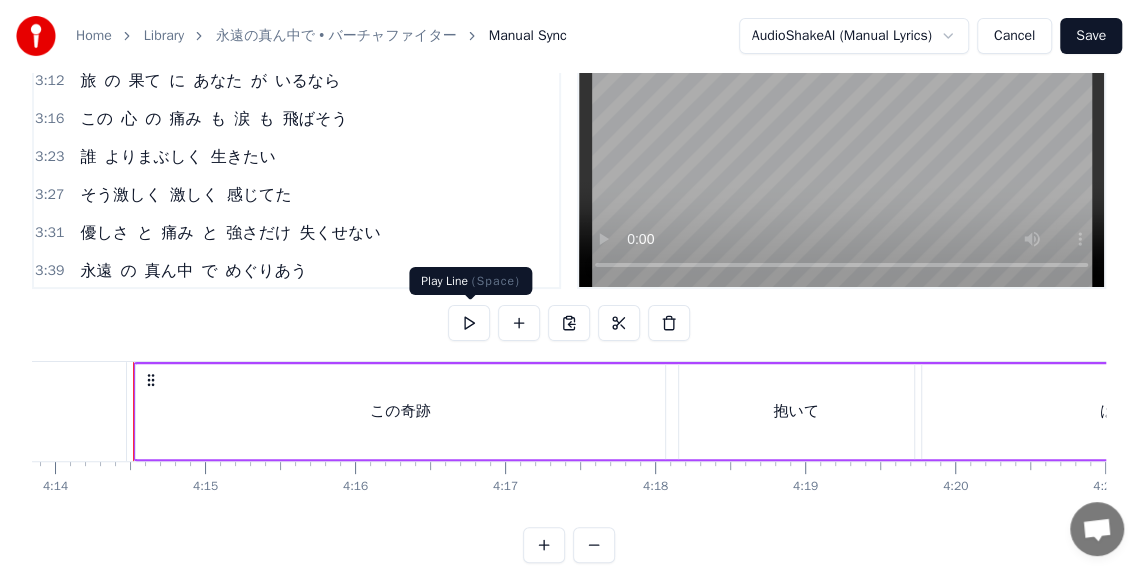 click at bounding box center [469, 323] 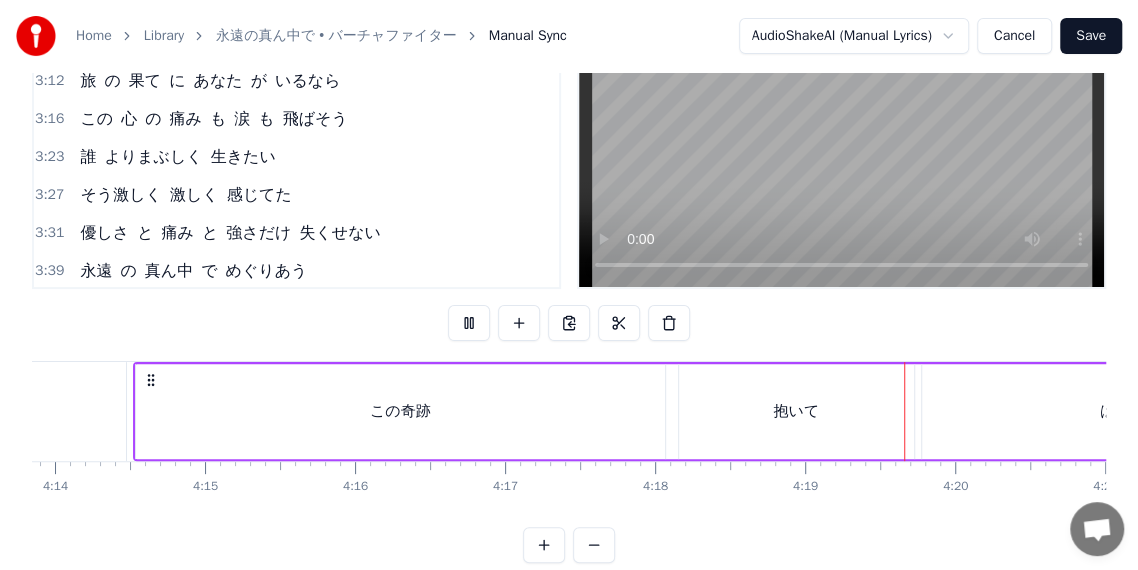 click on "3:31" at bounding box center (49, 233) 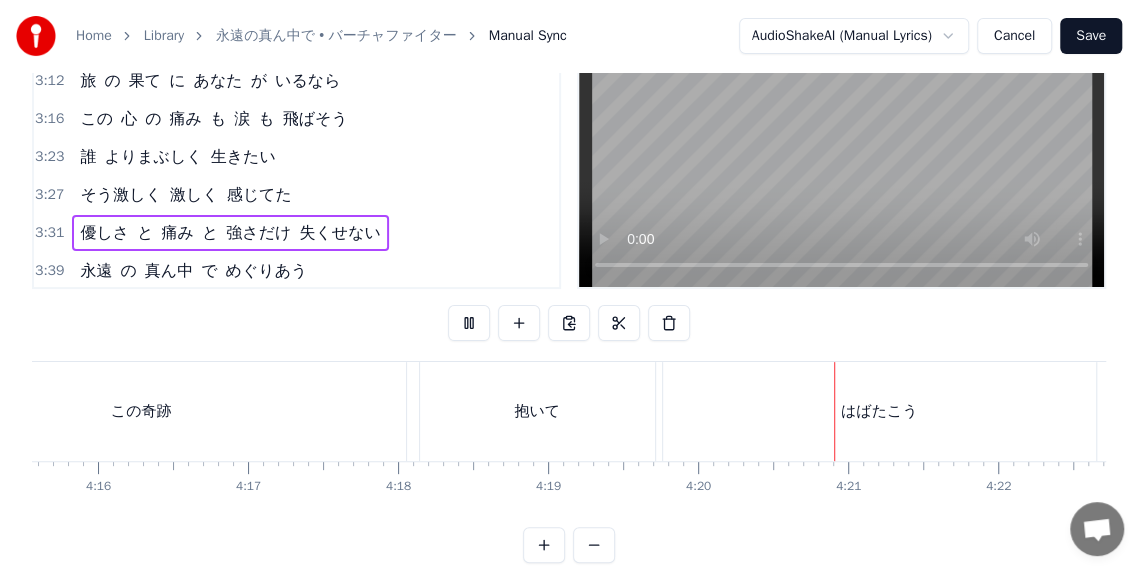 scroll, scrollTop: 0, scrollLeft: 38406, axis: horizontal 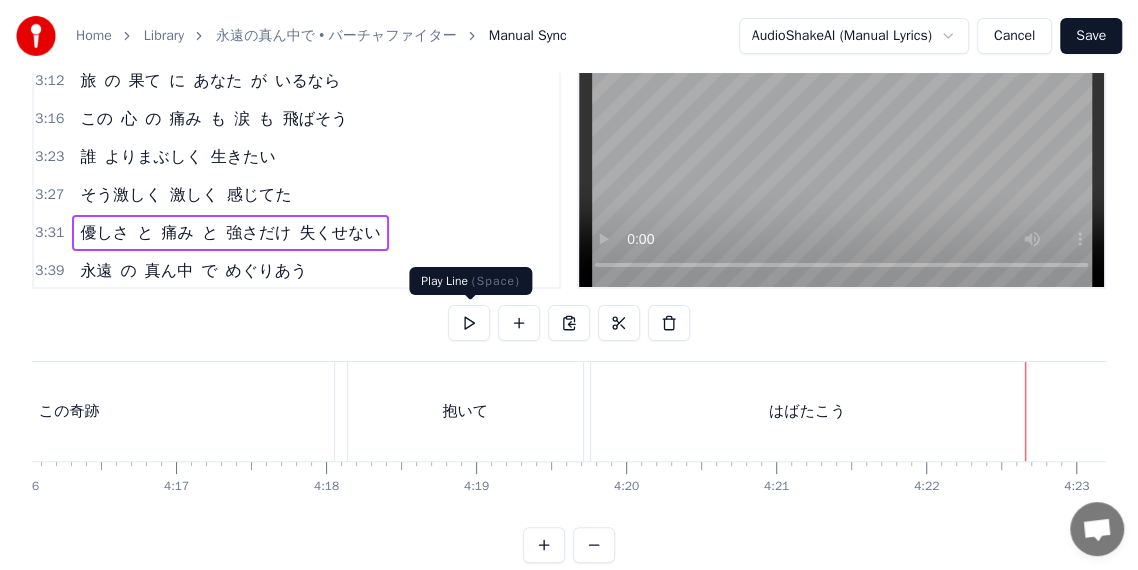 click at bounding box center (469, 323) 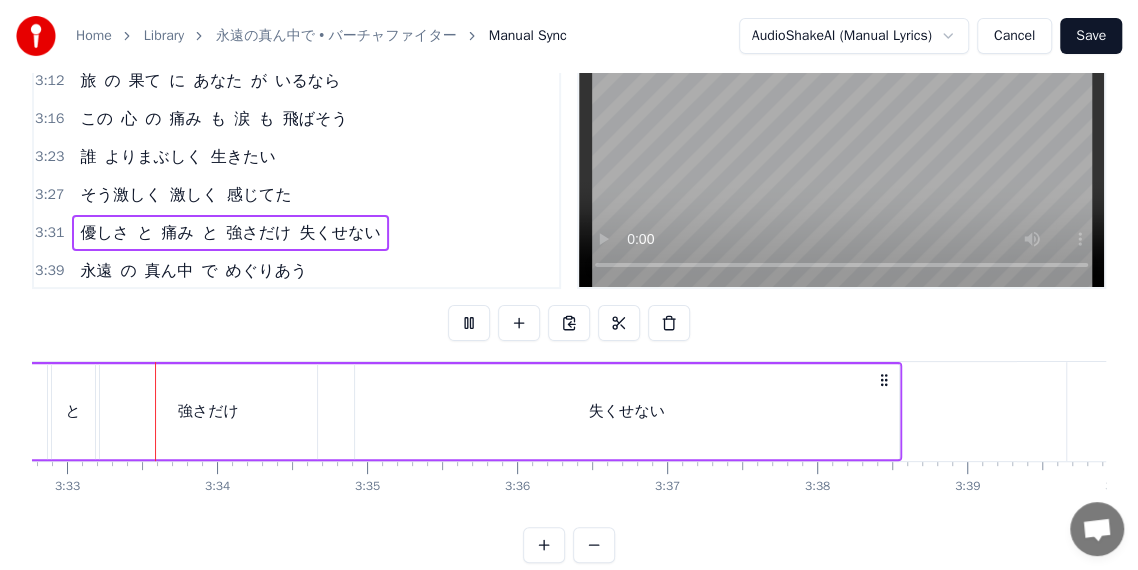 scroll, scrollTop: 0, scrollLeft: 31903, axis: horizontal 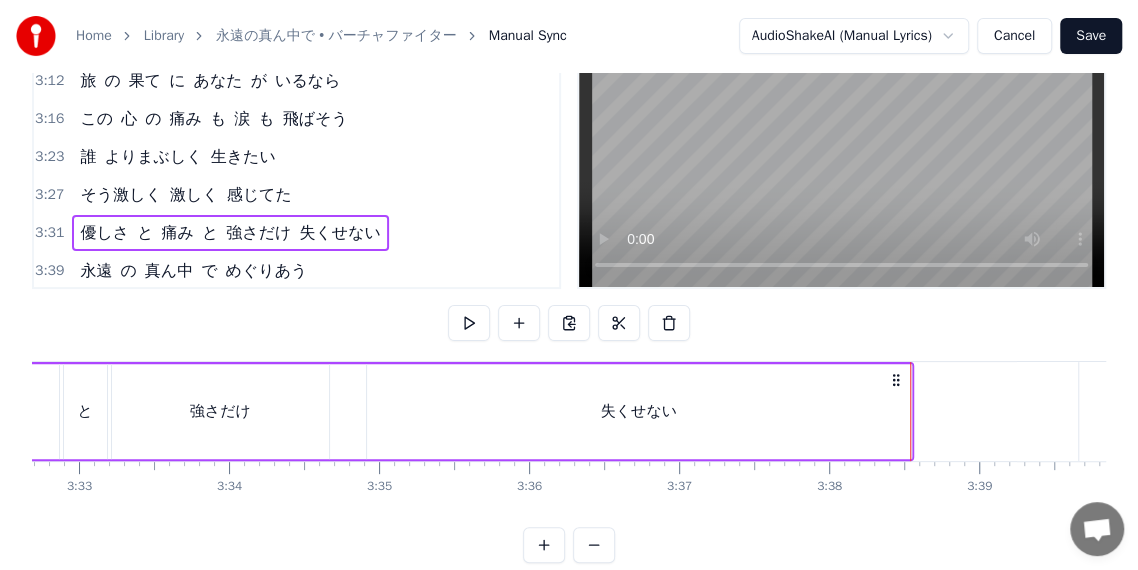 click on "Home Library 永遠の真ん中で • バーチャファイター Manual Sync AudioShakeAI (Manual Lyrics) Cancel Save 0:26 星空 は 氷 の よう 冷たくまたたいてる 0:33 地平線 は 遠 すぎて 勇気まではぐれそう 0:40 だけど 傷つく生き方 を 0:45 選んだこと を 悔やまない 0:49 輝く未来信じてる 0:57 新しい 風 吹き抜けろ 1:00 旅 の 果て に あなた が いるなら 1:04 この 心 の 痛み も 涙 も 飛ばそう 1:12 永遠 の 真ん中 で めぐりあう 1:19 この奇跡 抱いて はばたこう 1:34 見 失いかけた 夢 の 結末 が 知りたくて 1:42 ためらい と 迷い の 中 ガムシャラ に 走った 1:49 広がる 大地 は いつ で も 1:54 勇気 を くれたわけじゃない 1:57 で も 涙 決して見せない 2:05 誰 よりまぶしく 生きたい 2:09 そう激しく 激しく 感じてた 2:13 優しさ と 痛み と 強さだけ 失くせない 2:21 永遠 の 真ん中 で めぐりあう 2:27 0" at bounding box center (569, 231) 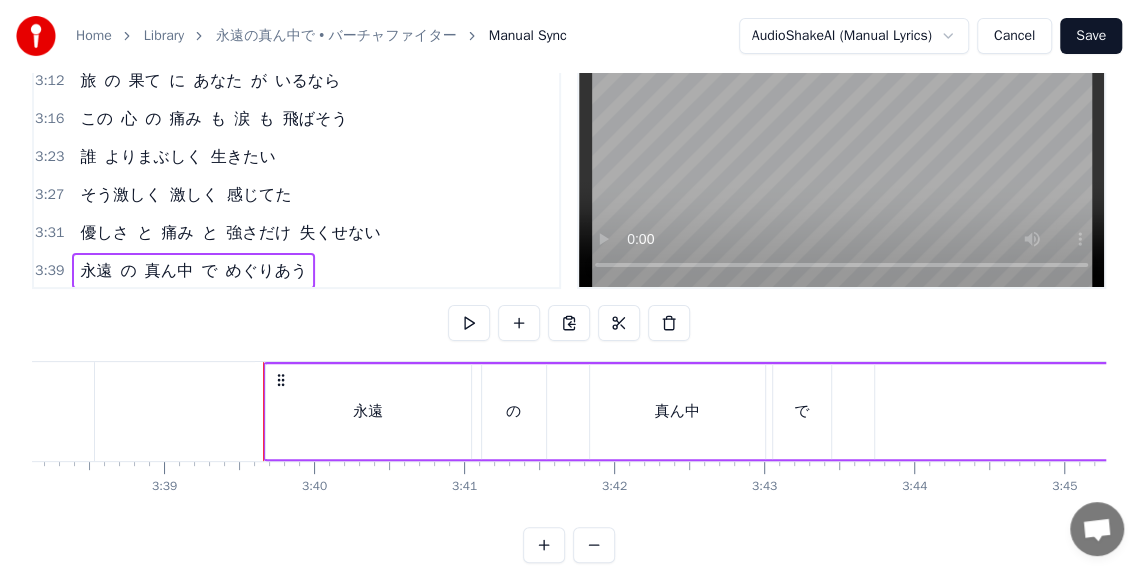 scroll, scrollTop: 0, scrollLeft: 32848, axis: horizontal 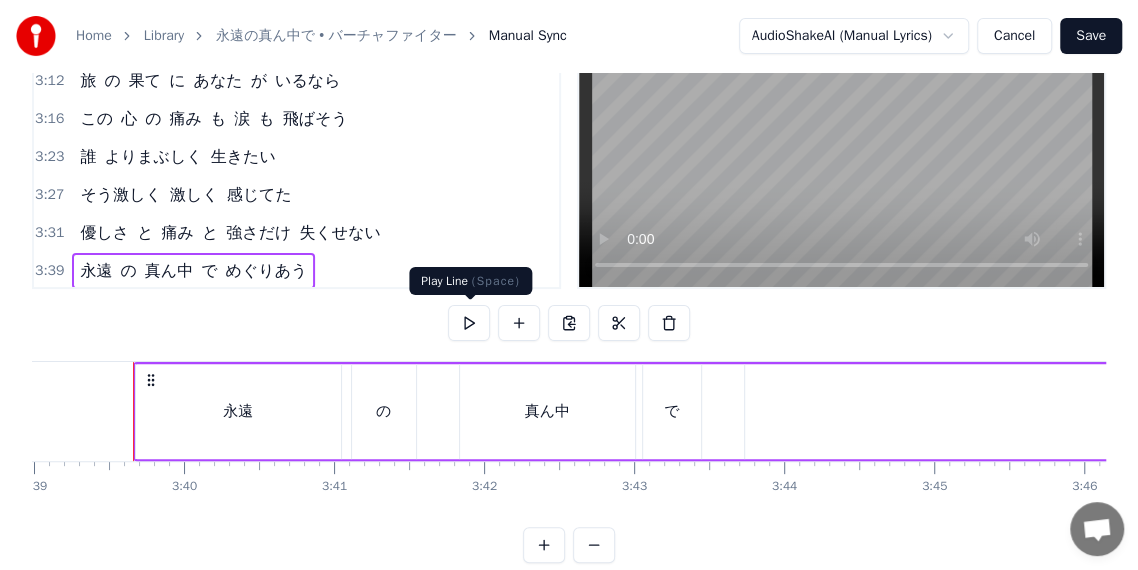 click at bounding box center [469, 323] 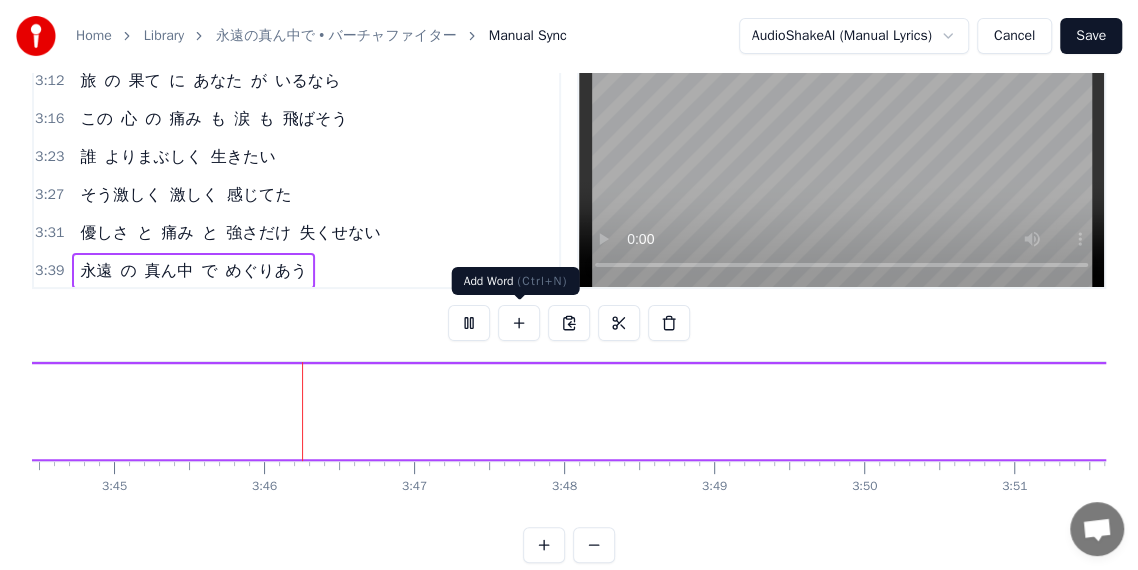 scroll, scrollTop: 0, scrollLeft: 33751, axis: horizontal 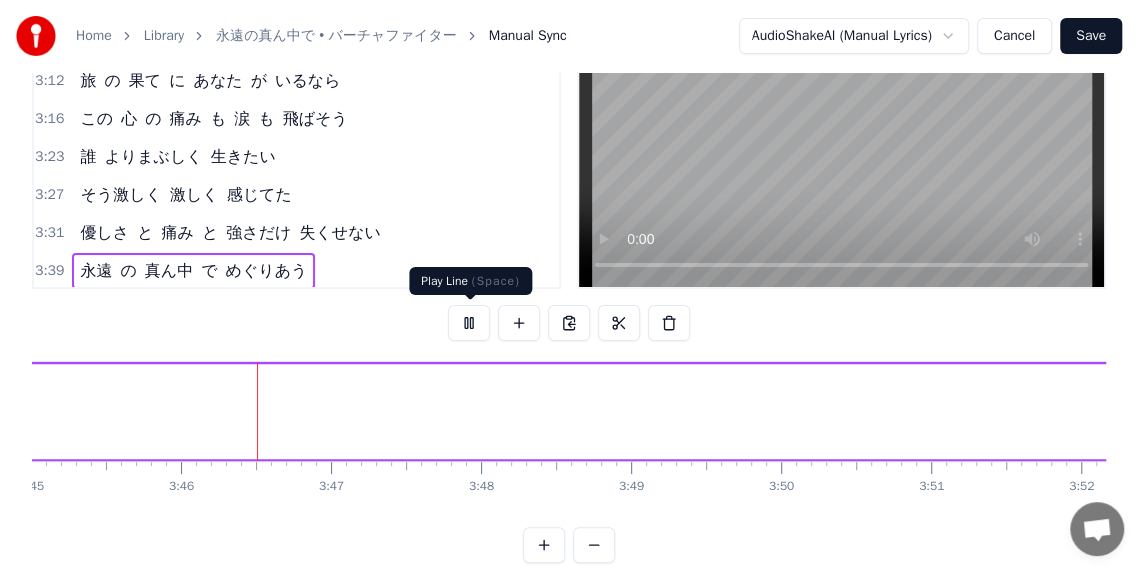 click at bounding box center [469, 323] 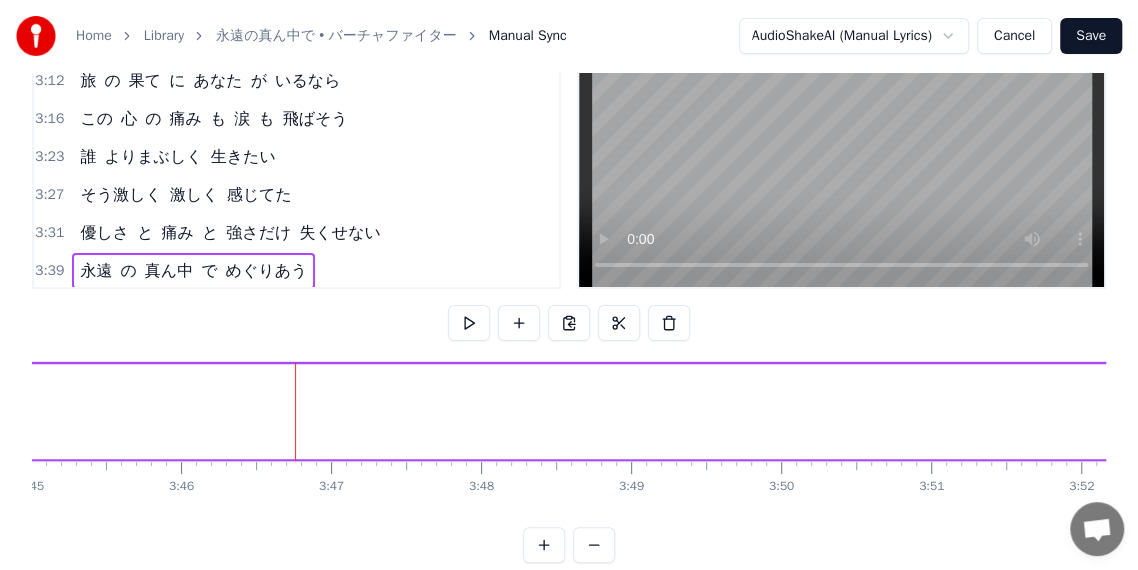 scroll, scrollTop: 0, scrollLeft: 32812, axis: horizontal 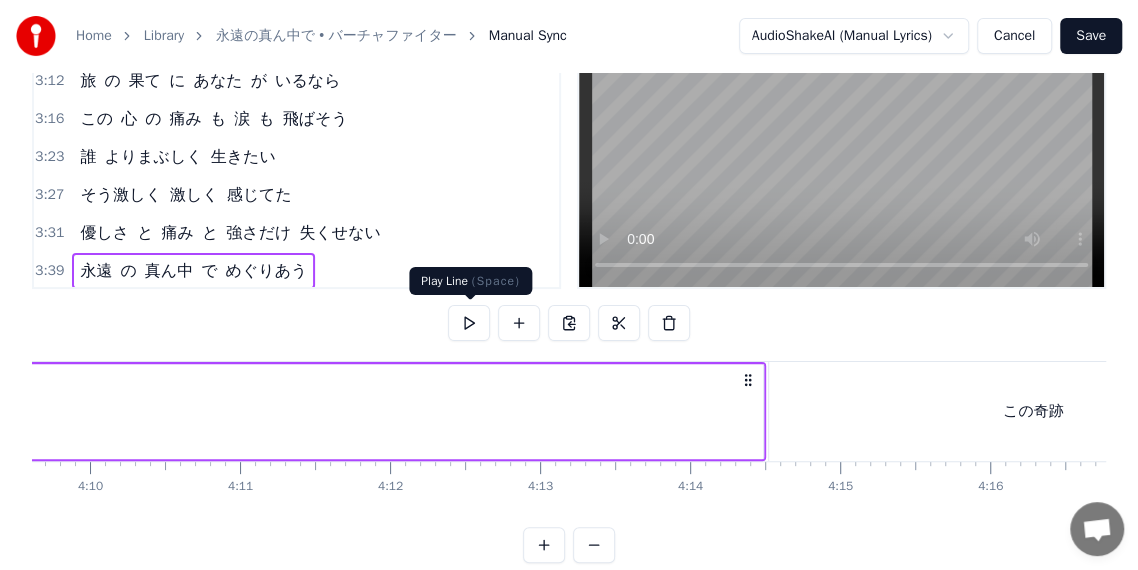 click on "めぐりあう" at bounding box center [-1543, 411] 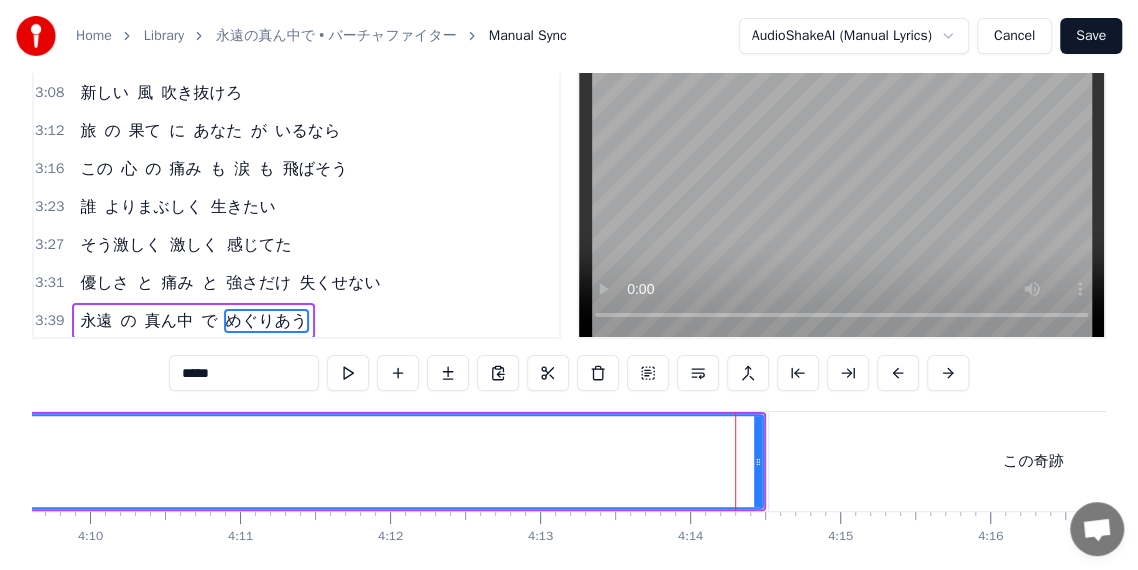 scroll, scrollTop: 47, scrollLeft: 0, axis: vertical 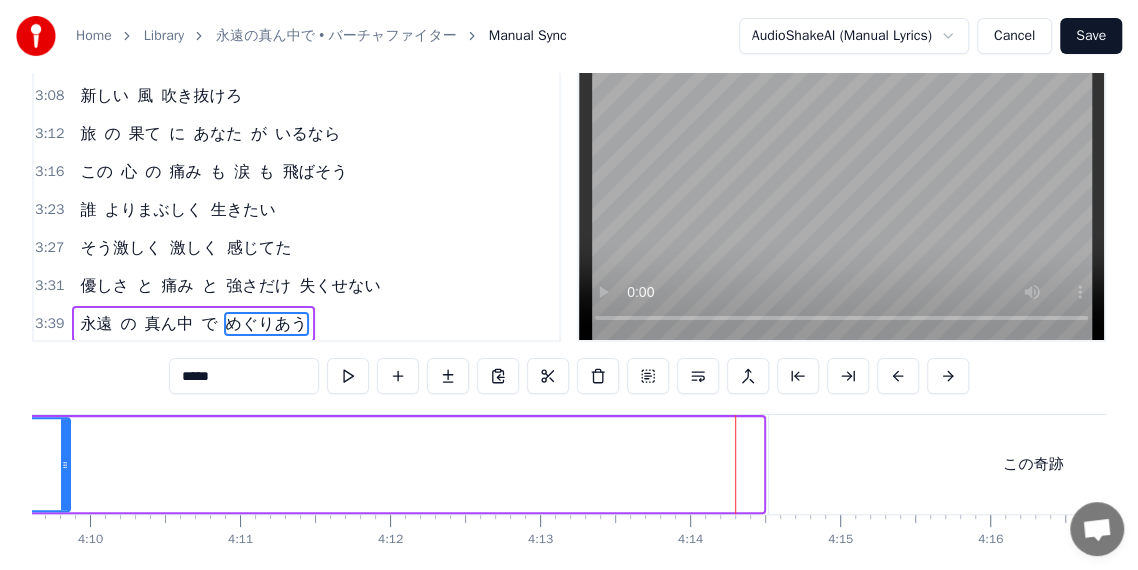 drag, startPoint x: 756, startPoint y: 440, endPoint x: 63, endPoint y: 423, distance: 693.2085 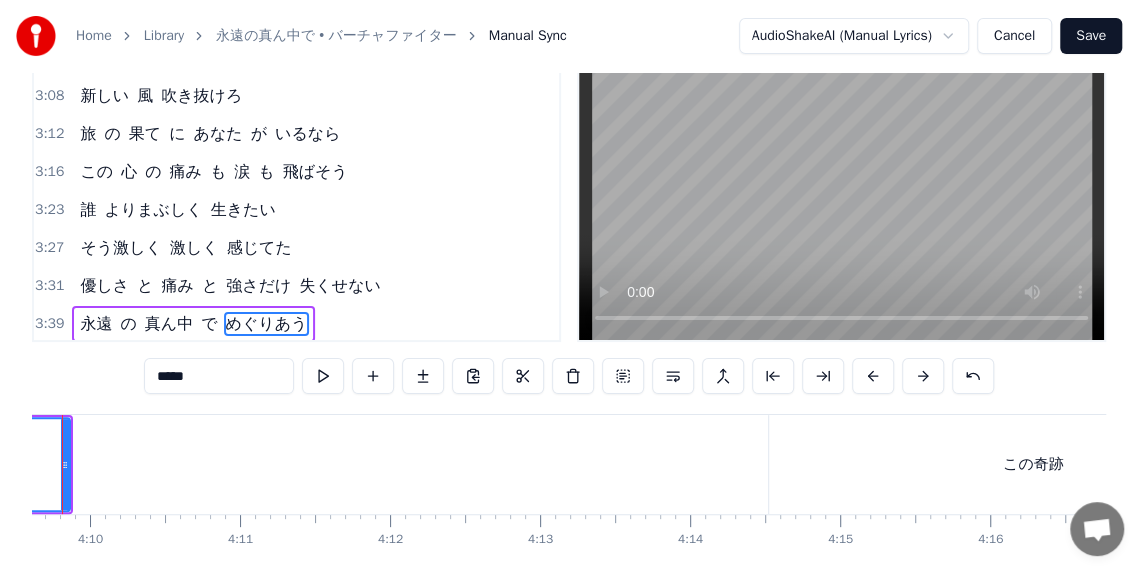 scroll, scrollTop: 0, scrollLeft: 37371, axis: horizontal 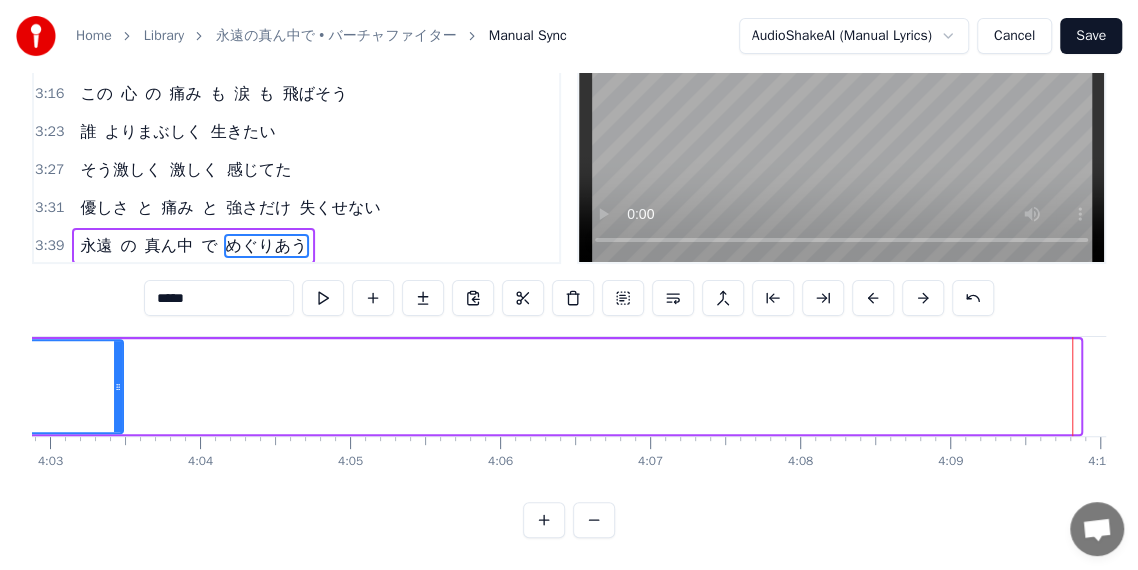 drag, startPoint x: 1075, startPoint y: 372, endPoint x: 118, endPoint y: 366, distance: 957.0188 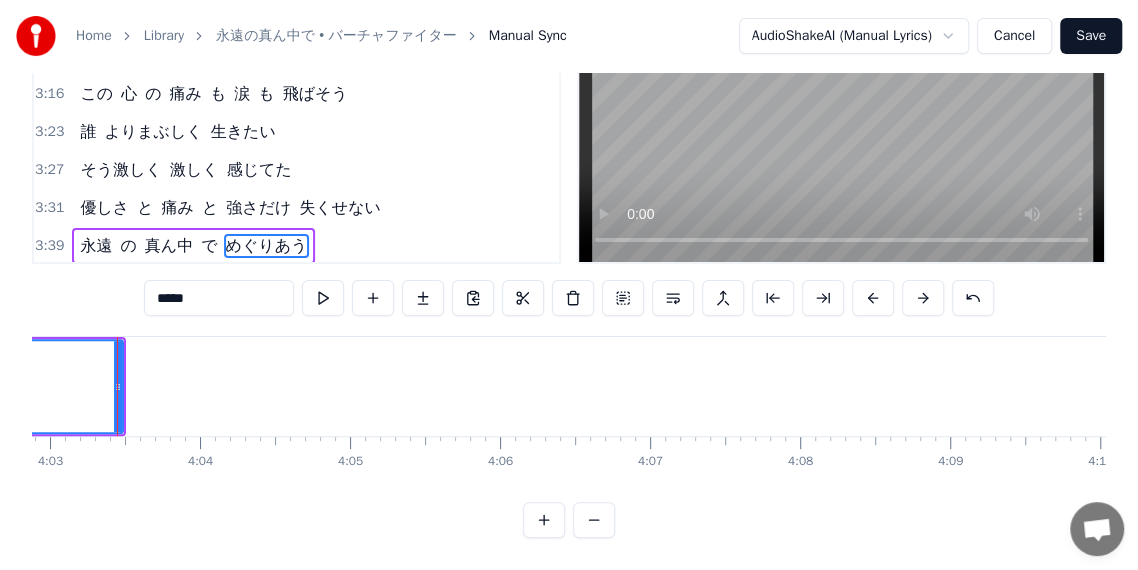 scroll, scrollTop: 87, scrollLeft: 0, axis: vertical 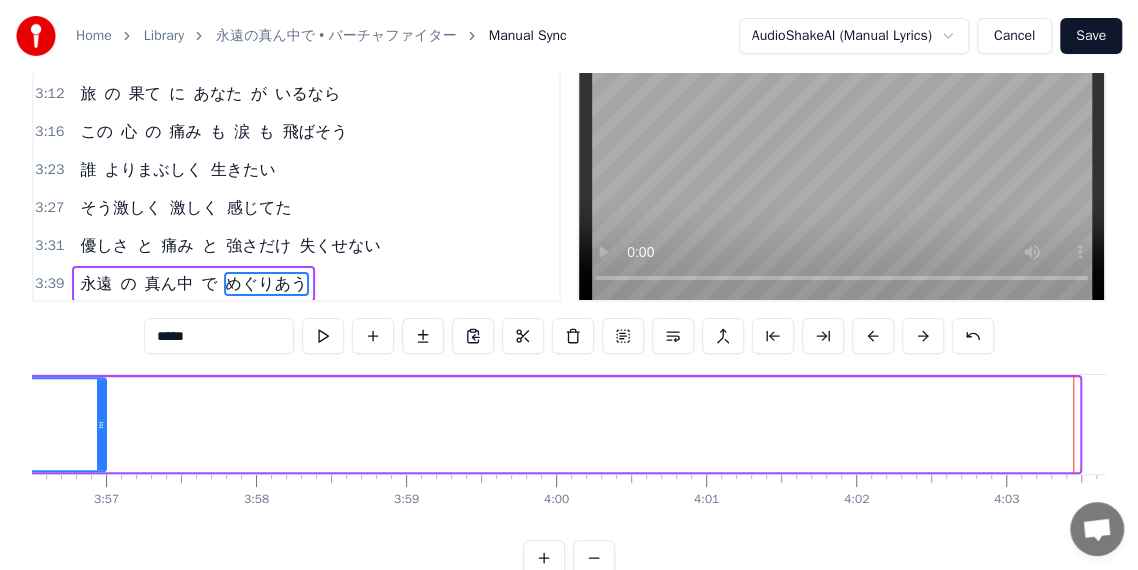 drag, startPoint x: 1074, startPoint y: 416, endPoint x: 106, endPoint y: 376, distance: 968.8261 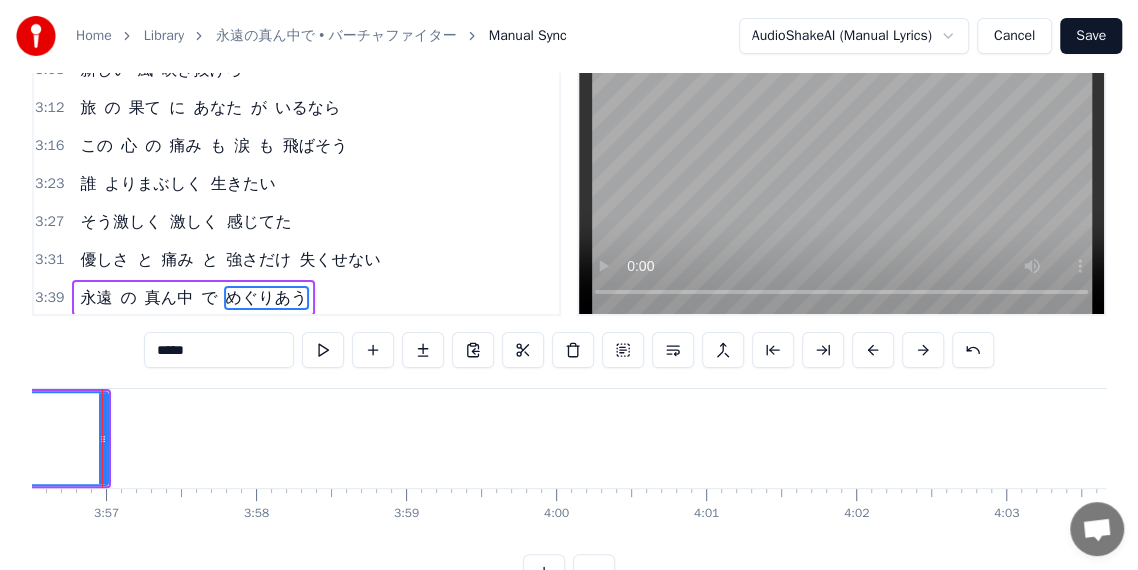 scroll, scrollTop: 63, scrollLeft: 0, axis: vertical 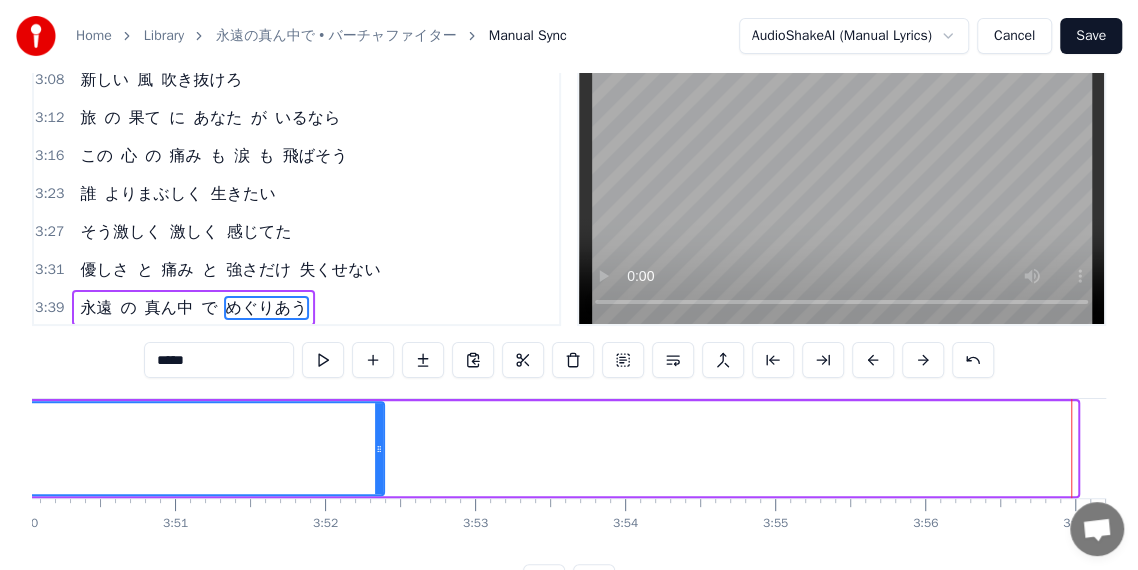 drag, startPoint x: 1069, startPoint y: 440, endPoint x: 376, endPoint y: 410, distance: 693.64905 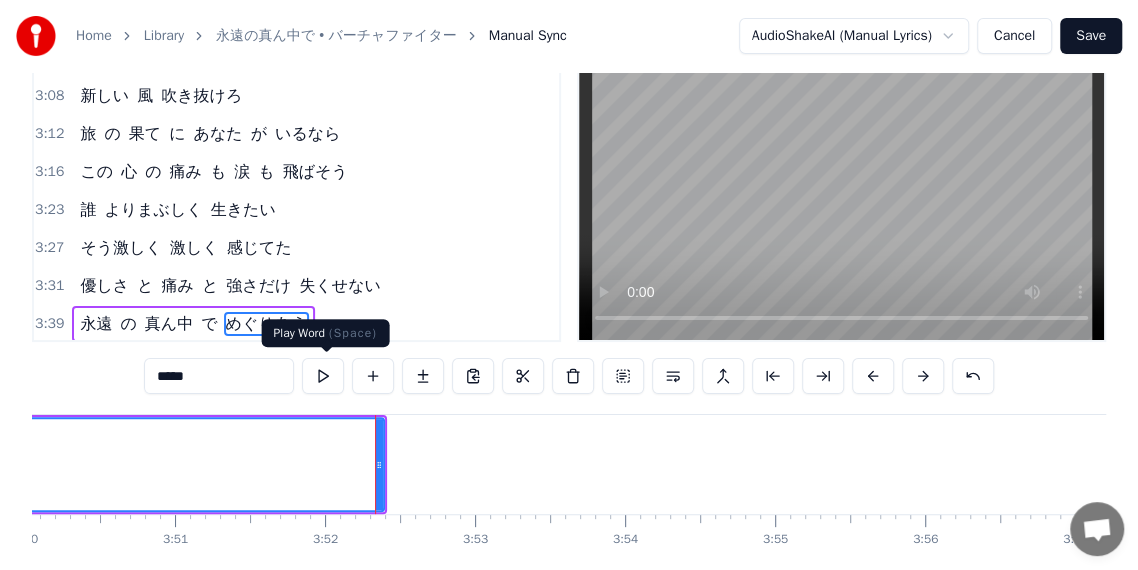 click at bounding box center (323, 376) 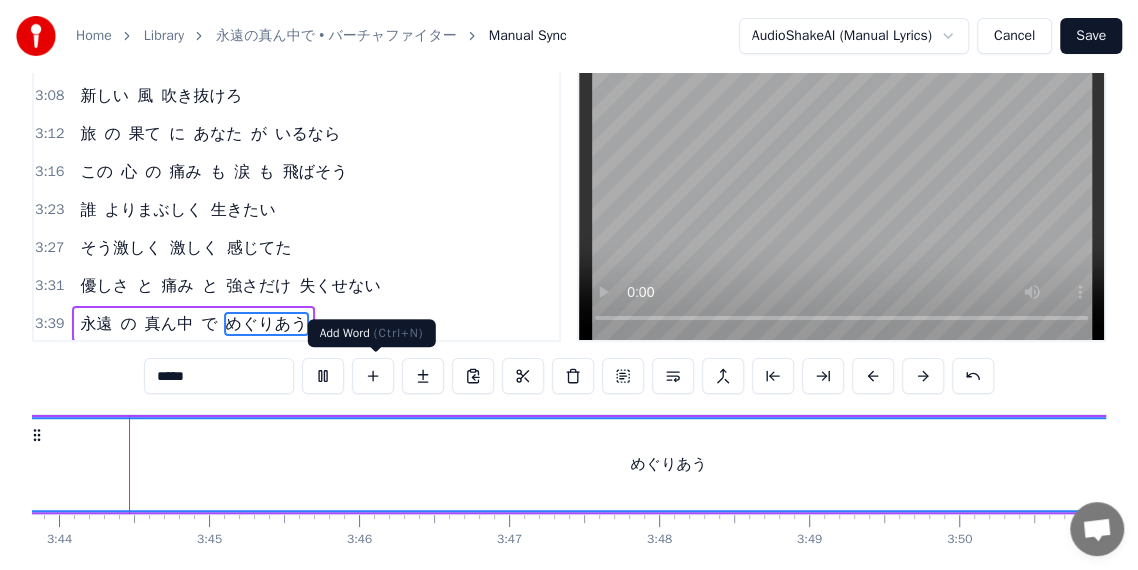 scroll, scrollTop: 0, scrollLeft: 33571, axis: horizontal 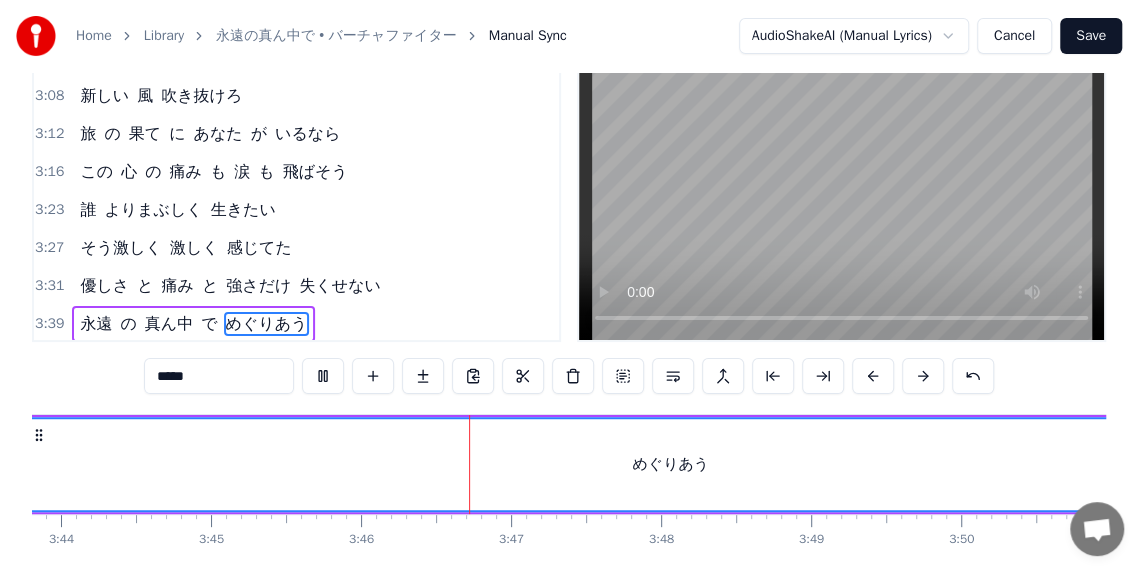 click on "永遠の真ん中で バーチャファイター" at bounding box center [569, 489] 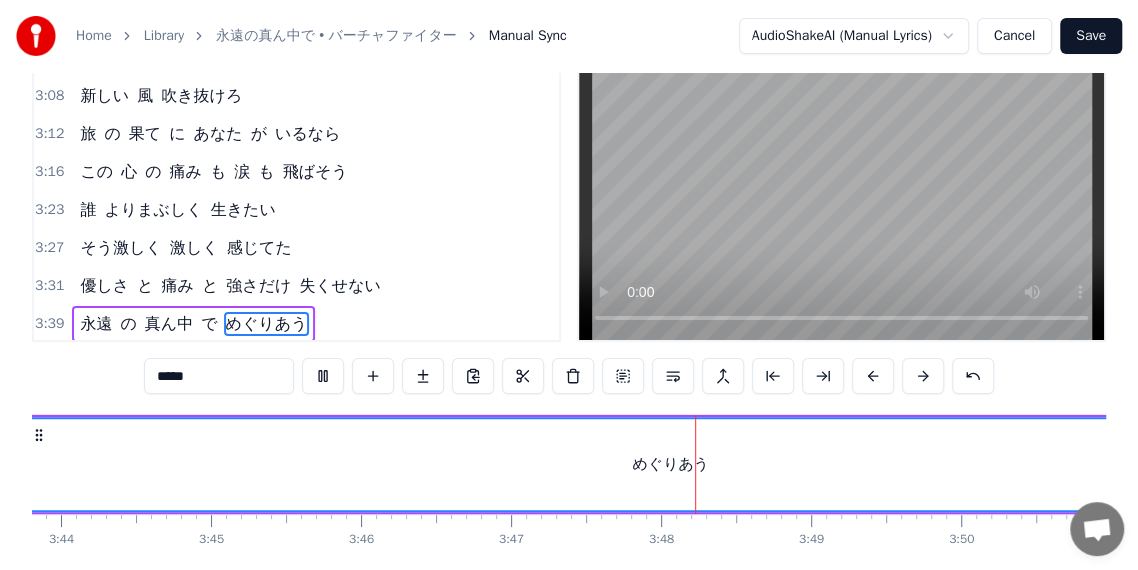 click on "めぐりあう" at bounding box center (671, 464) 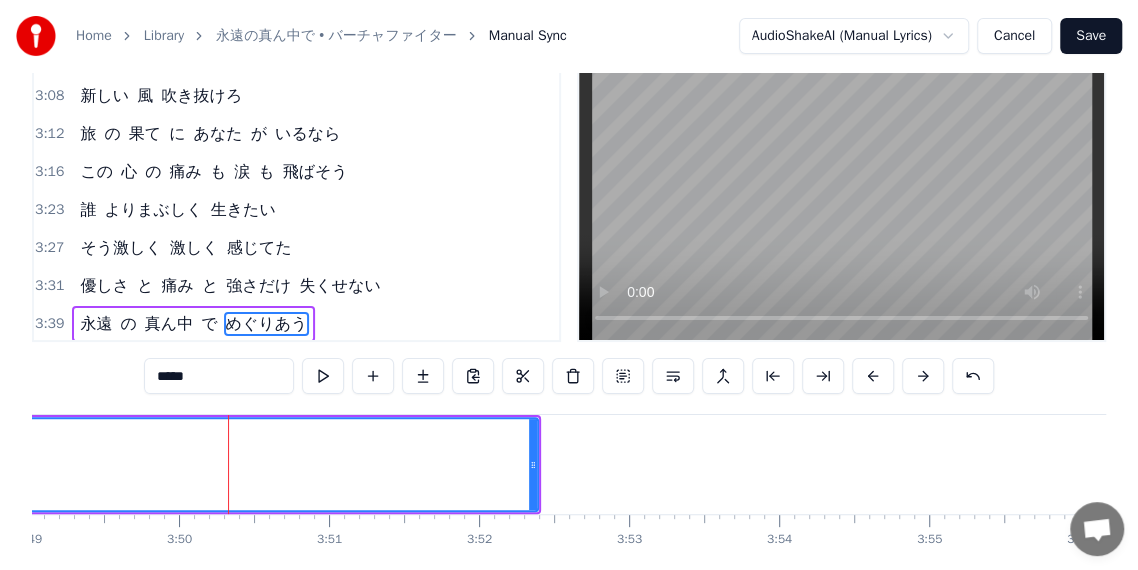 scroll, scrollTop: 0, scrollLeft: 34448, axis: horizontal 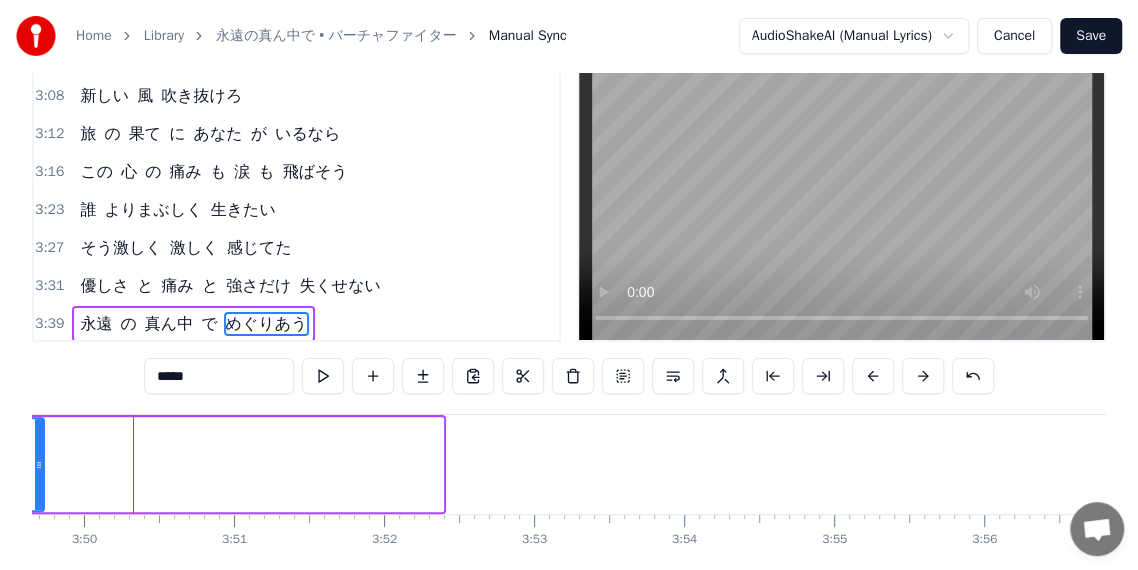drag, startPoint x: 436, startPoint y: 458, endPoint x: 37, endPoint y: 422, distance: 400.62076 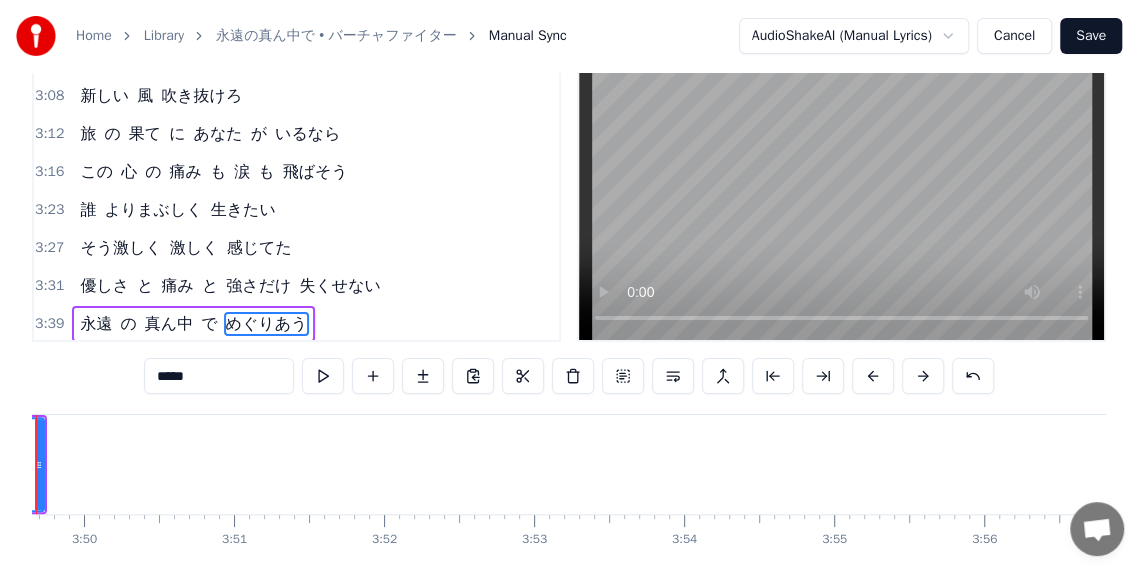 scroll, scrollTop: 0, scrollLeft: 34351, axis: horizontal 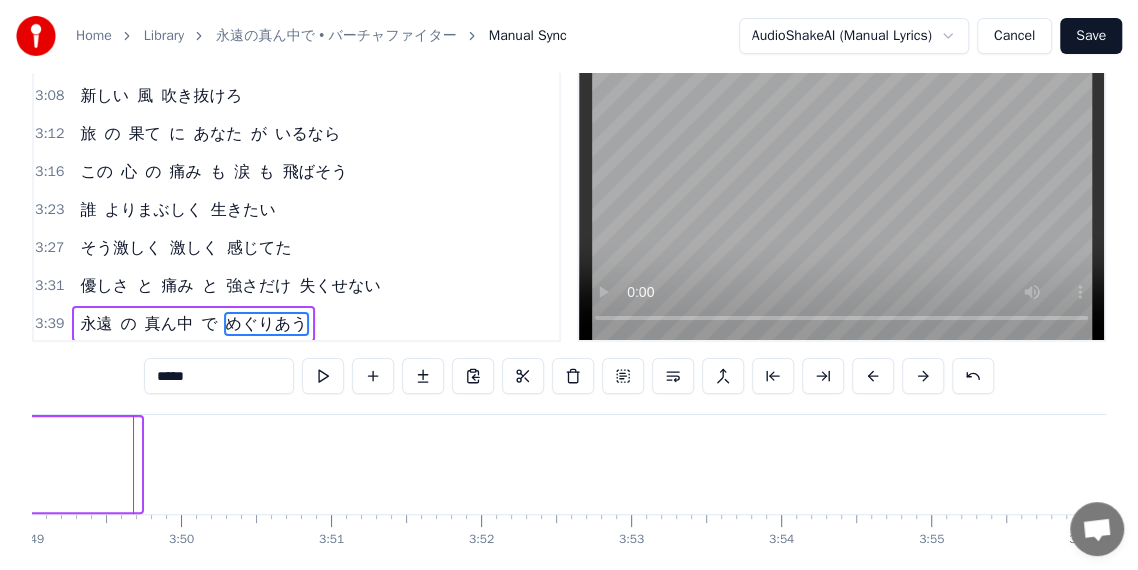 drag, startPoint x: 138, startPoint y: 467, endPoint x: 16, endPoint y: 449, distance: 123.32072 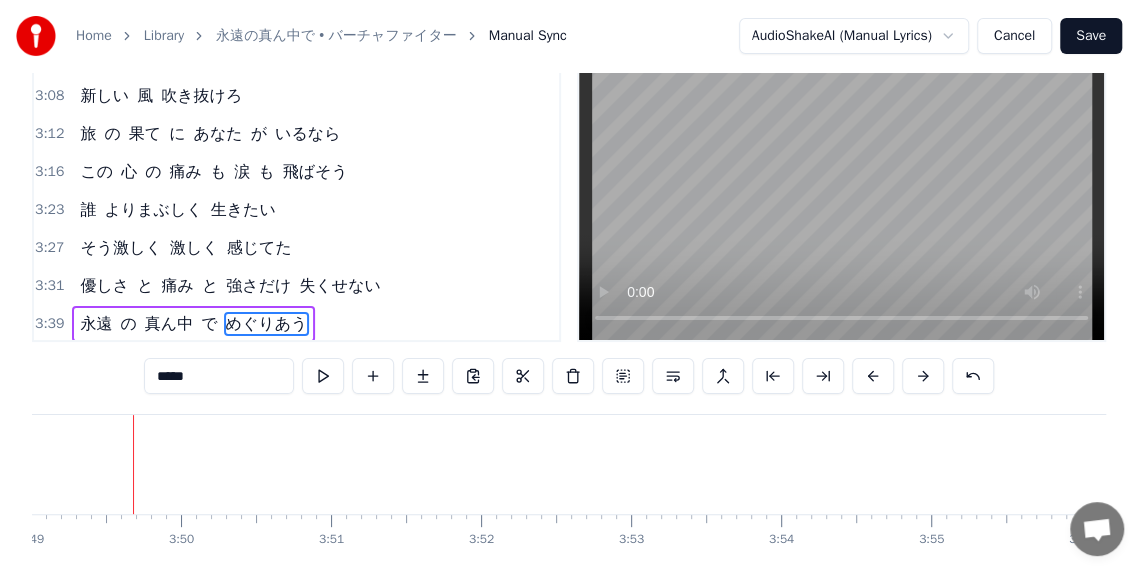 scroll, scrollTop: 141, scrollLeft: 0, axis: vertical 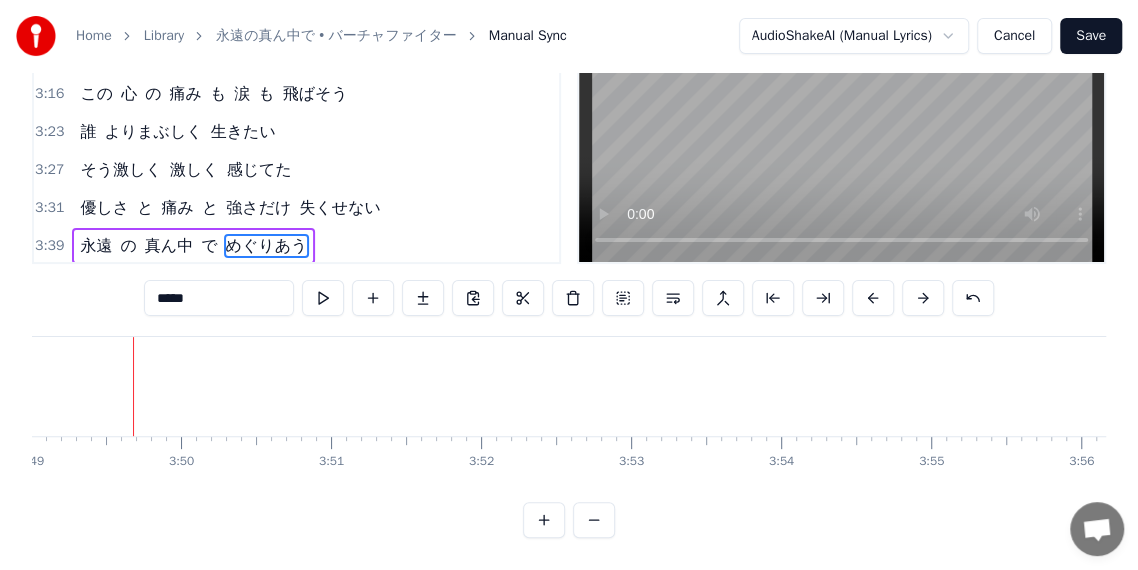 click on "永遠の真ん中で バーチャファイター" at bounding box center (569, 411) 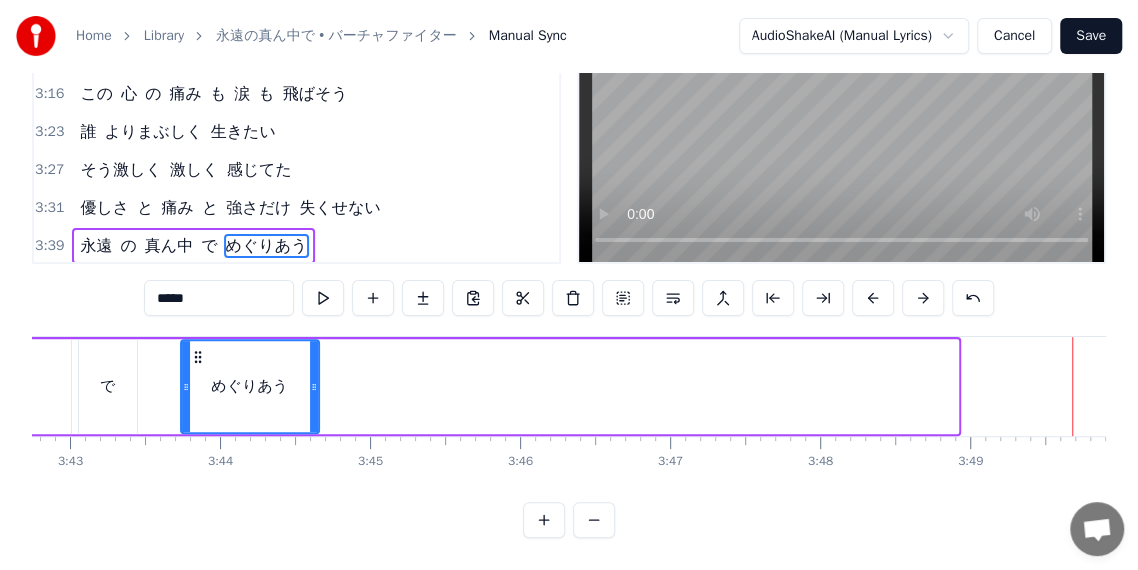 drag, startPoint x: 952, startPoint y: 380, endPoint x: 313, endPoint y: 376, distance: 639.0125 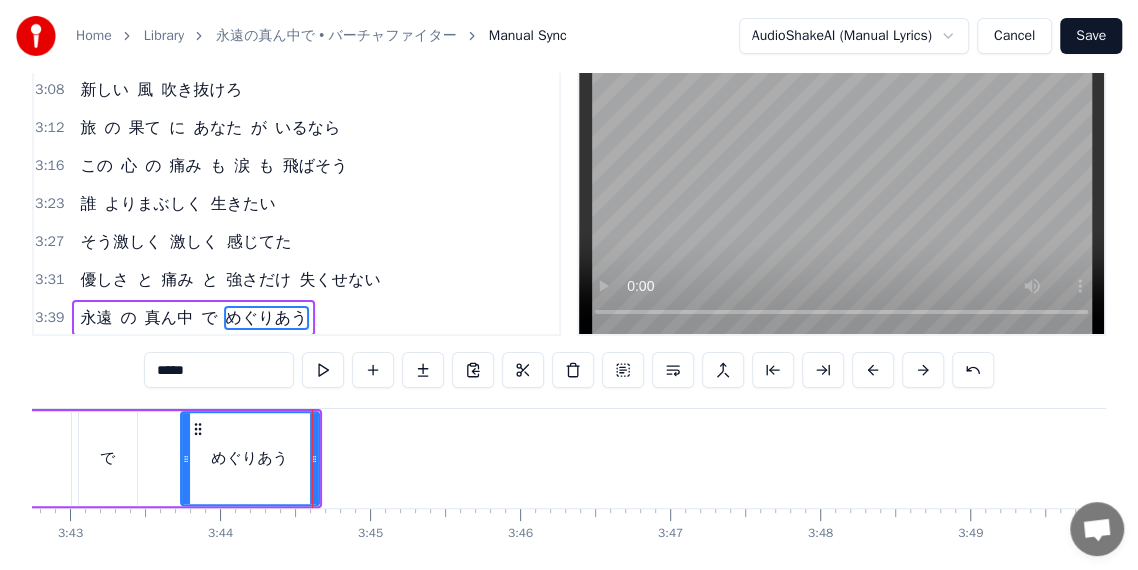 scroll, scrollTop: 47, scrollLeft: 0, axis: vertical 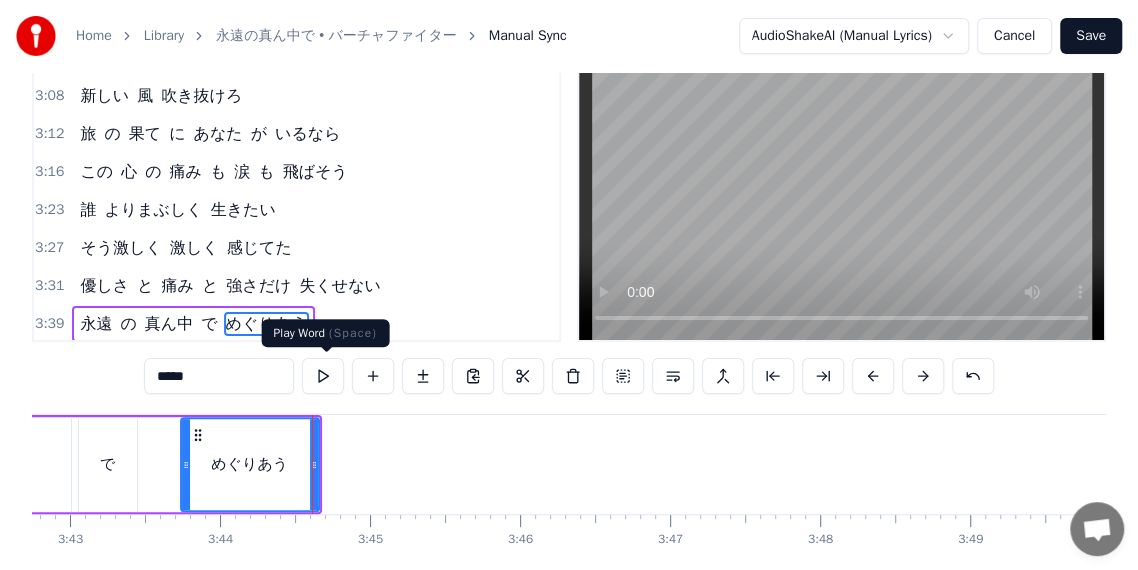 click at bounding box center (323, 376) 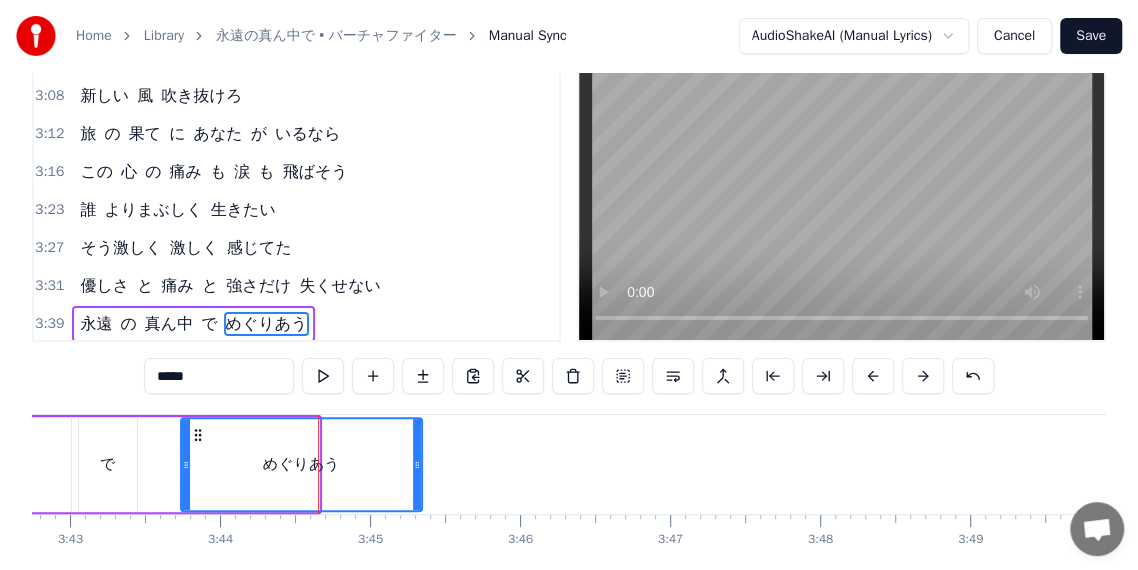 drag, startPoint x: 310, startPoint y: 457, endPoint x: 388, endPoint y: 432, distance: 81.908485 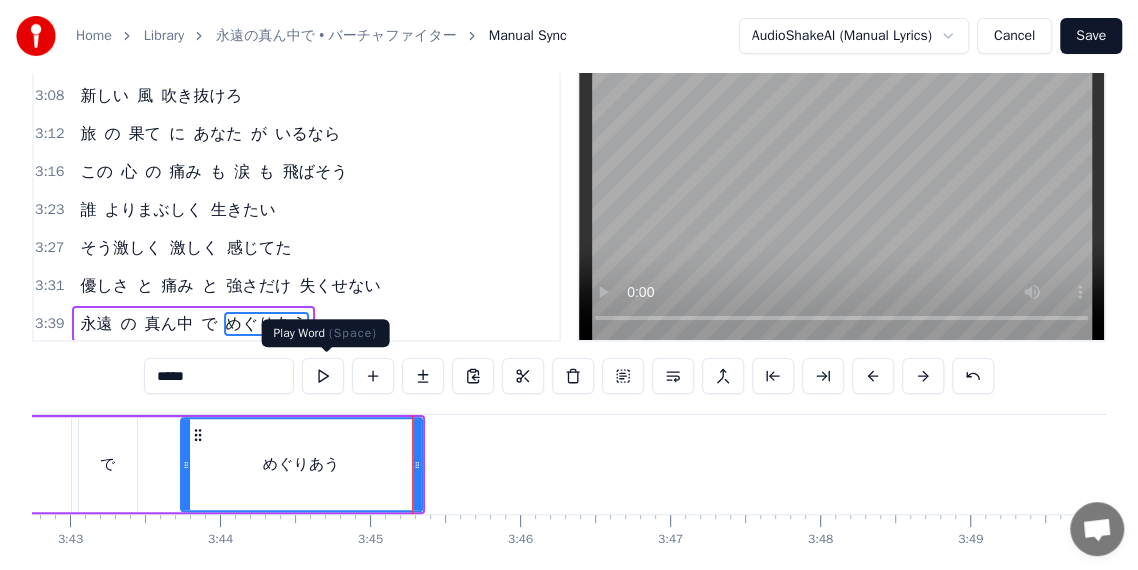 click at bounding box center (323, 376) 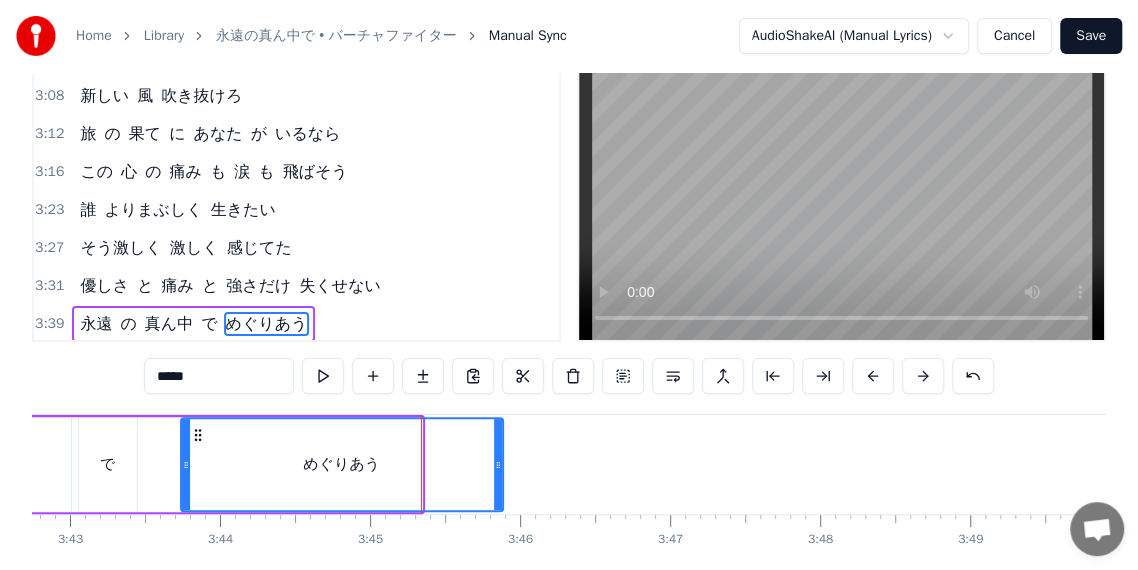 drag, startPoint x: 413, startPoint y: 454, endPoint x: 474, endPoint y: 445, distance: 61.66036 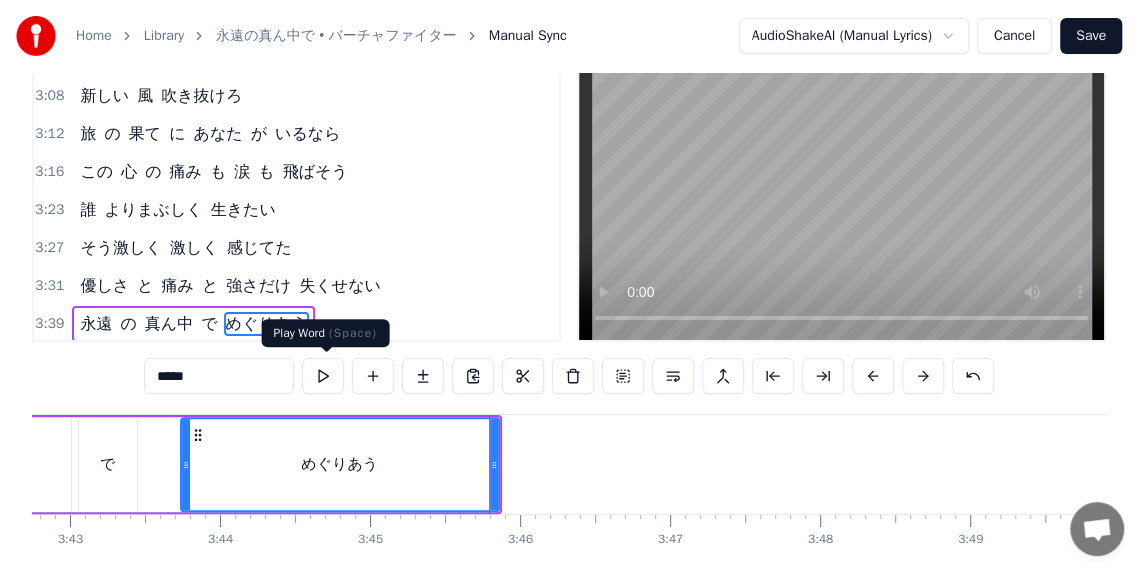 click at bounding box center (323, 376) 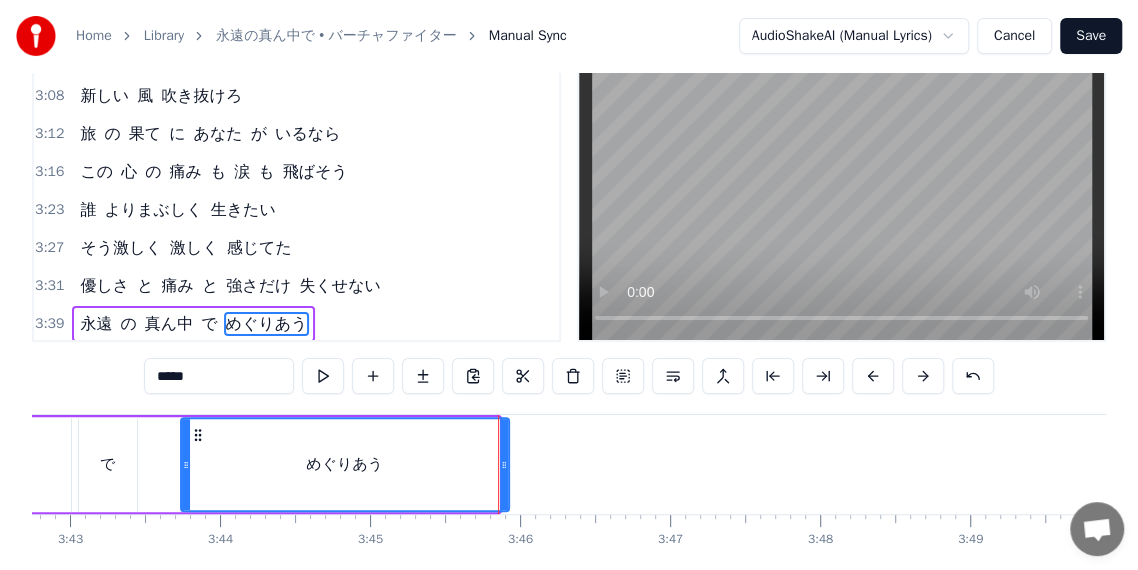 drag, startPoint x: 493, startPoint y: 470, endPoint x: 487, endPoint y: 443, distance: 27.658634 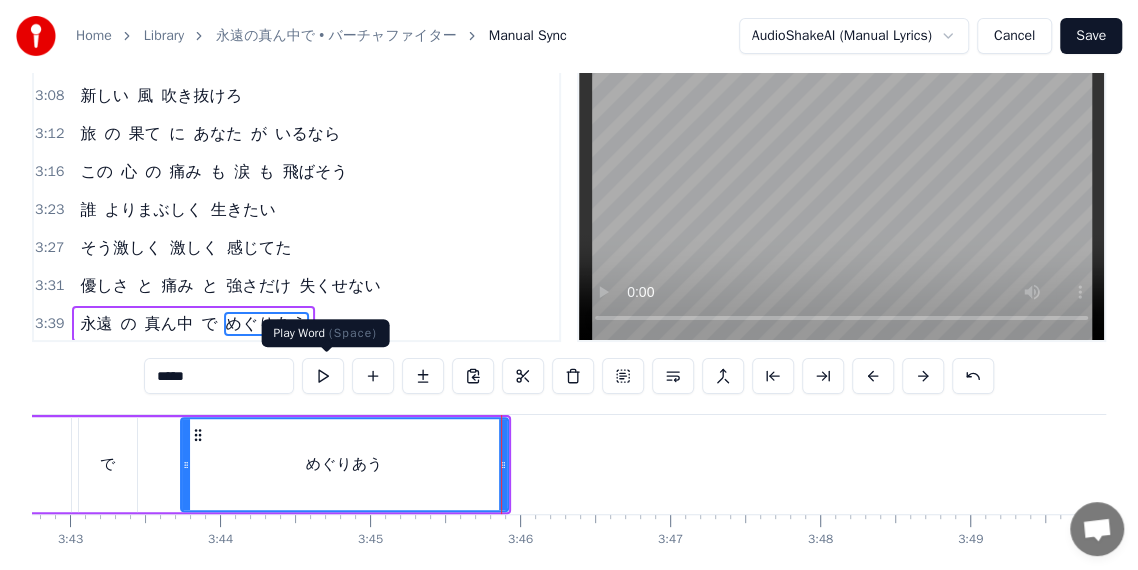 click at bounding box center (323, 376) 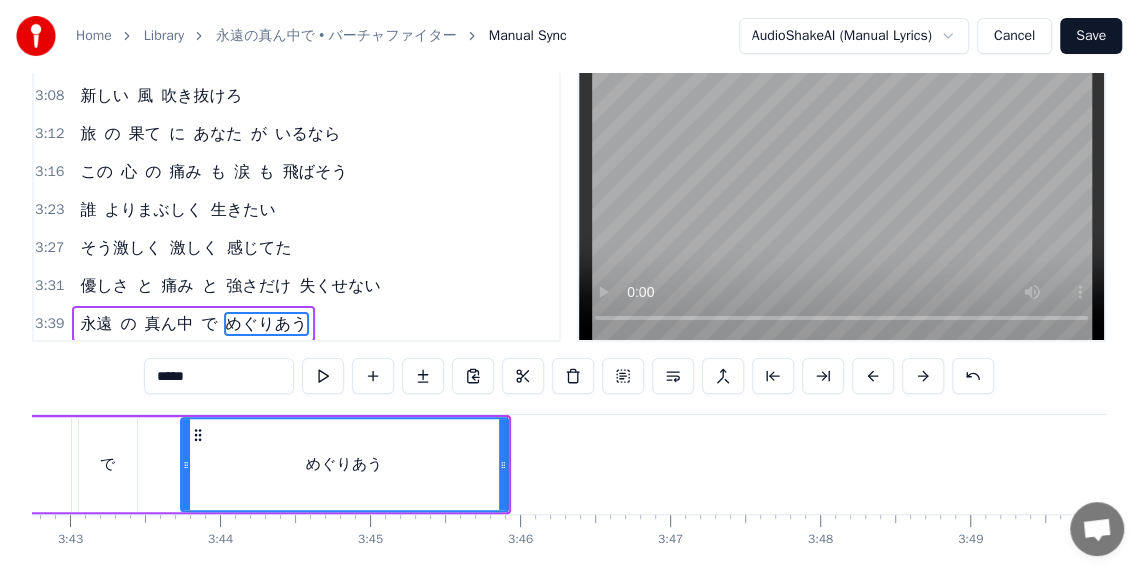 click on "永遠の真ん中で バーチャファイター" at bounding box center (569, 489) 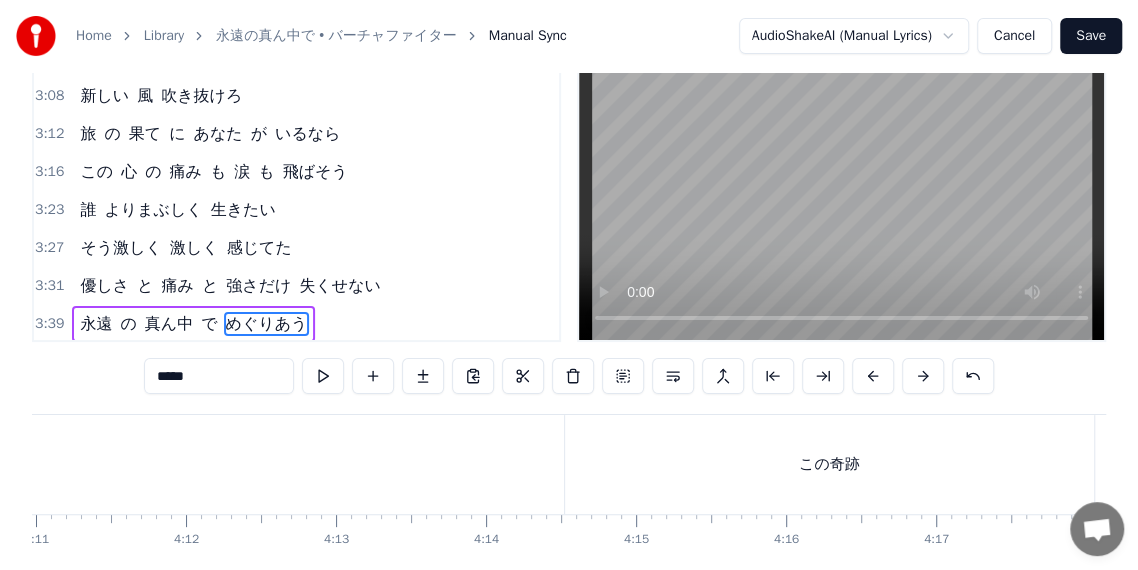 scroll, scrollTop: 0, scrollLeft: 37587, axis: horizontal 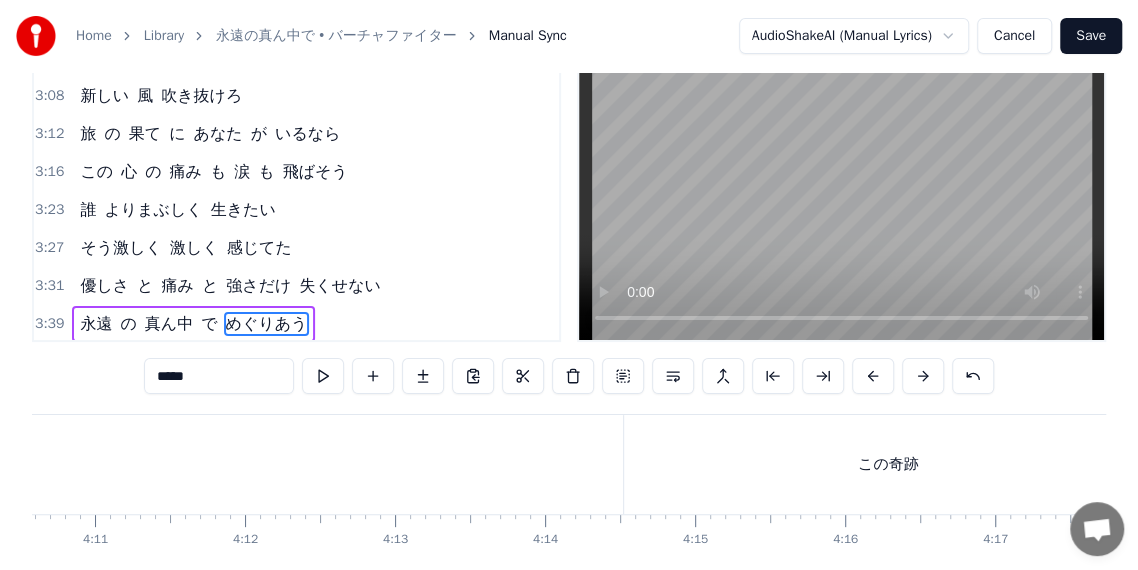 click on "この奇跡" at bounding box center (888, 464) 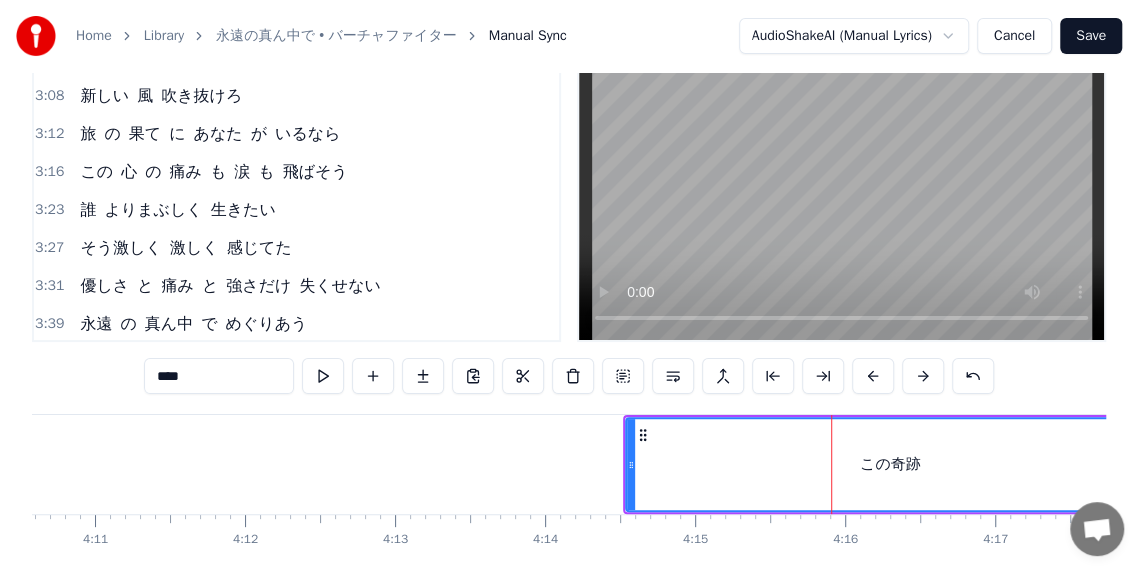 scroll, scrollTop: 70, scrollLeft: 0, axis: vertical 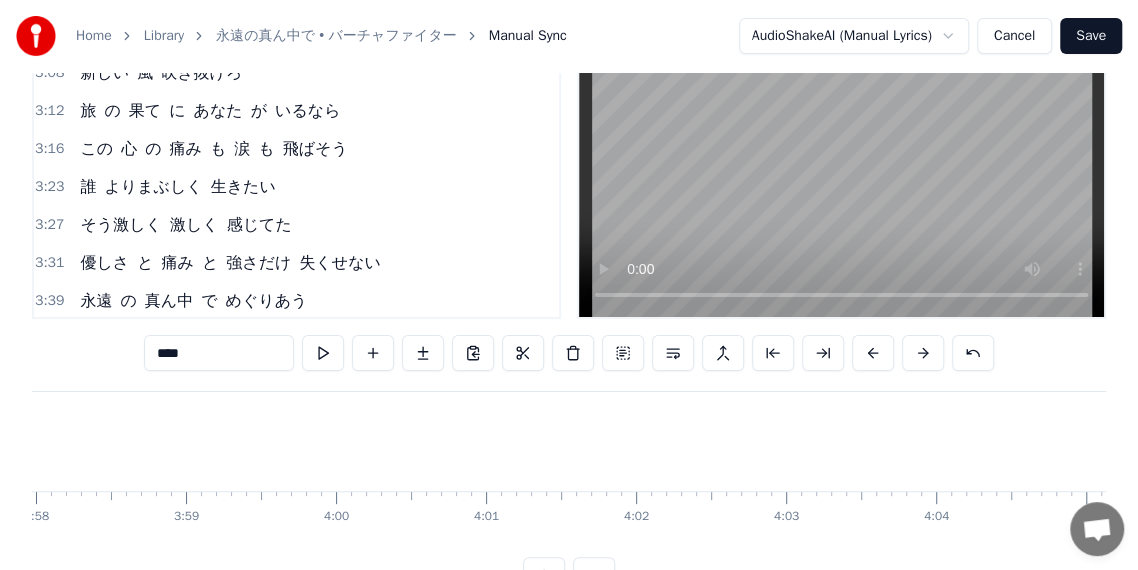 click on "4:14" at bounding box center [49, 339] 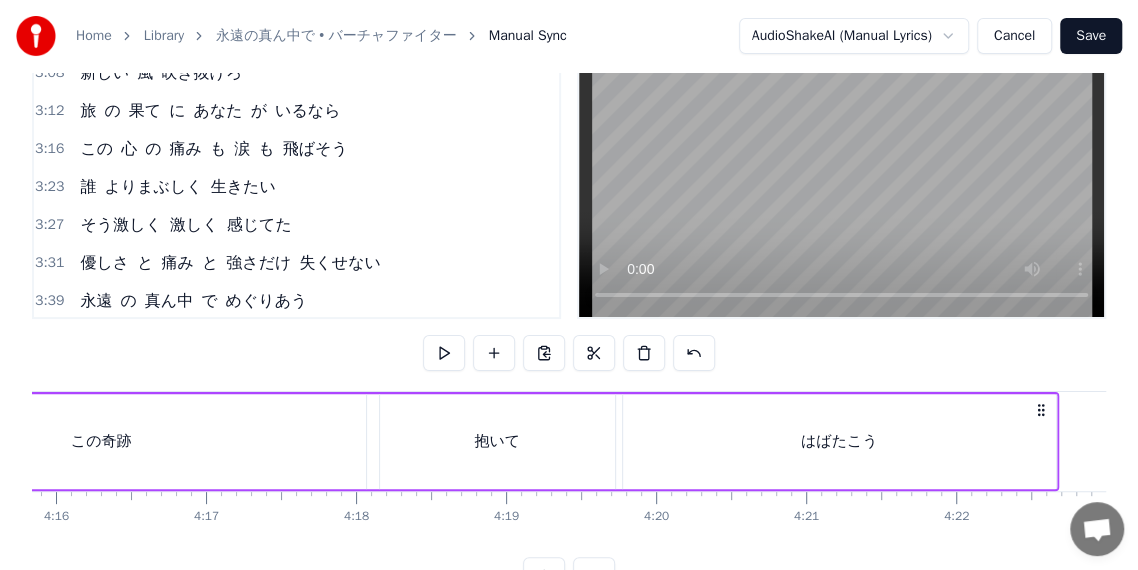 scroll, scrollTop: 0, scrollLeft: 38406, axis: horizontal 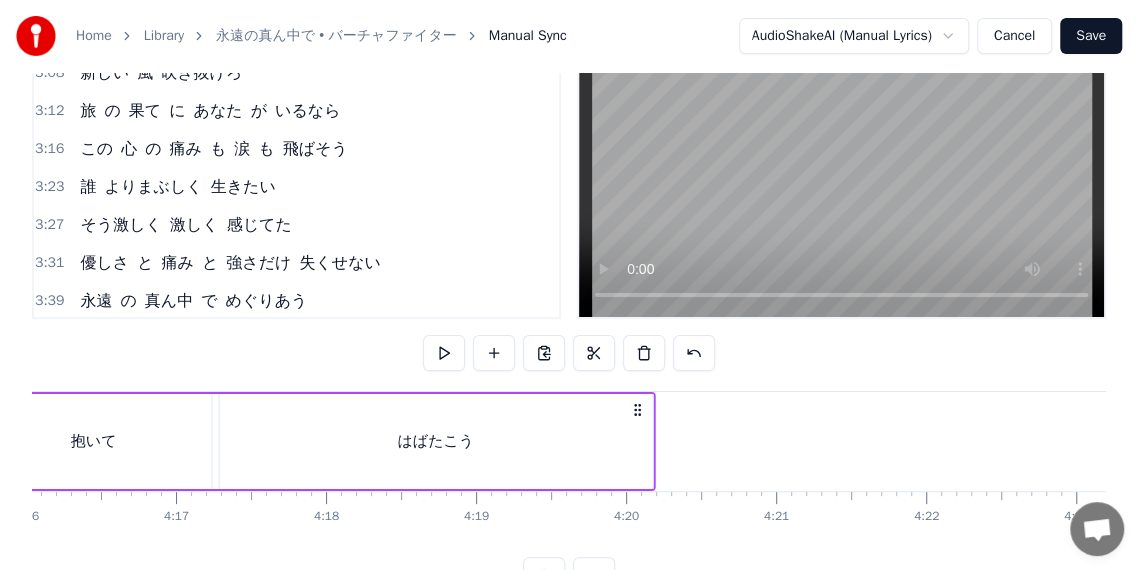 drag, startPoint x: 1014, startPoint y: 409, endPoint x: 640, endPoint y: 418, distance: 374.10828 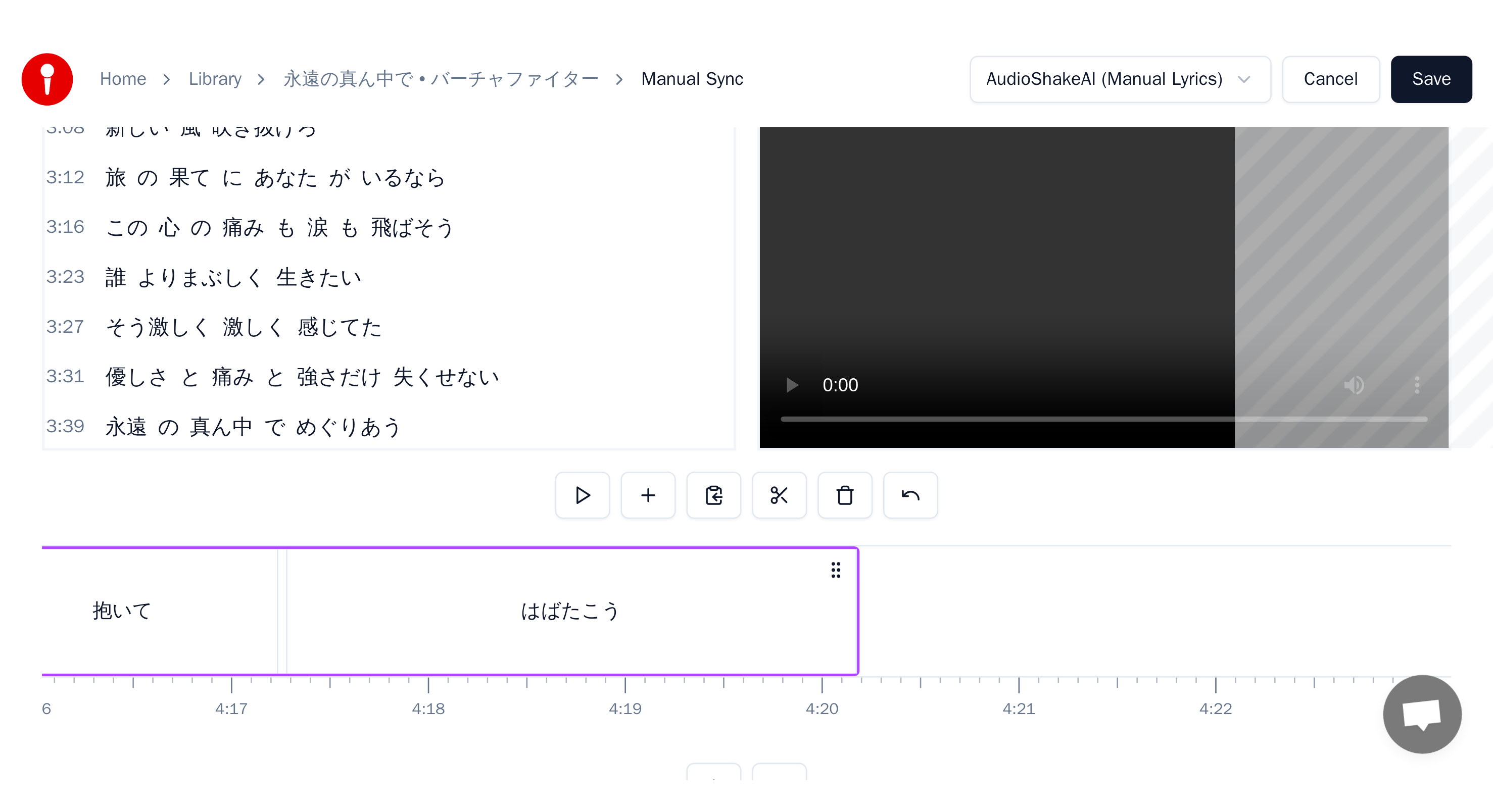 scroll, scrollTop: 0, scrollLeft: 0, axis: both 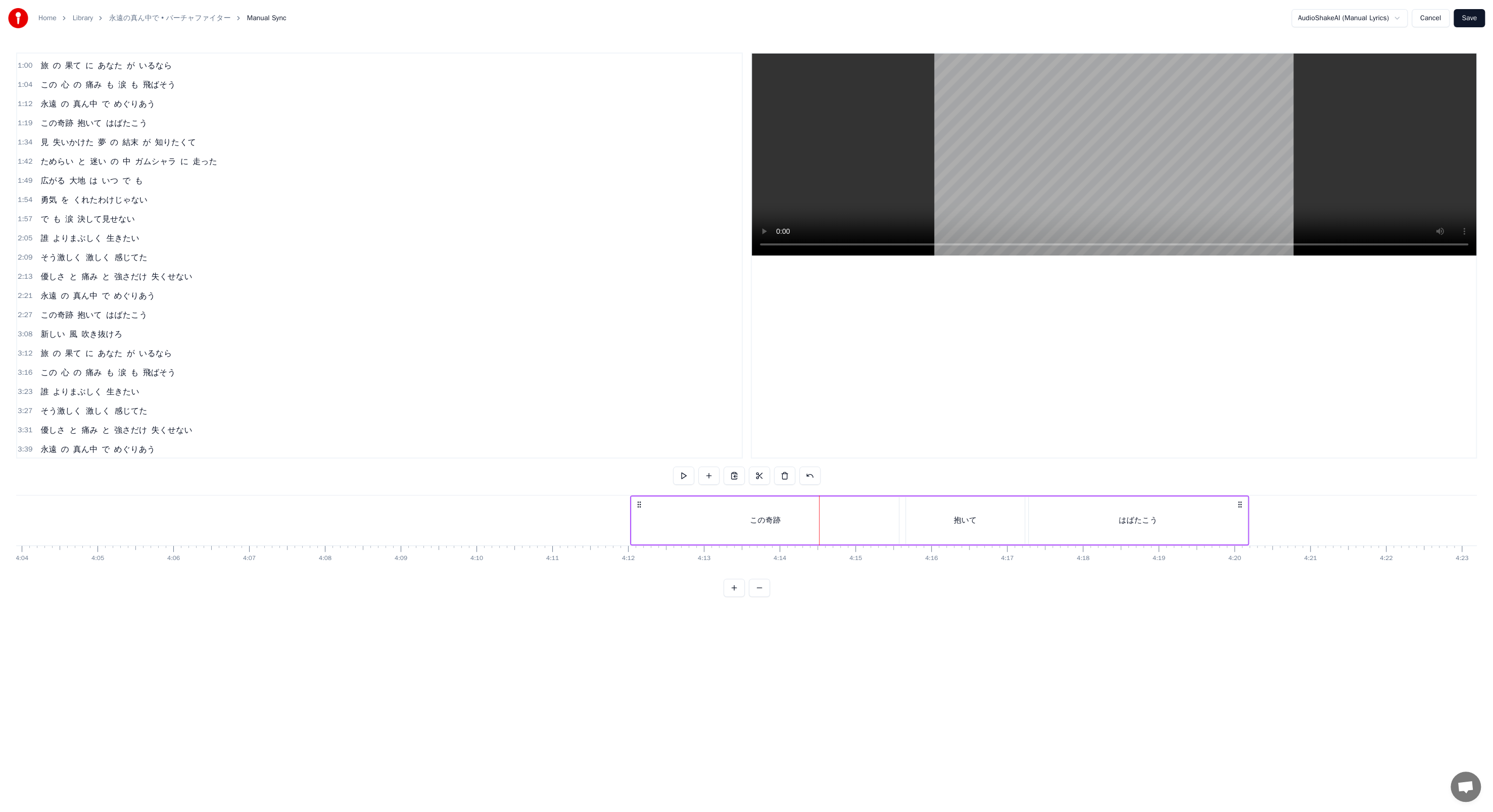 drag, startPoint x: 1239, startPoint y: 498, endPoint x: 1083, endPoint y: 481, distance: 156.92355 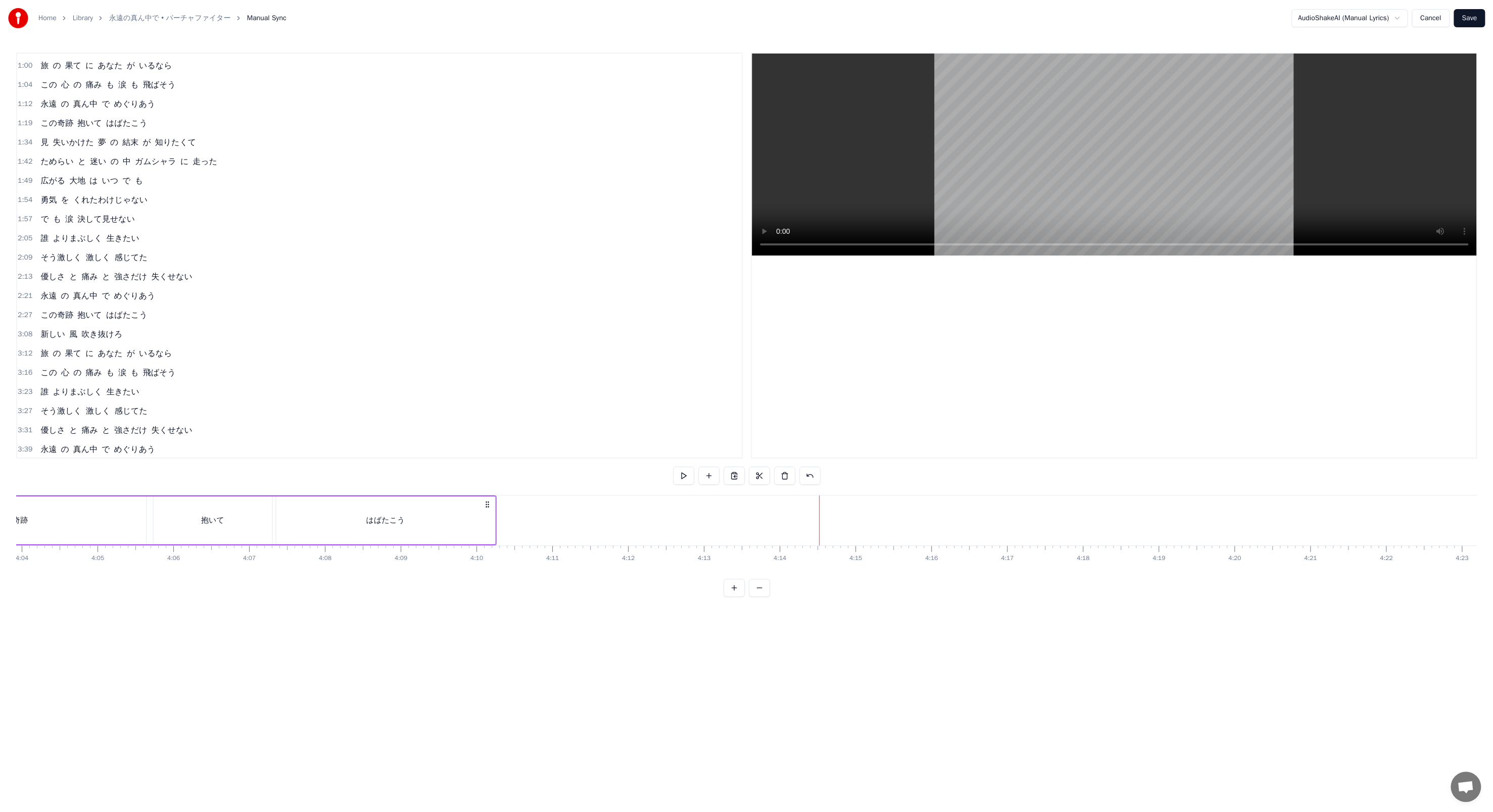 drag, startPoint x: 1238, startPoint y: 500, endPoint x: 401, endPoint y: 426, distance: 840.2648 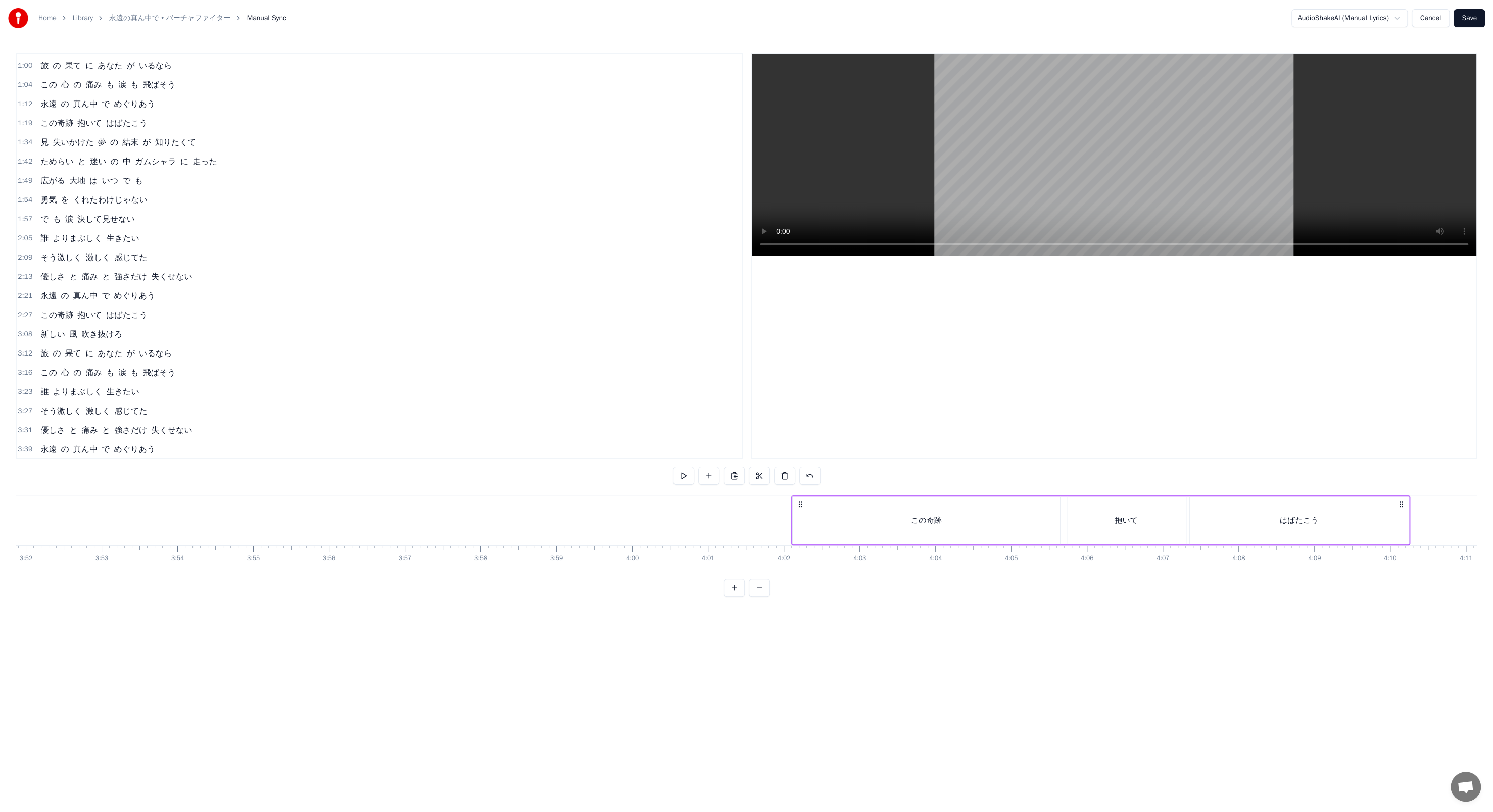 scroll, scrollTop: 0, scrollLeft: 17578, axis: horizontal 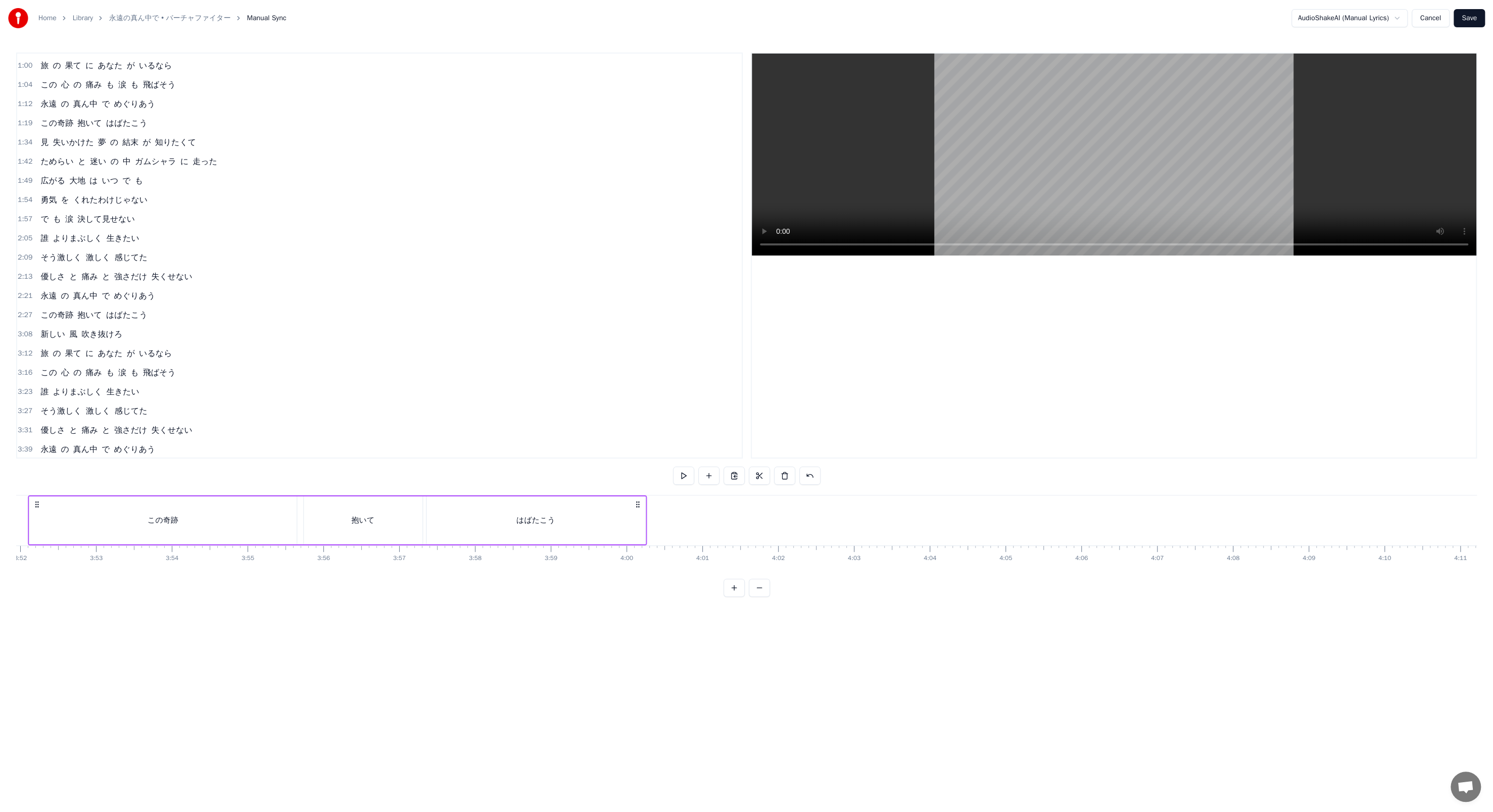 drag, startPoint x: 1396, startPoint y: 504, endPoint x: 646, endPoint y: 508, distance: 750.0107 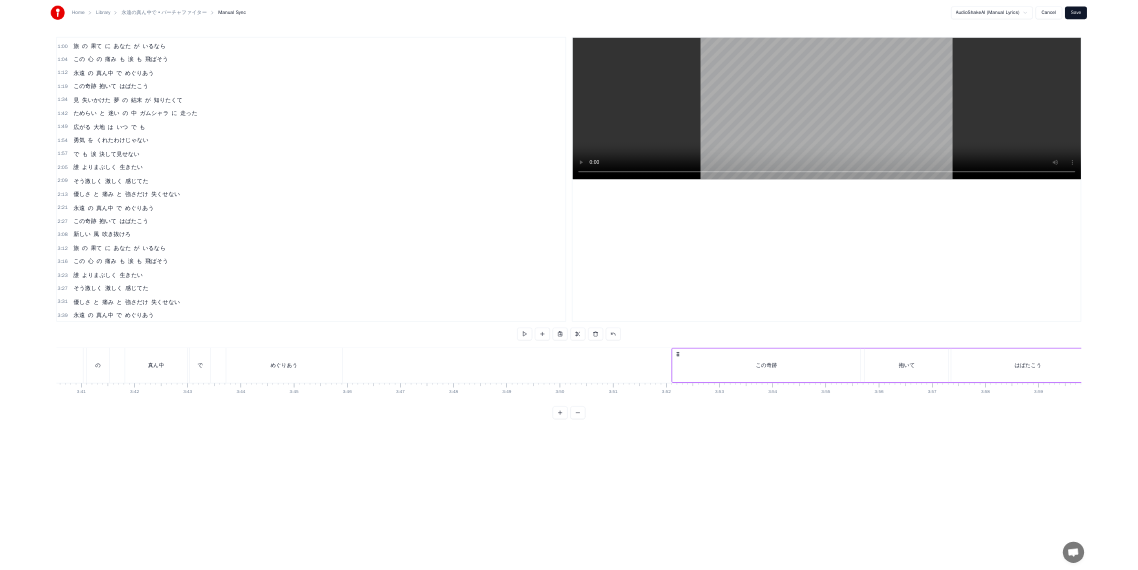 scroll, scrollTop: 0, scrollLeft: 33314, axis: horizontal 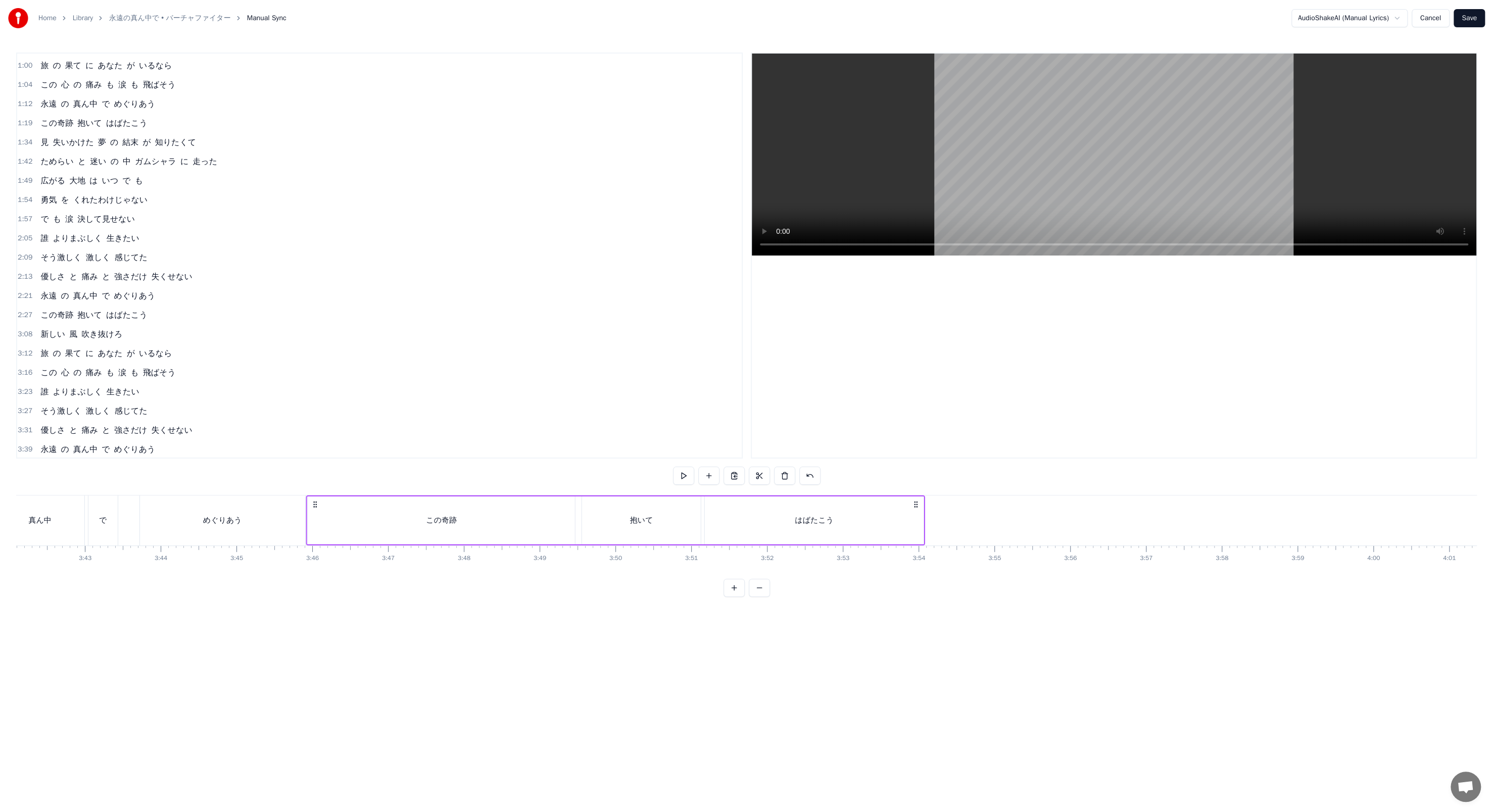 drag, startPoint x: 1382, startPoint y: 503, endPoint x: 914, endPoint y: 523, distance: 468.4272 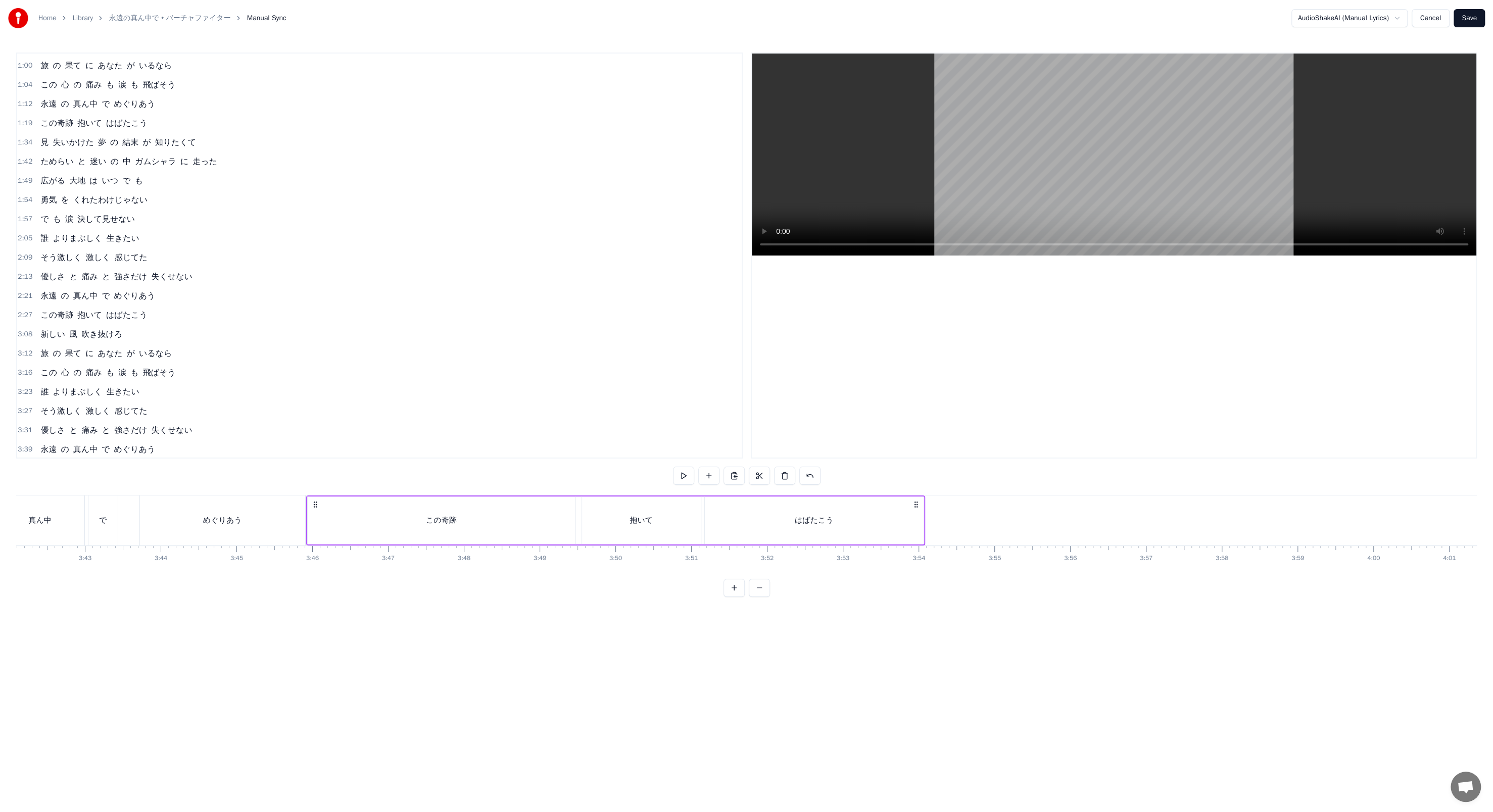 click on "はばたこう" at bounding box center (814, 520) 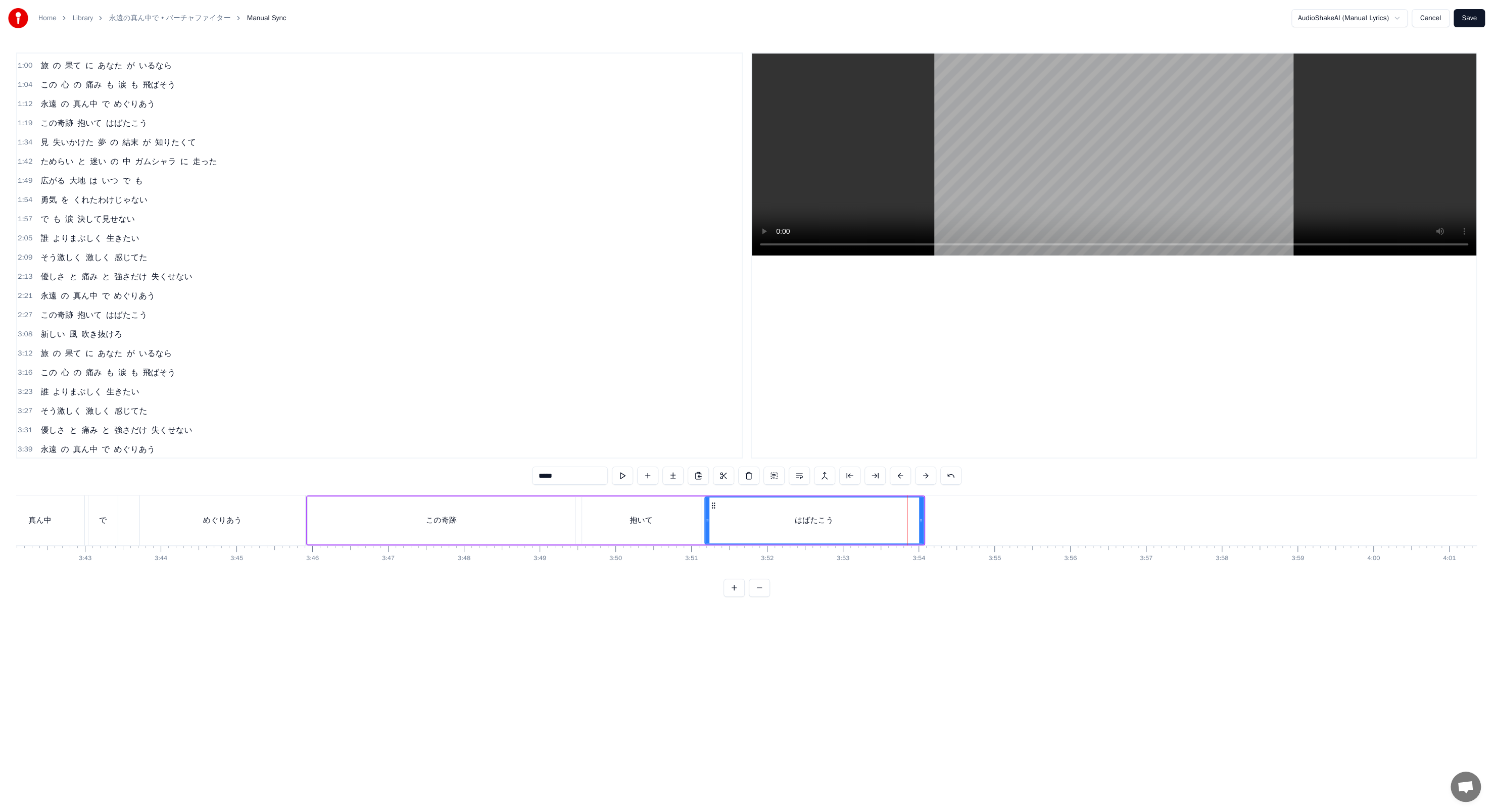 click on "この奇跡" at bounding box center (441, 520) 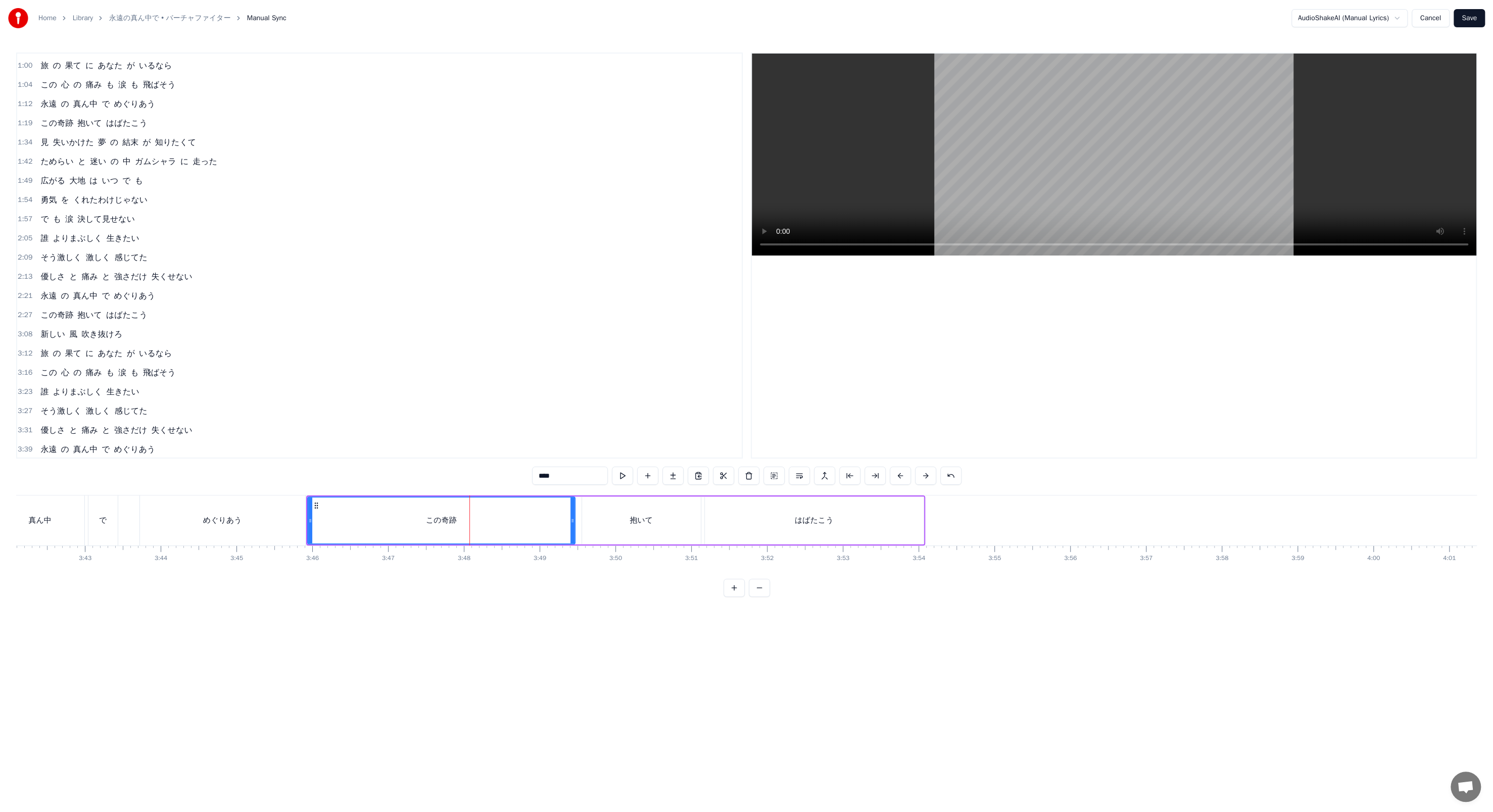 drag, startPoint x: 574, startPoint y: 517, endPoint x: 551, endPoint y: 517, distance: 23 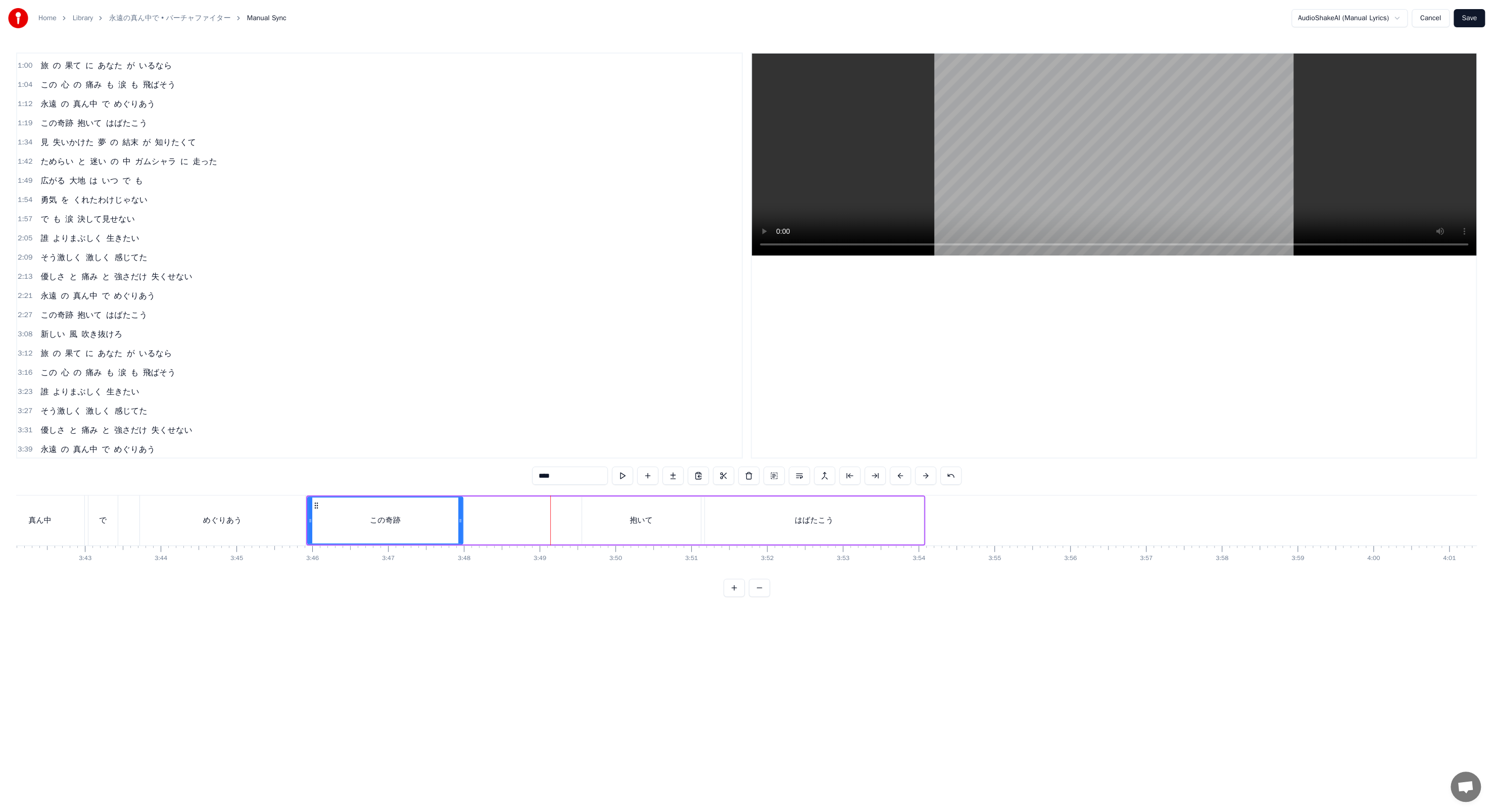 drag, startPoint x: 572, startPoint y: 520, endPoint x: 460, endPoint y: 518, distance: 112.01786 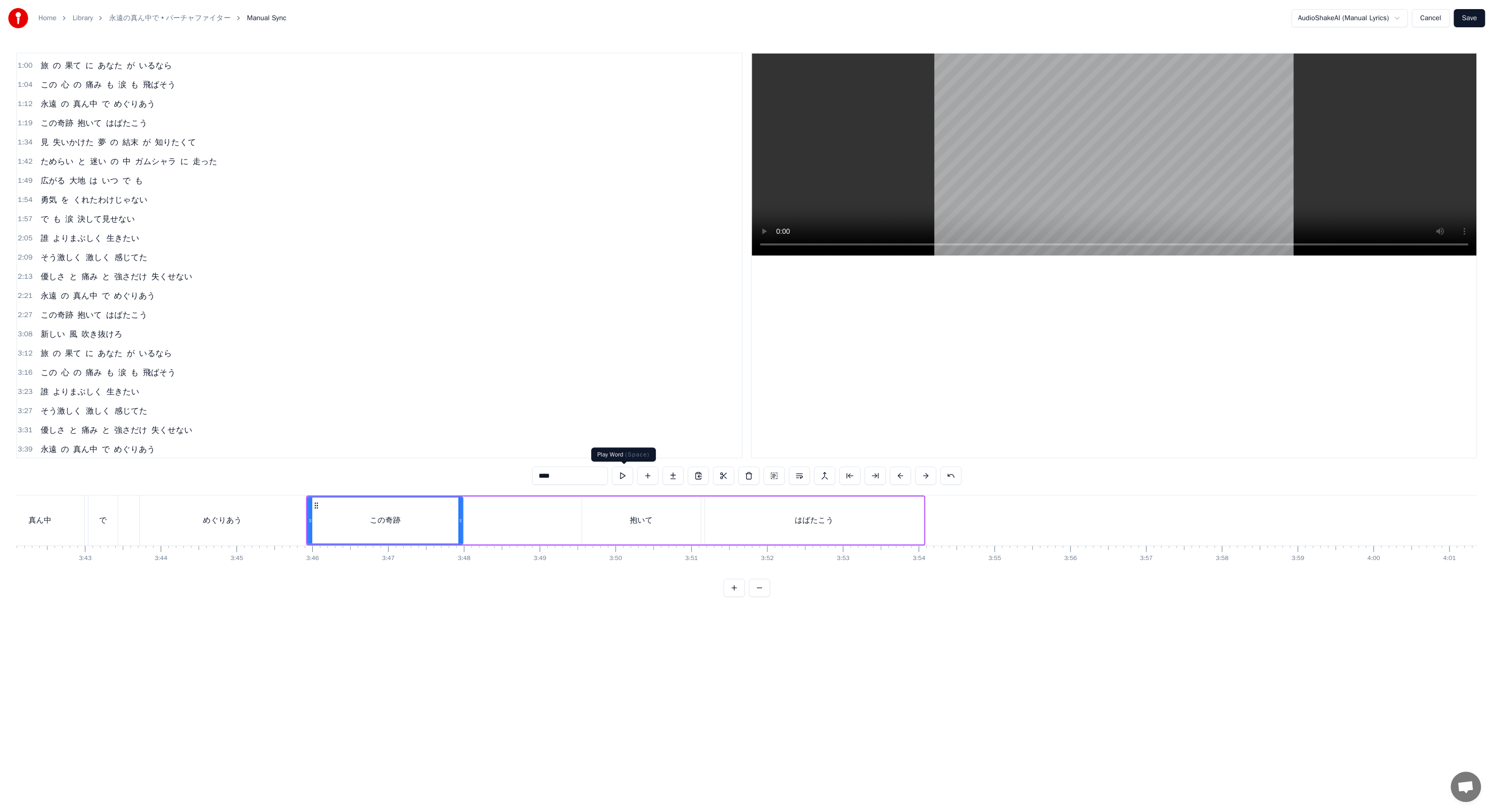 click at bounding box center (622, 476) 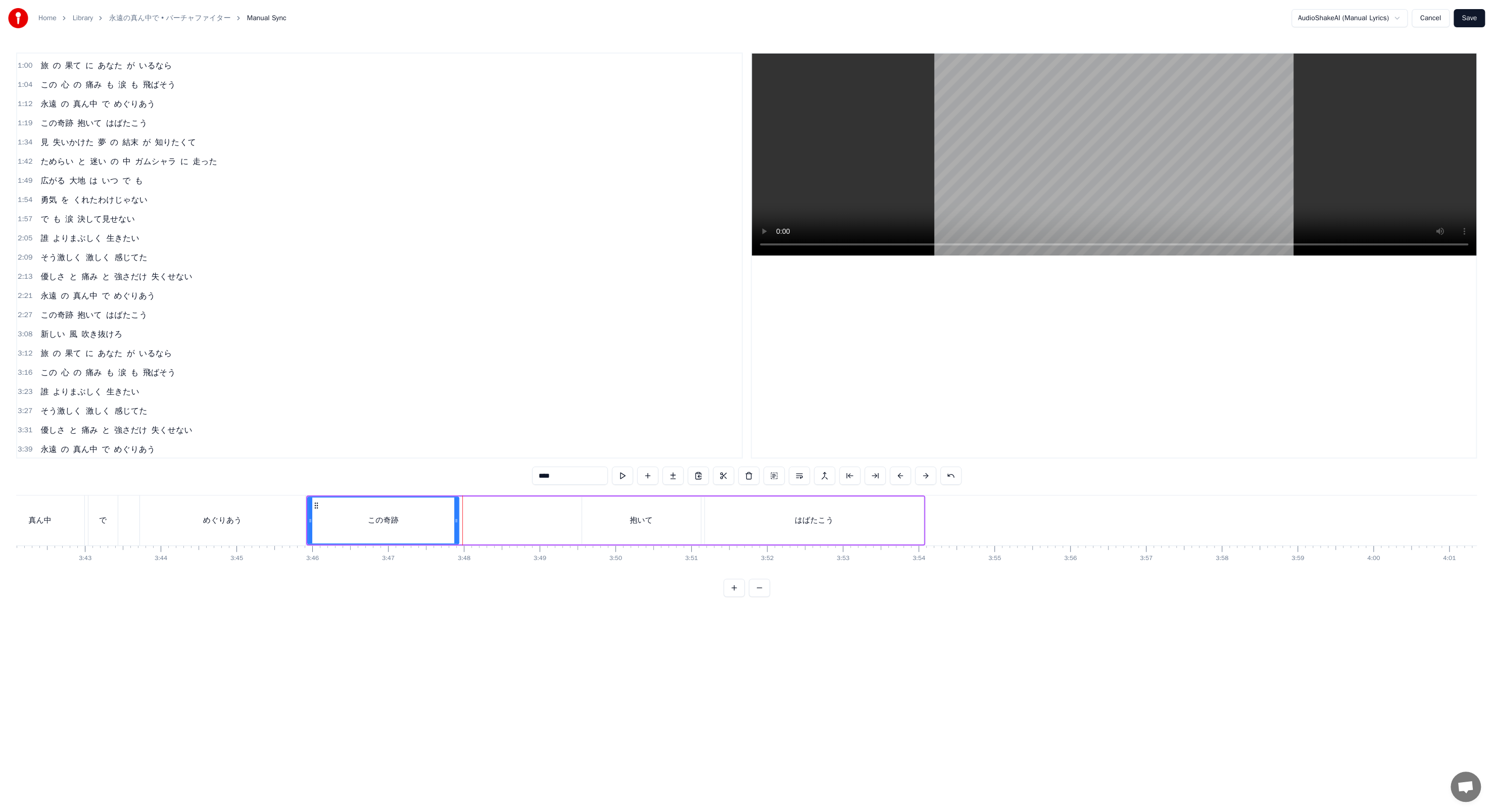 click 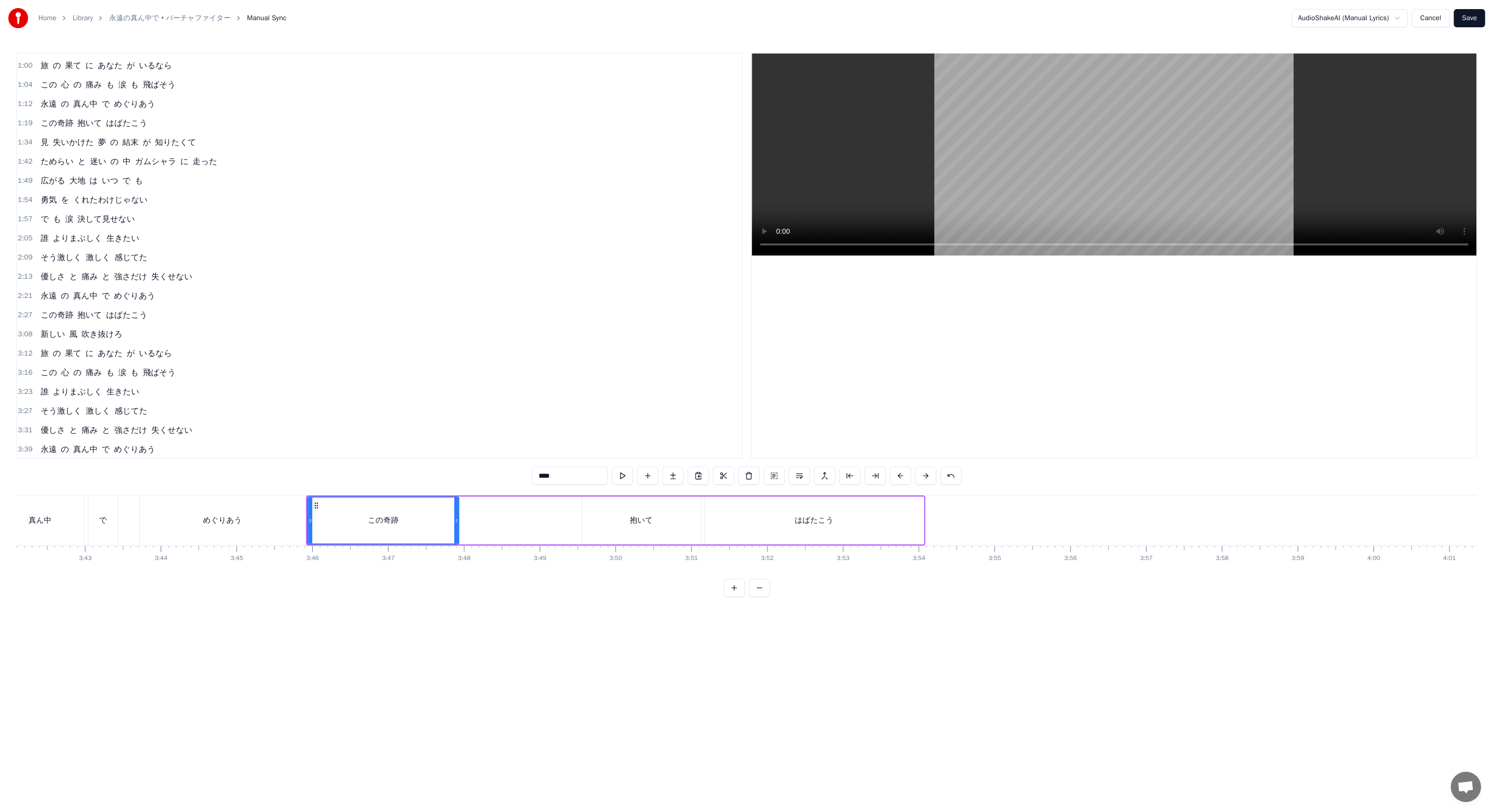 click on "抱いて" at bounding box center (641, 520) 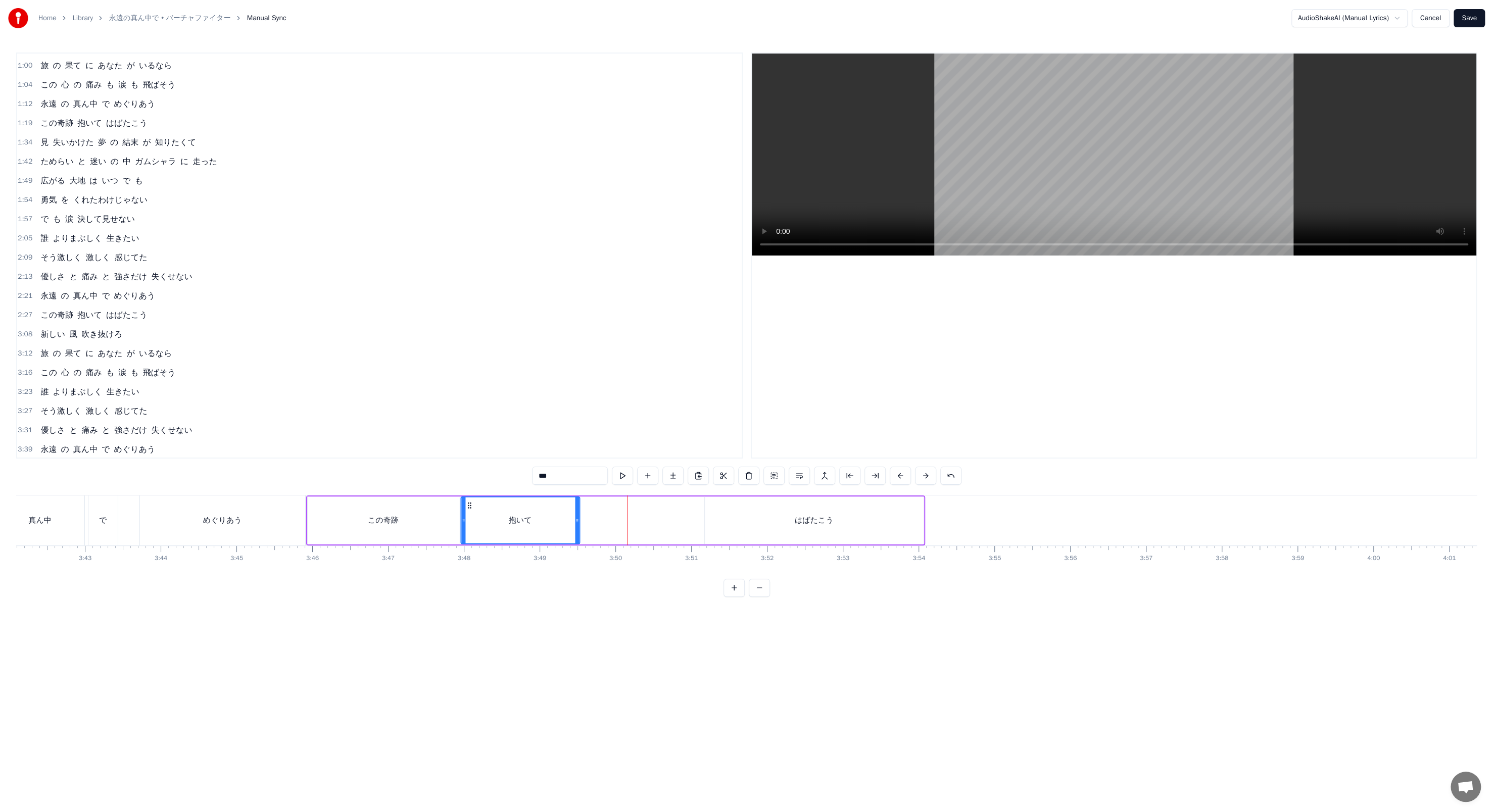 drag, startPoint x: 590, startPoint y: 501, endPoint x: 468, endPoint y: 498, distance: 122.03688 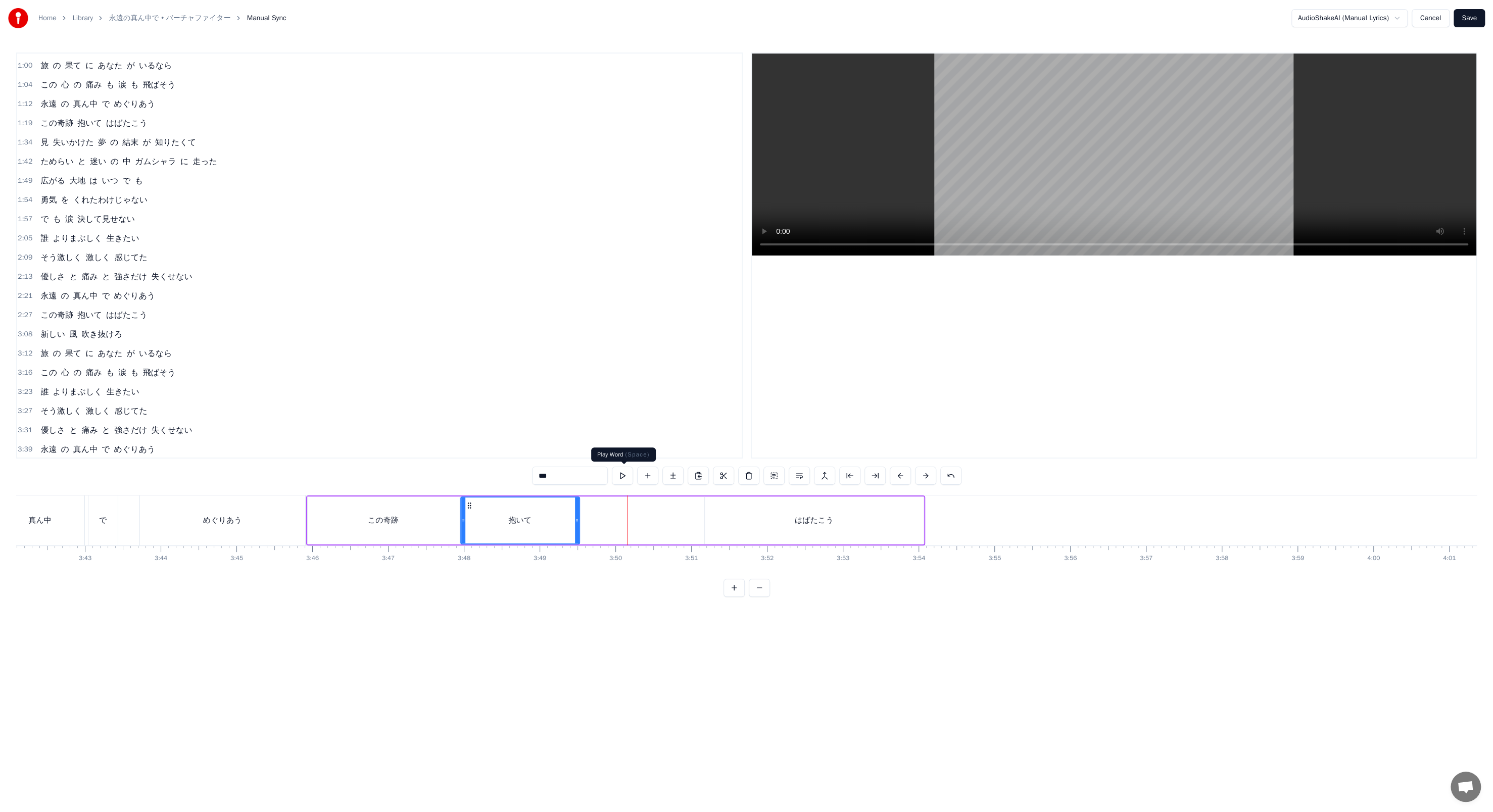 click at bounding box center (622, 476) 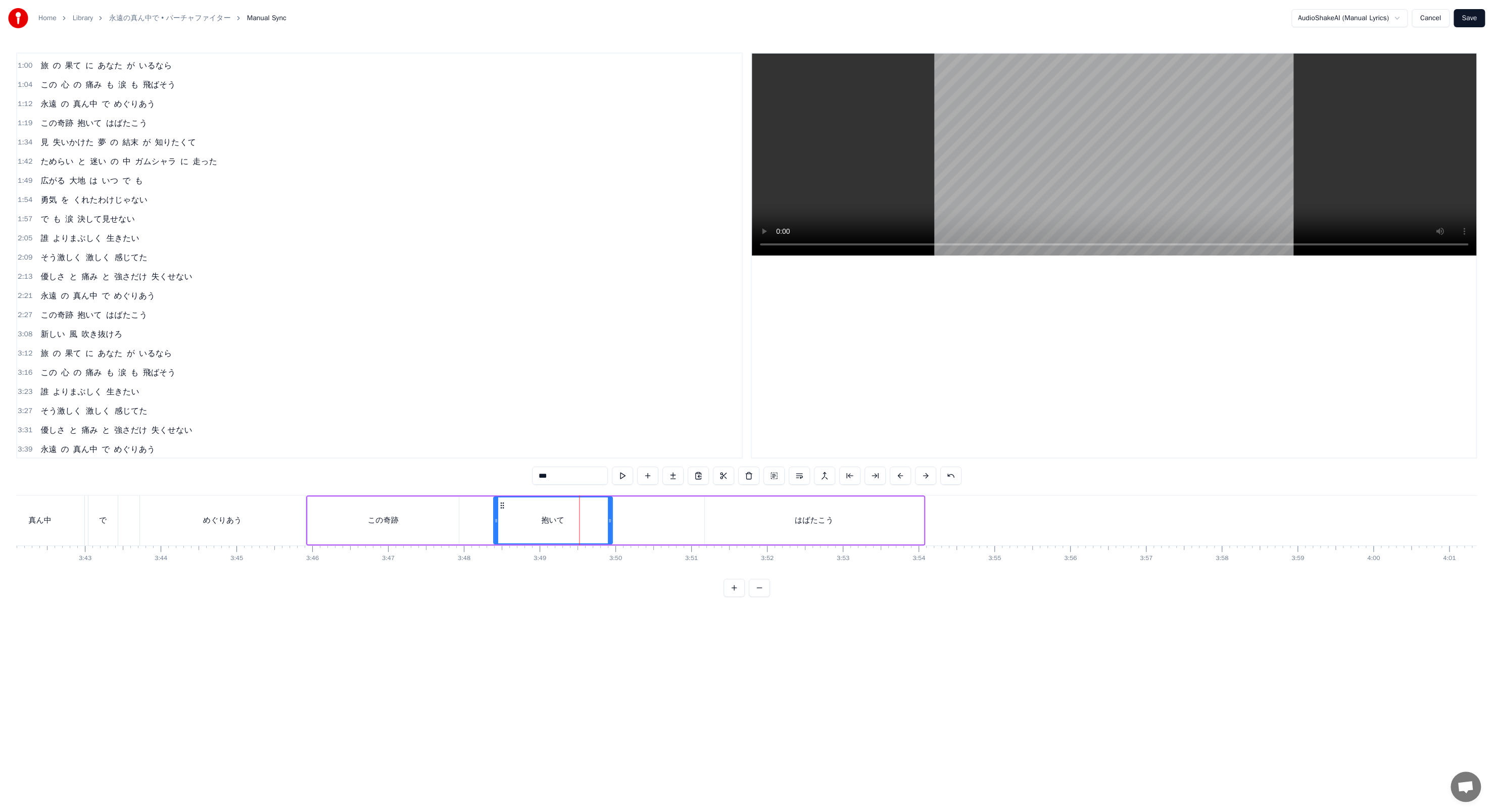 drag, startPoint x: 468, startPoint y: 501, endPoint x: 501, endPoint y: 501, distance: 33 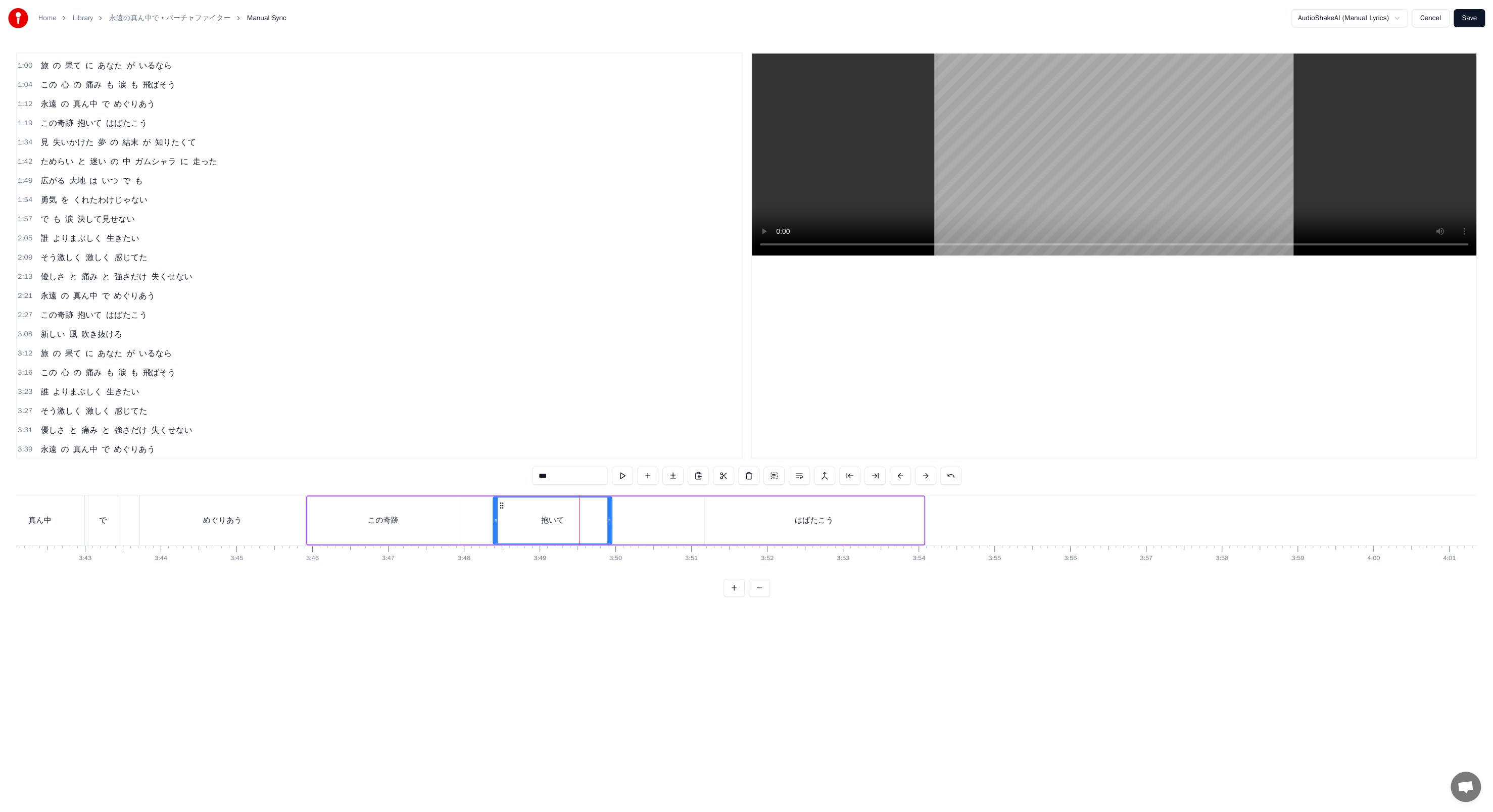 click at bounding box center [622, 476] 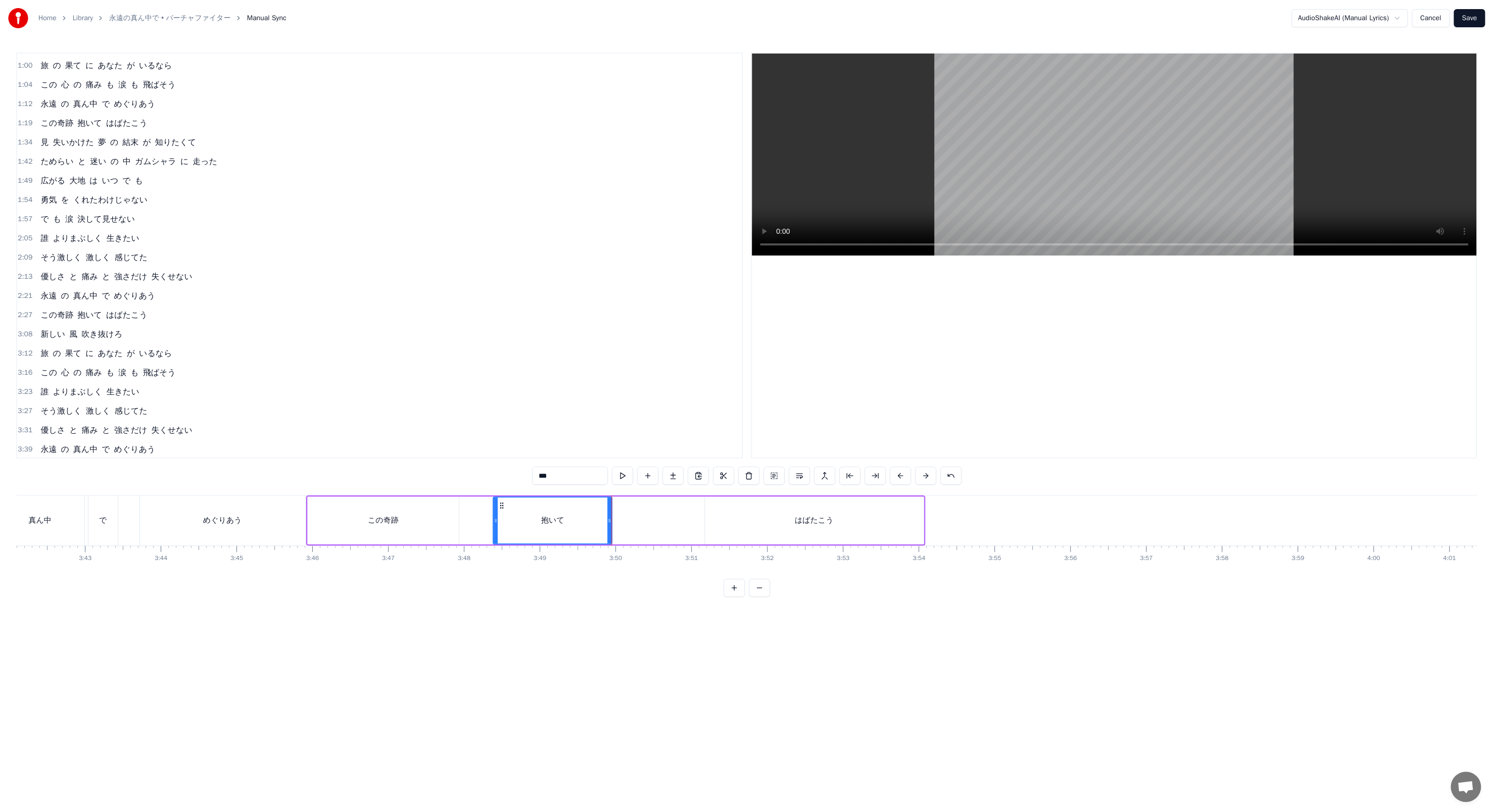 click on "はばたこう" at bounding box center [814, 520] 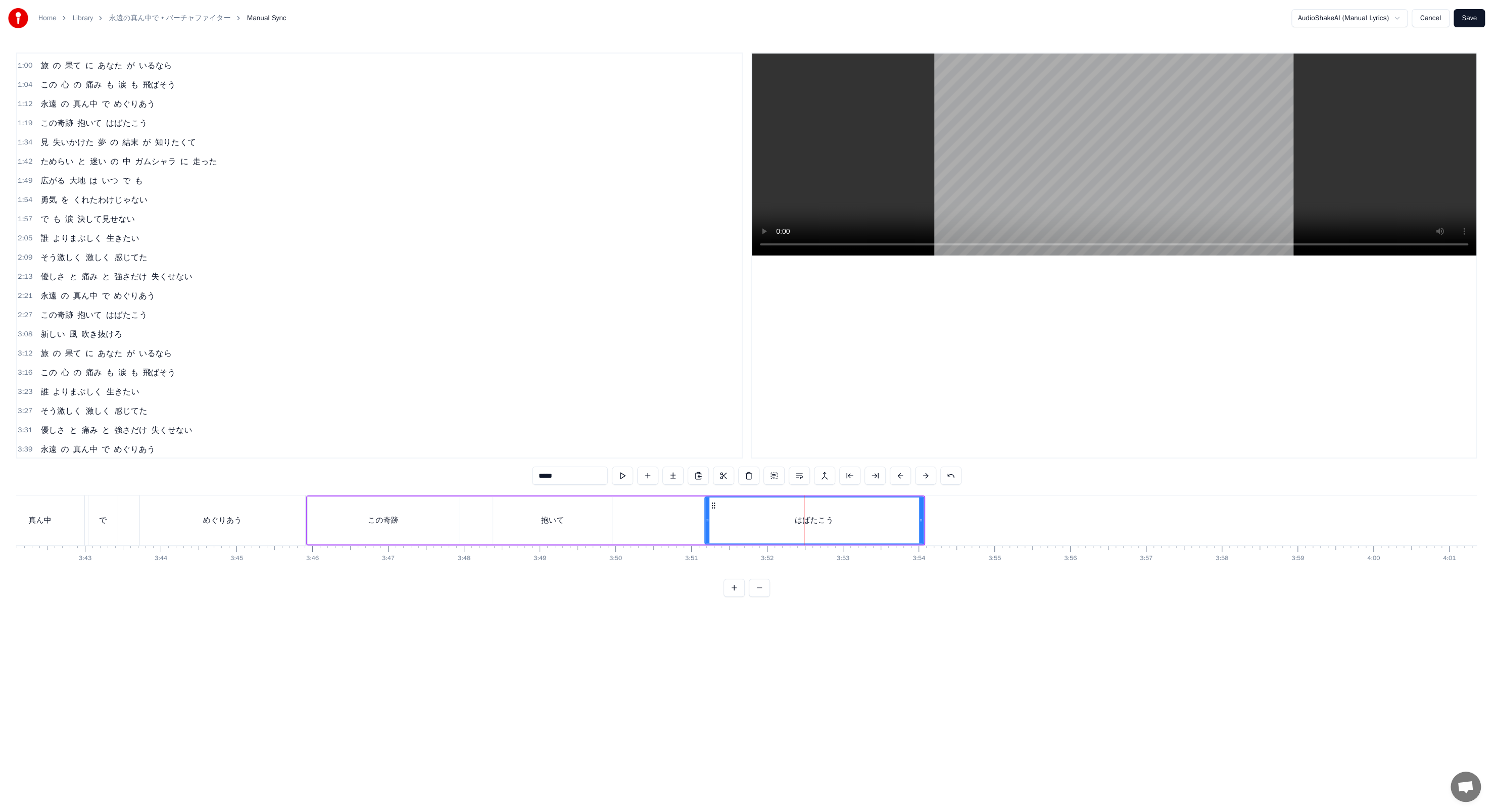 click on "抱いて" at bounding box center (552, 520) 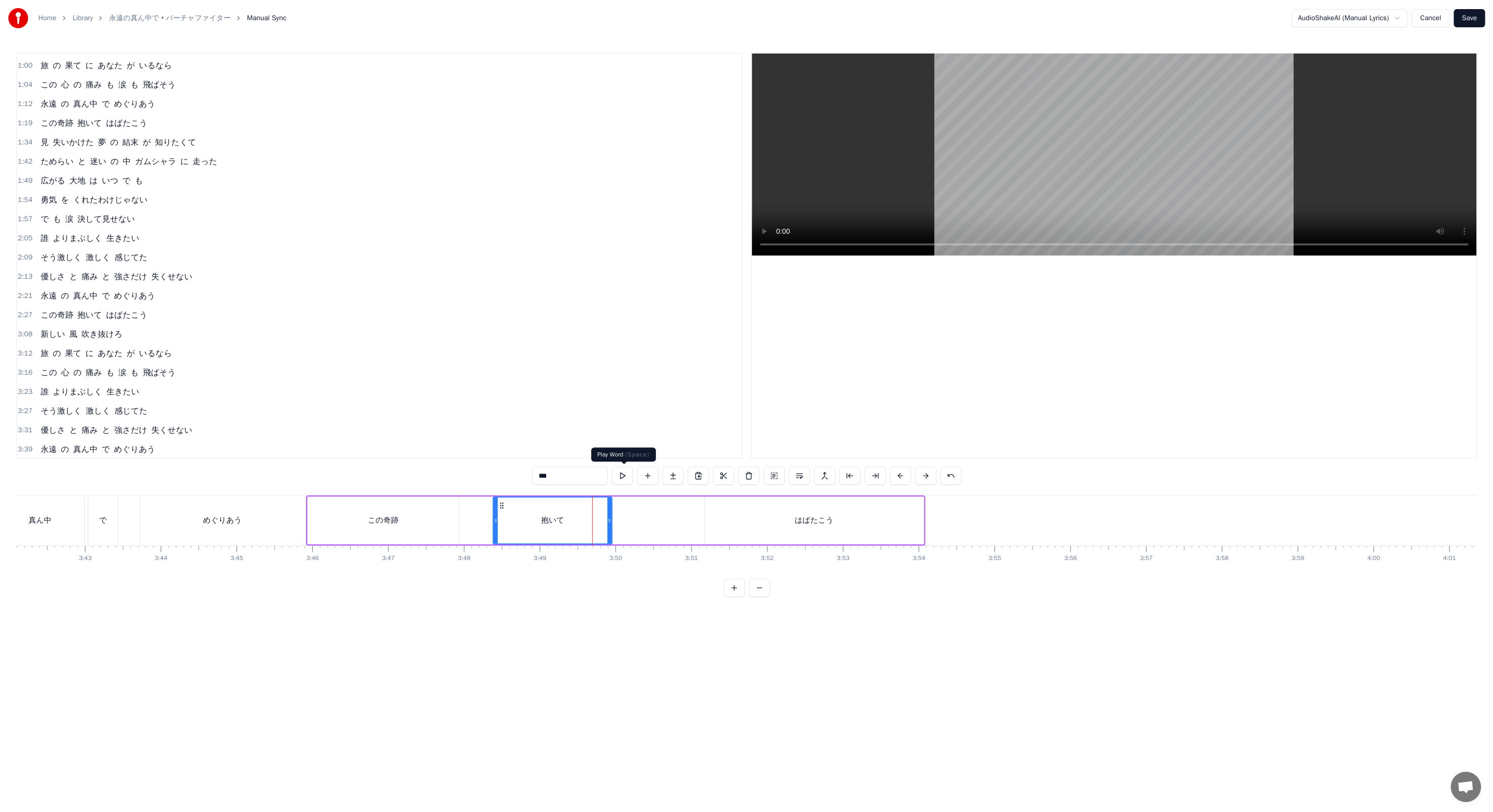 click at bounding box center (622, 476) 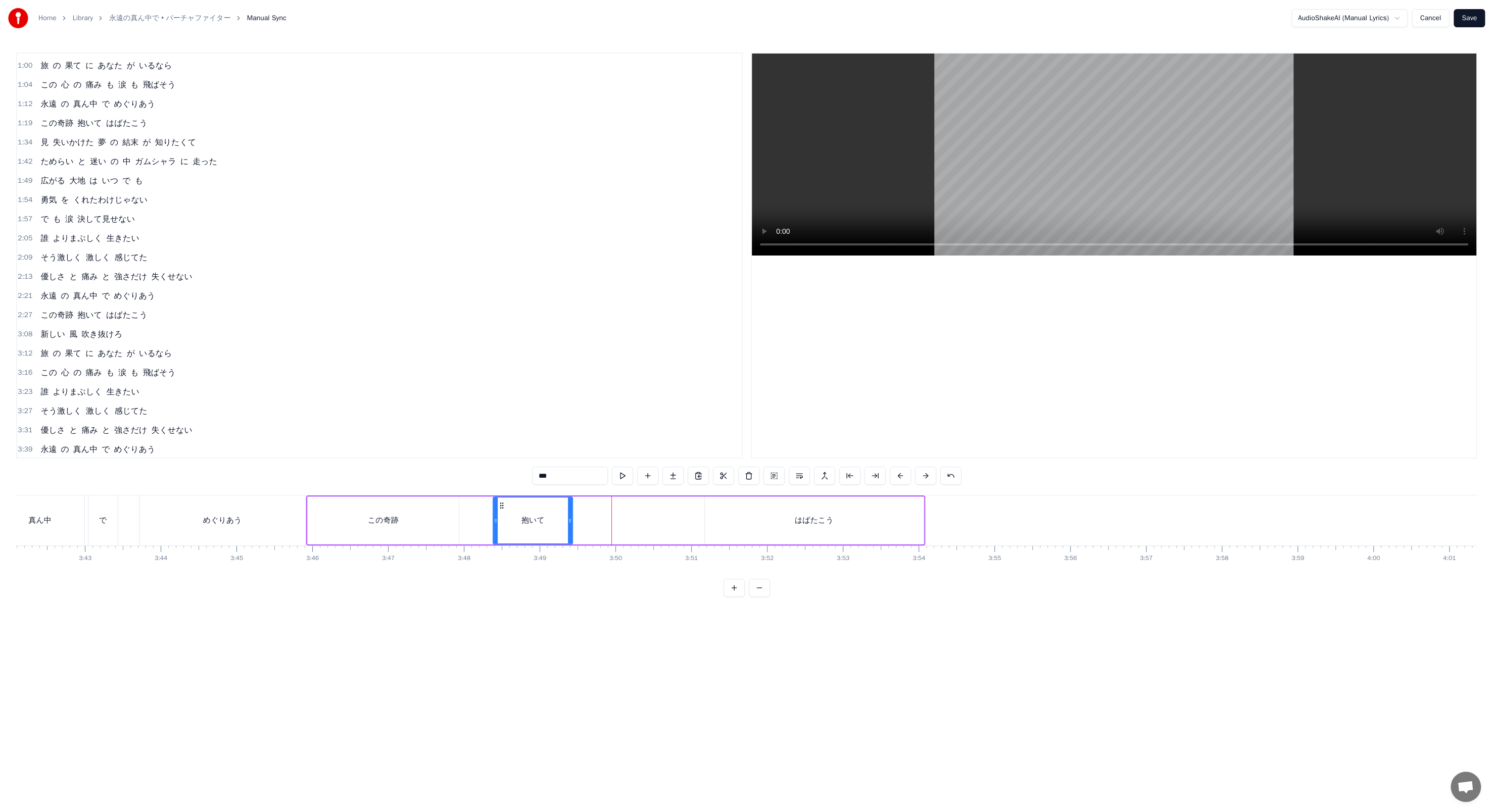drag, startPoint x: 609, startPoint y: 518, endPoint x: 570, endPoint y: 518, distance: 39 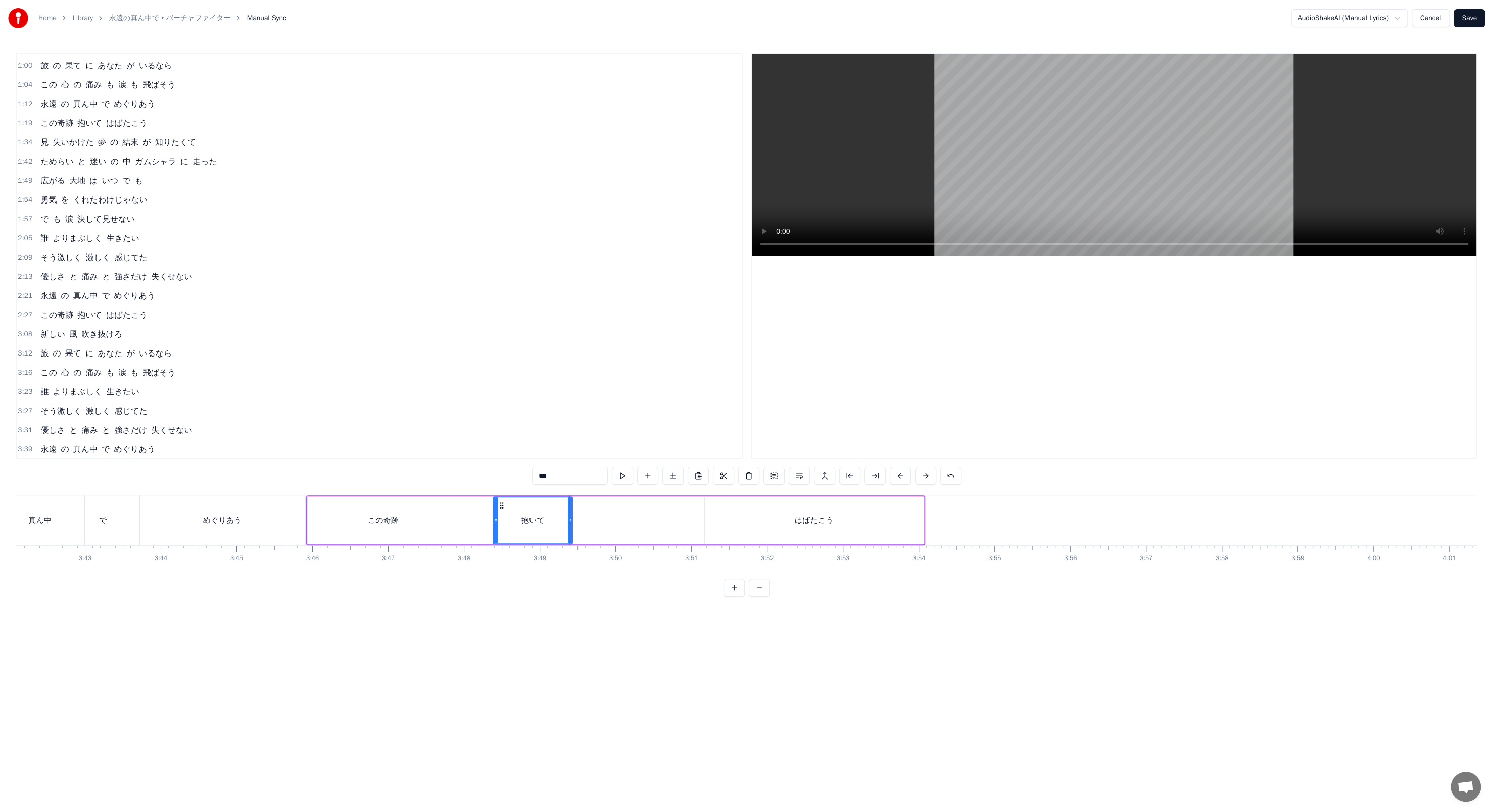 click at bounding box center [622, 476] 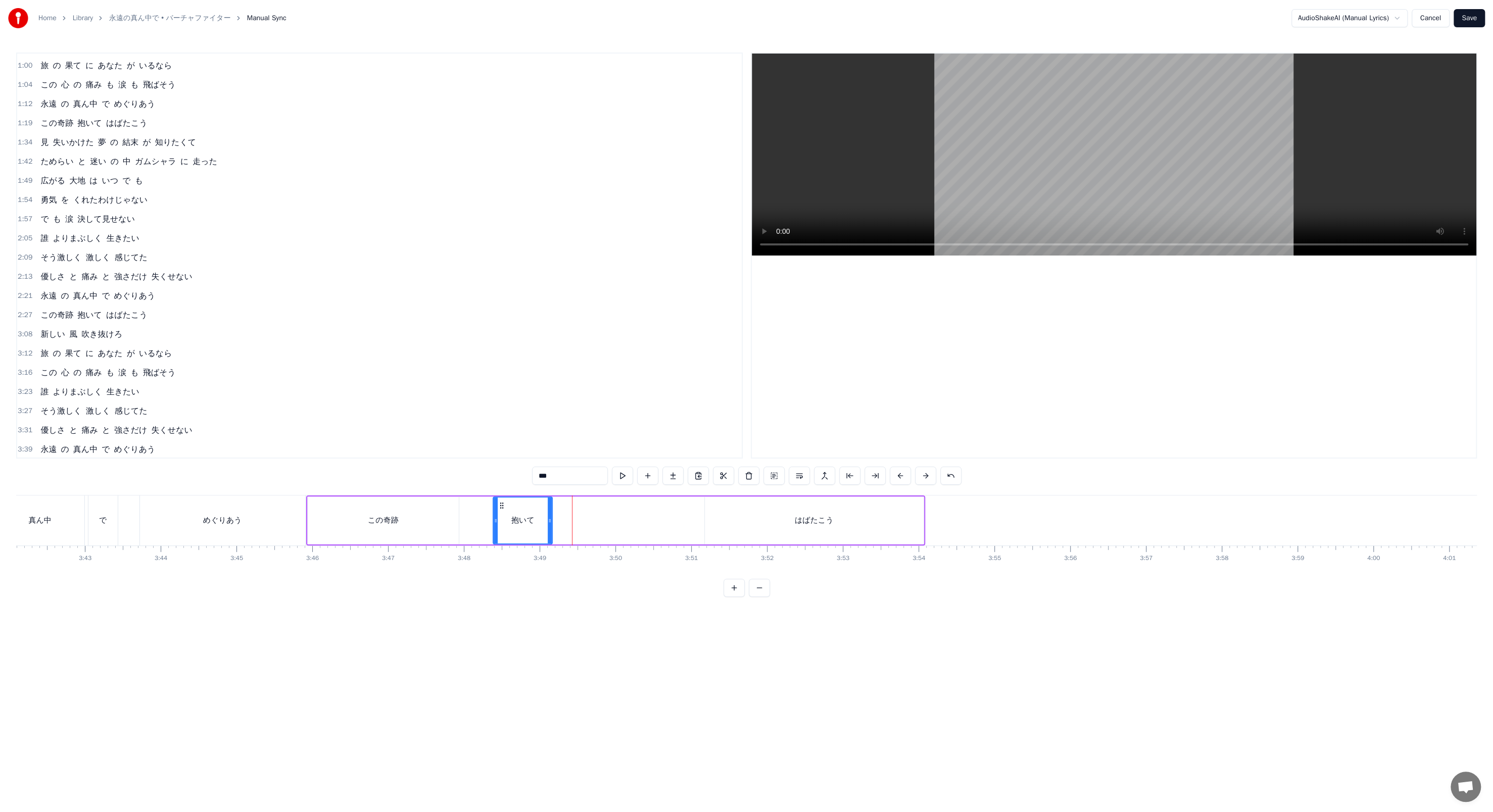 drag, startPoint x: 567, startPoint y: 518, endPoint x: 547, endPoint y: 516, distance: 20.099751 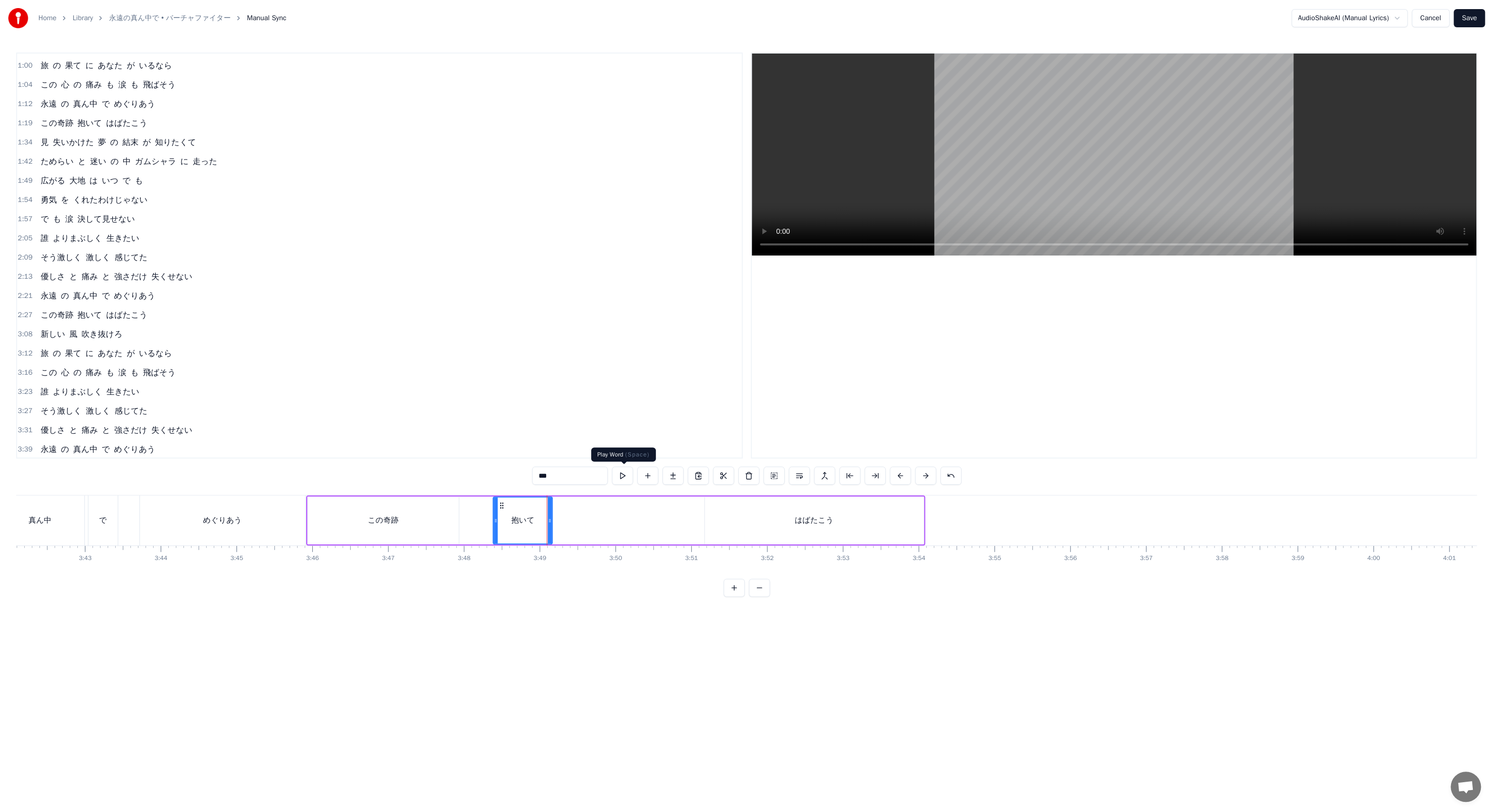 click at bounding box center [622, 476] 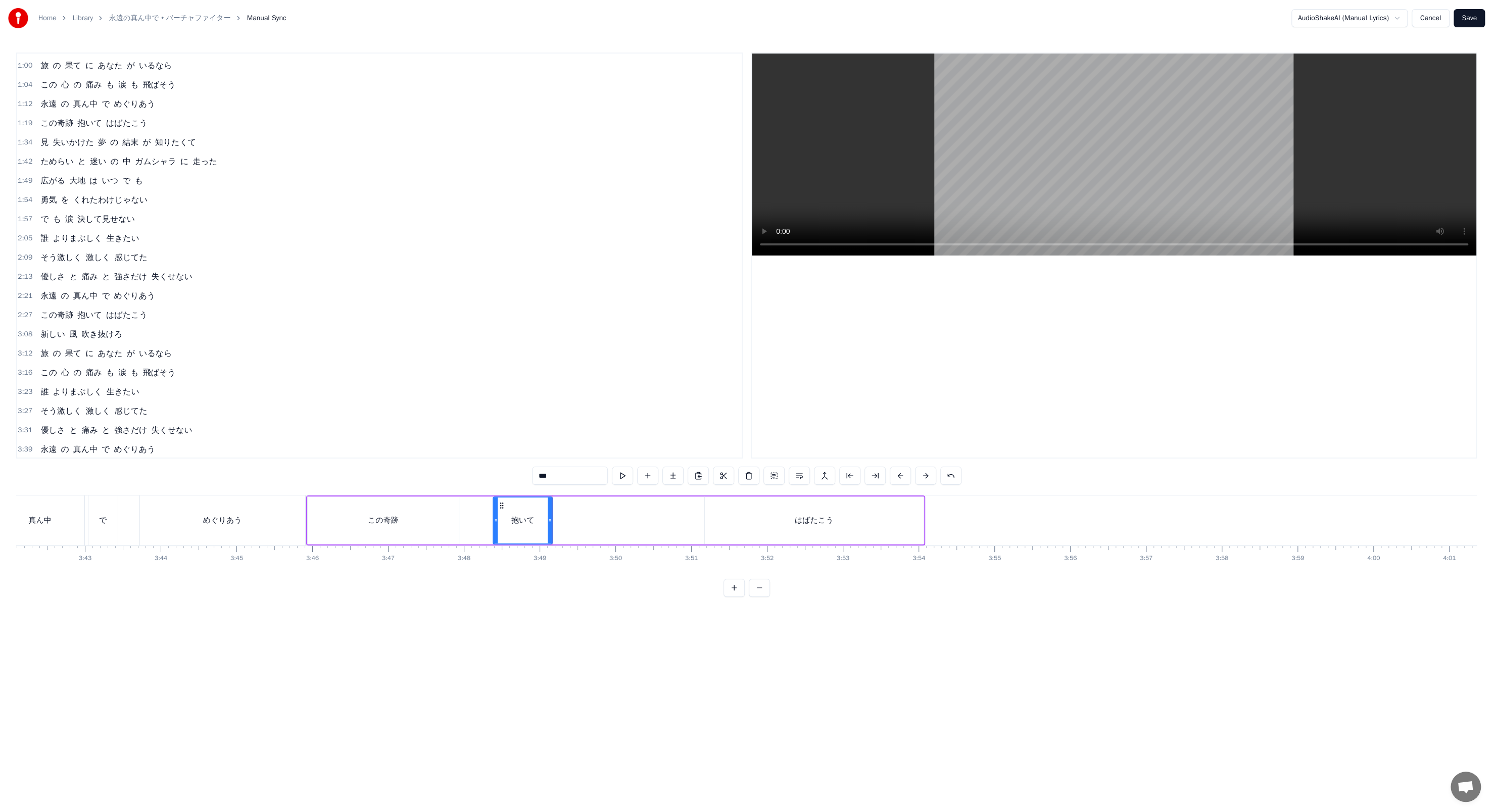 click on "はばたこう" at bounding box center [814, 520] 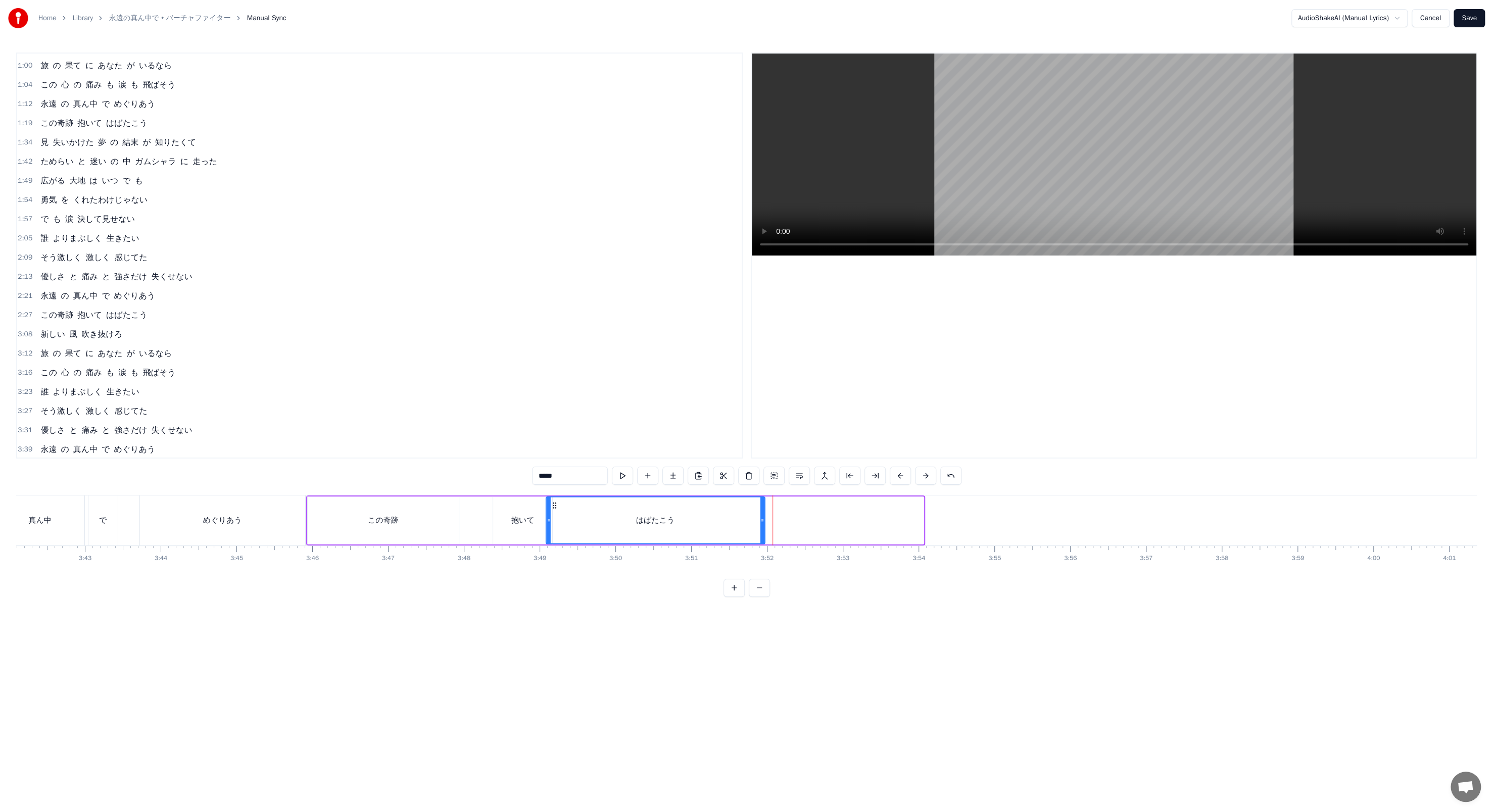 drag, startPoint x: 712, startPoint y: 504, endPoint x: 553, endPoint y: 501, distance: 159.028 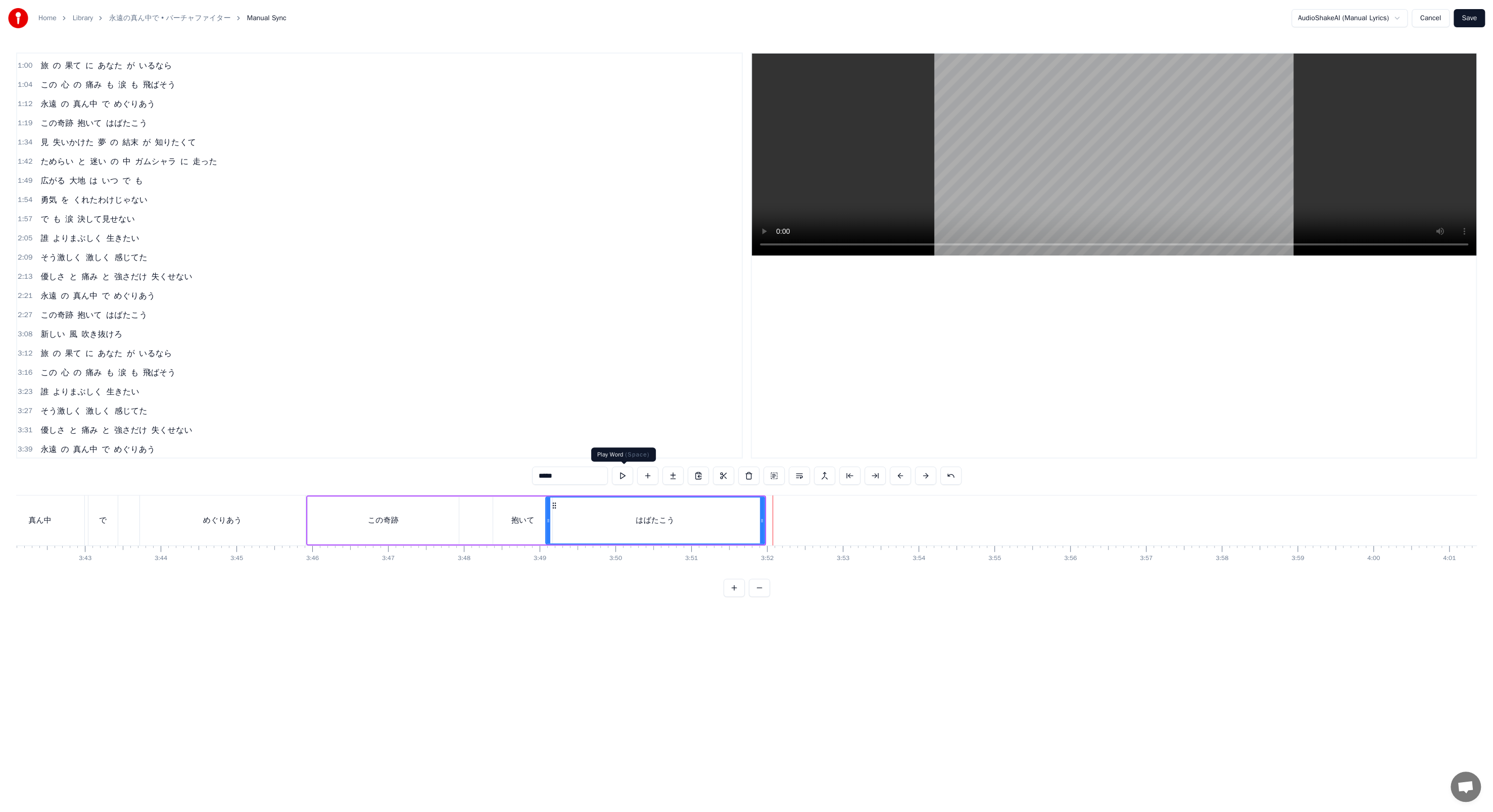 click at bounding box center (622, 476) 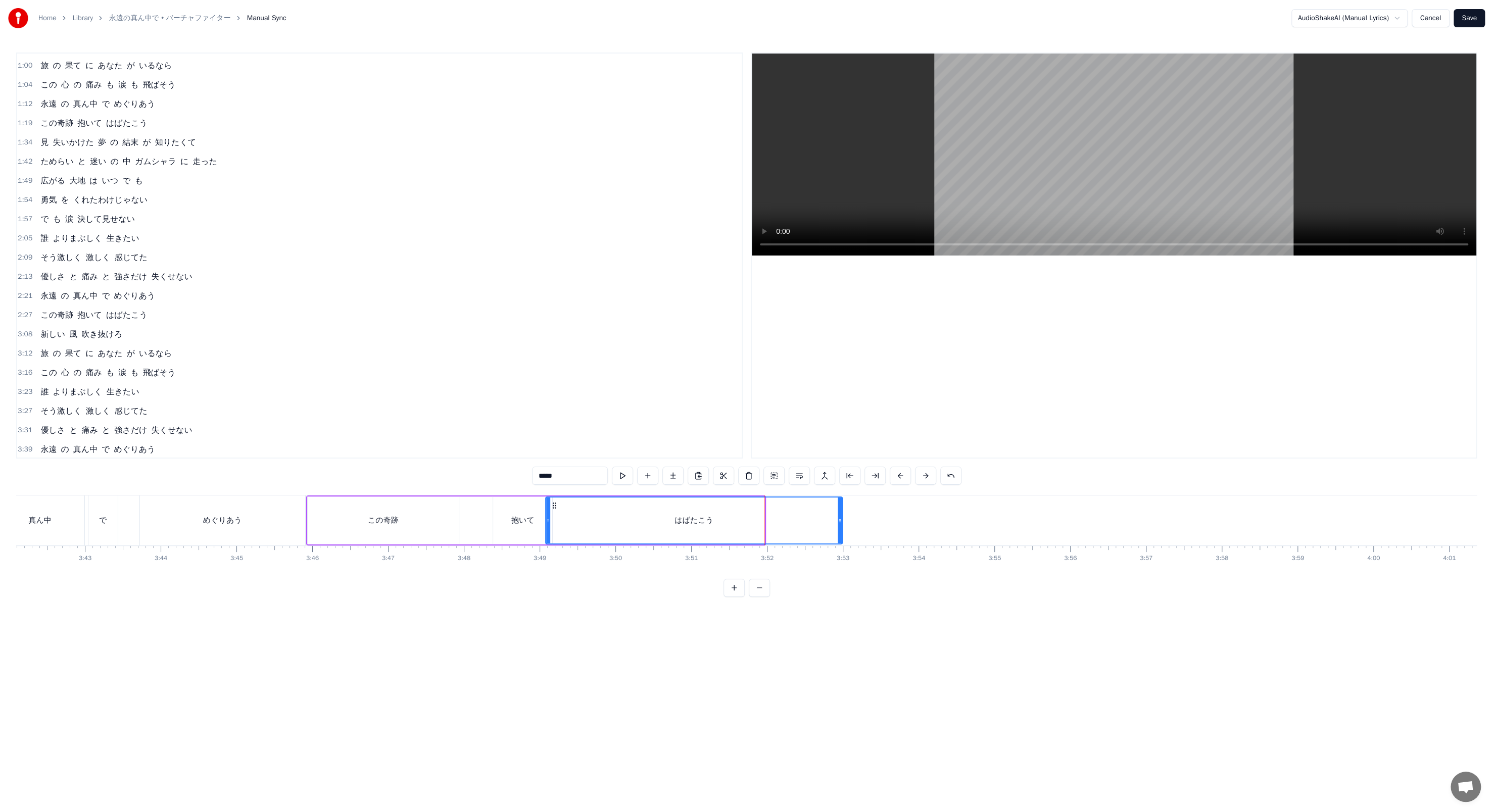 drag, startPoint x: 762, startPoint y: 522, endPoint x: 840, endPoint y: 519, distance: 78.05767 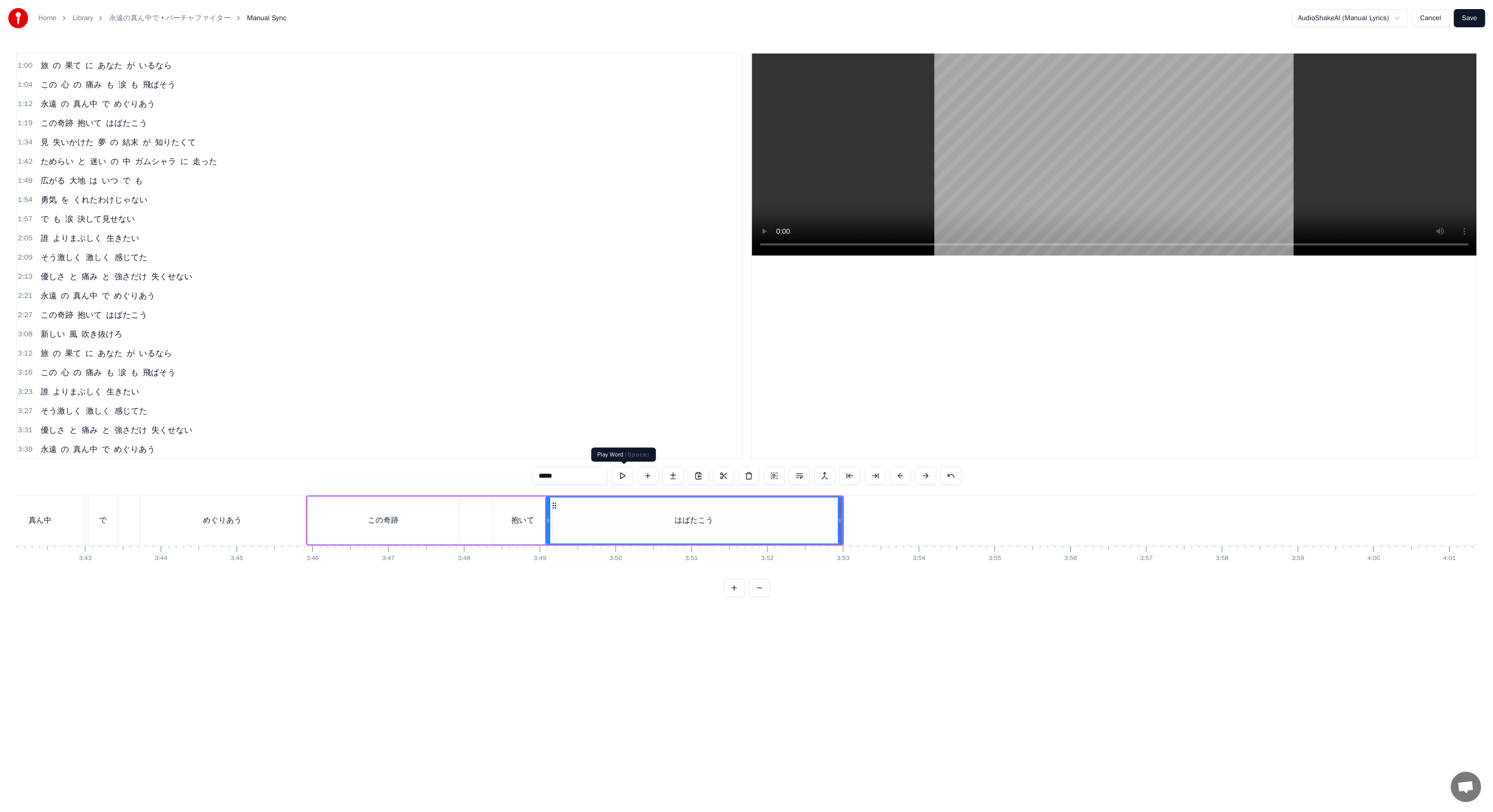 click at bounding box center (622, 476) 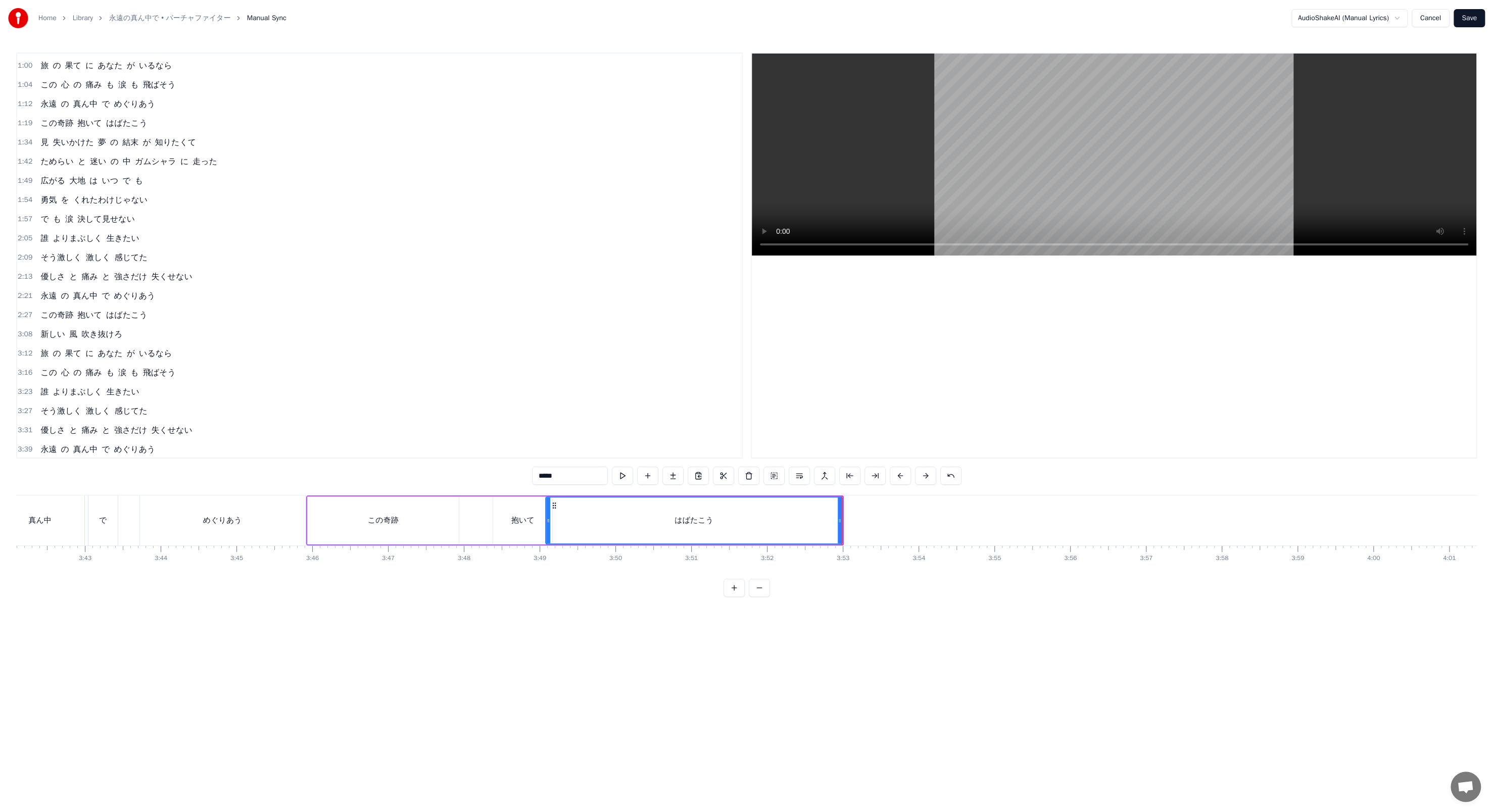 click on "抱いて" at bounding box center (522, 520) 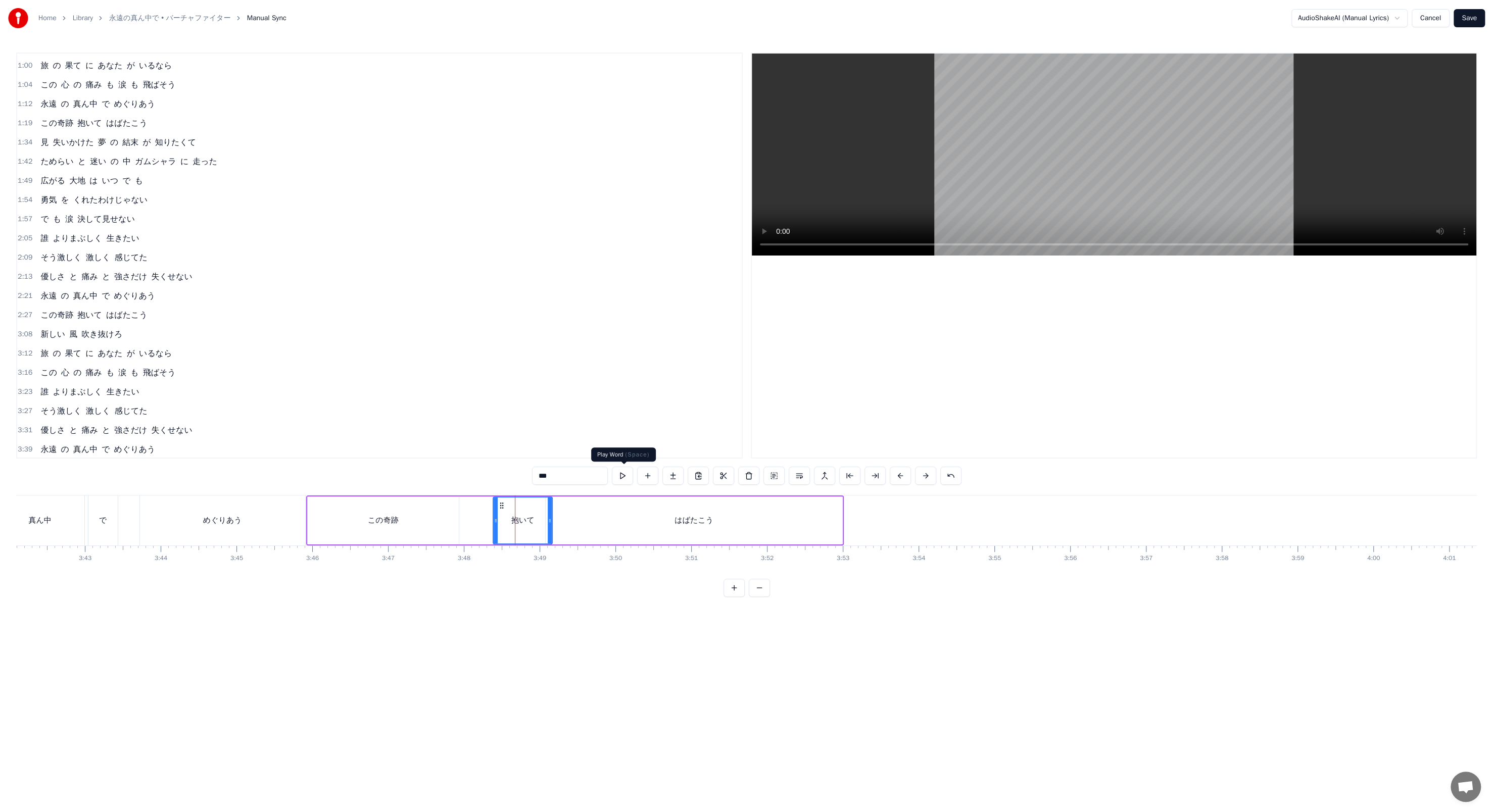 click at bounding box center (622, 476) 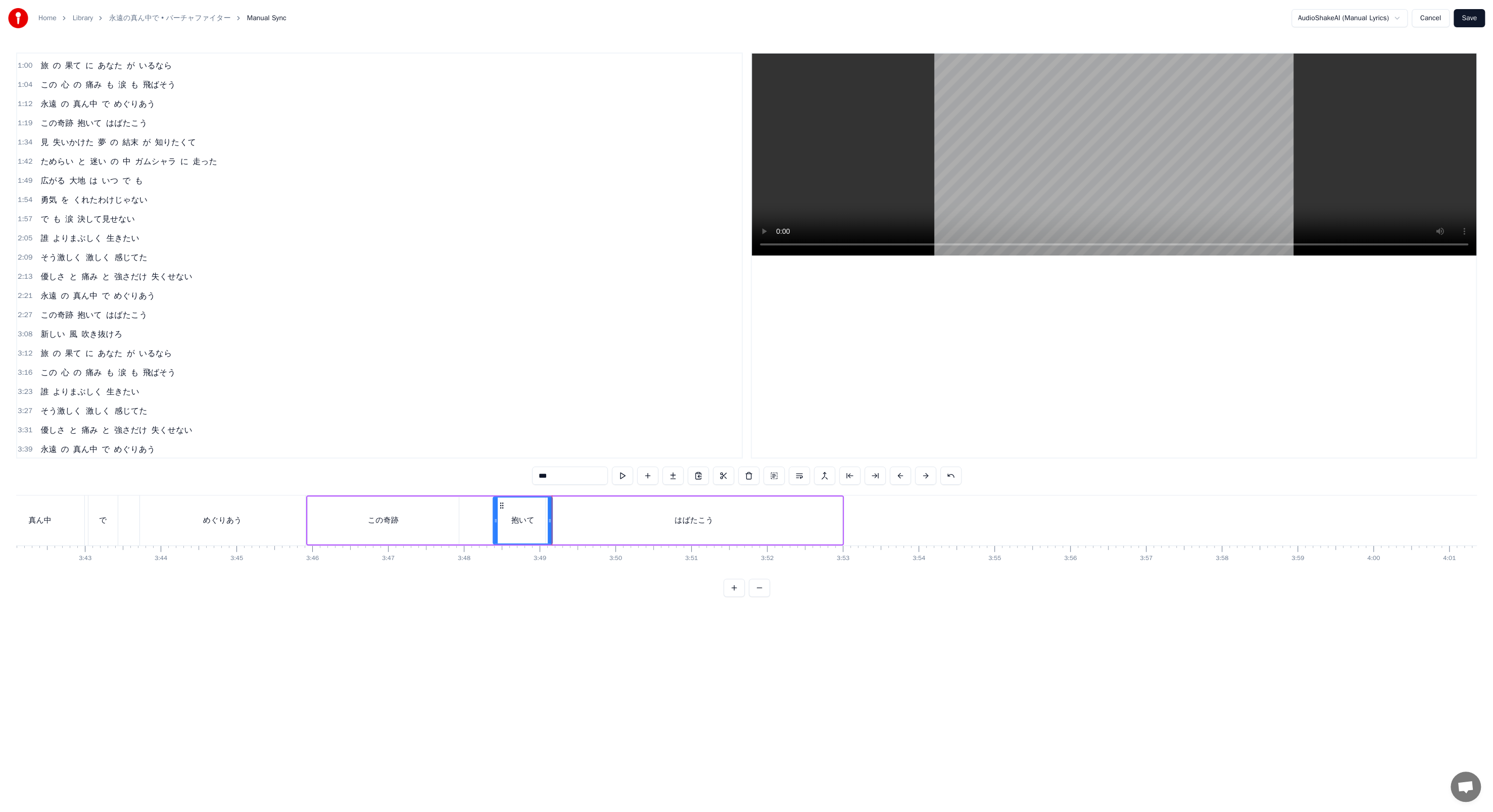 click on "はばたこう" at bounding box center [694, 520] 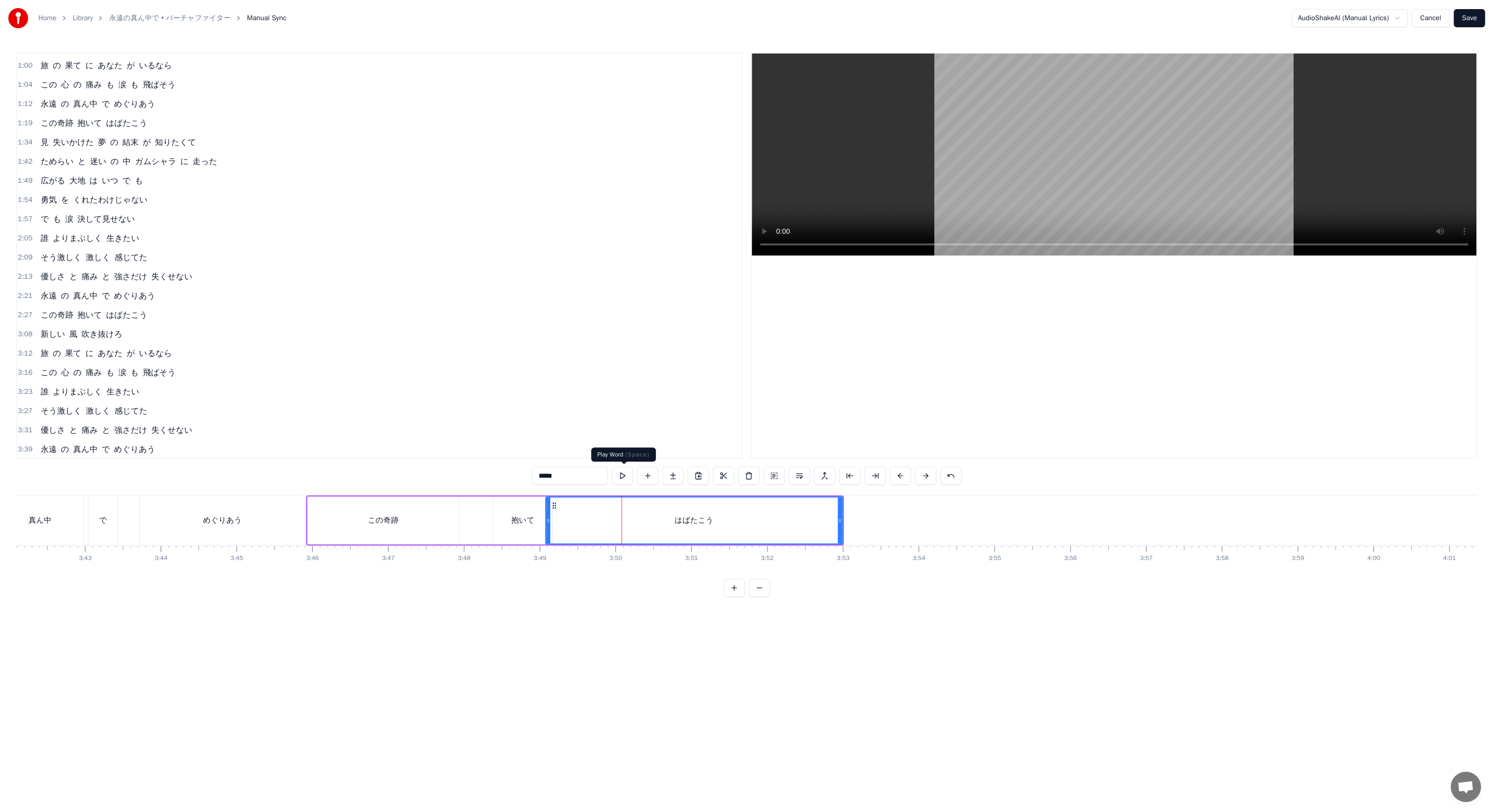 click at bounding box center (624, 464) 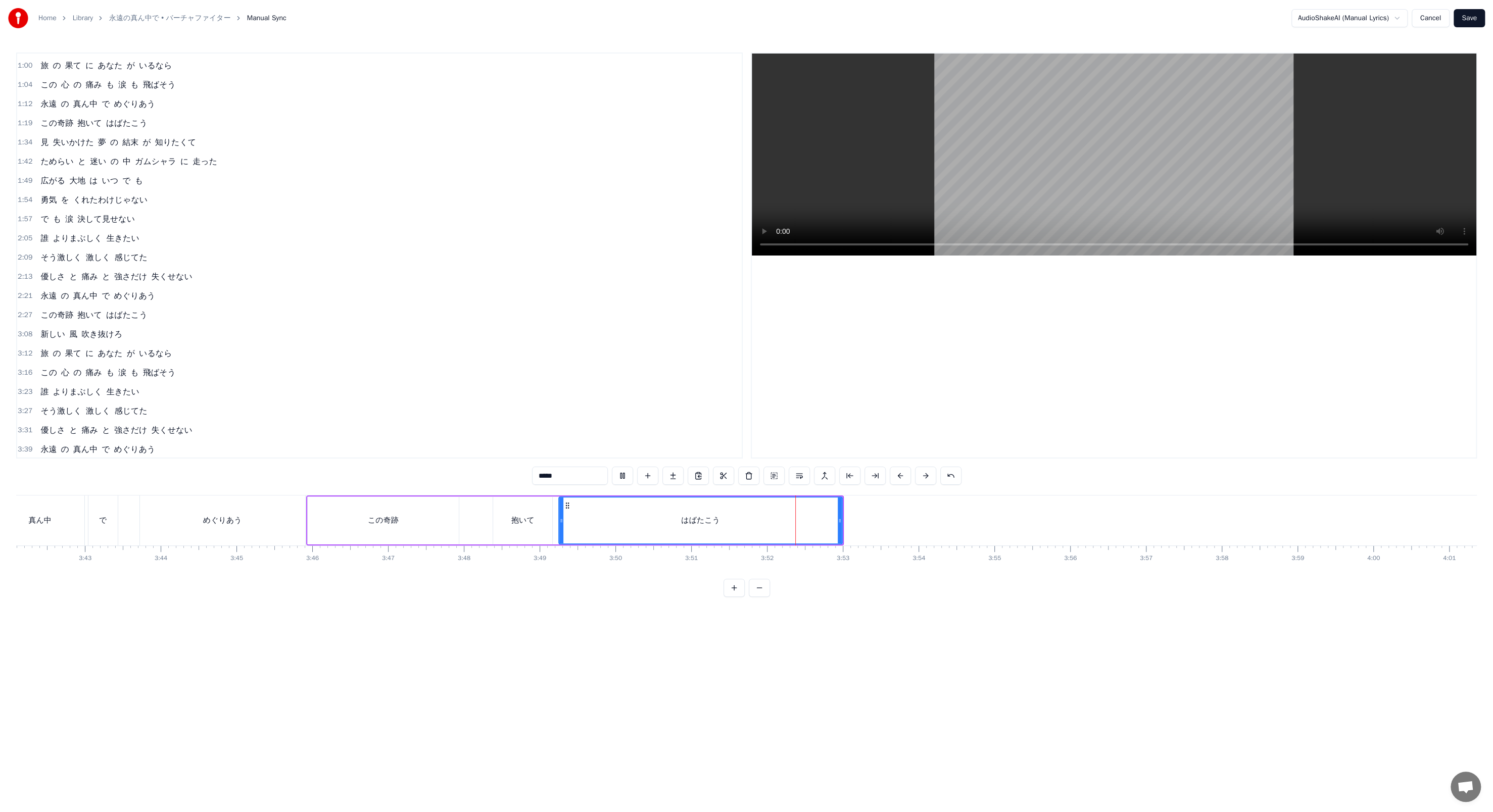drag, startPoint x: 551, startPoint y: 513, endPoint x: 562, endPoint y: 512, distance: 11.045361 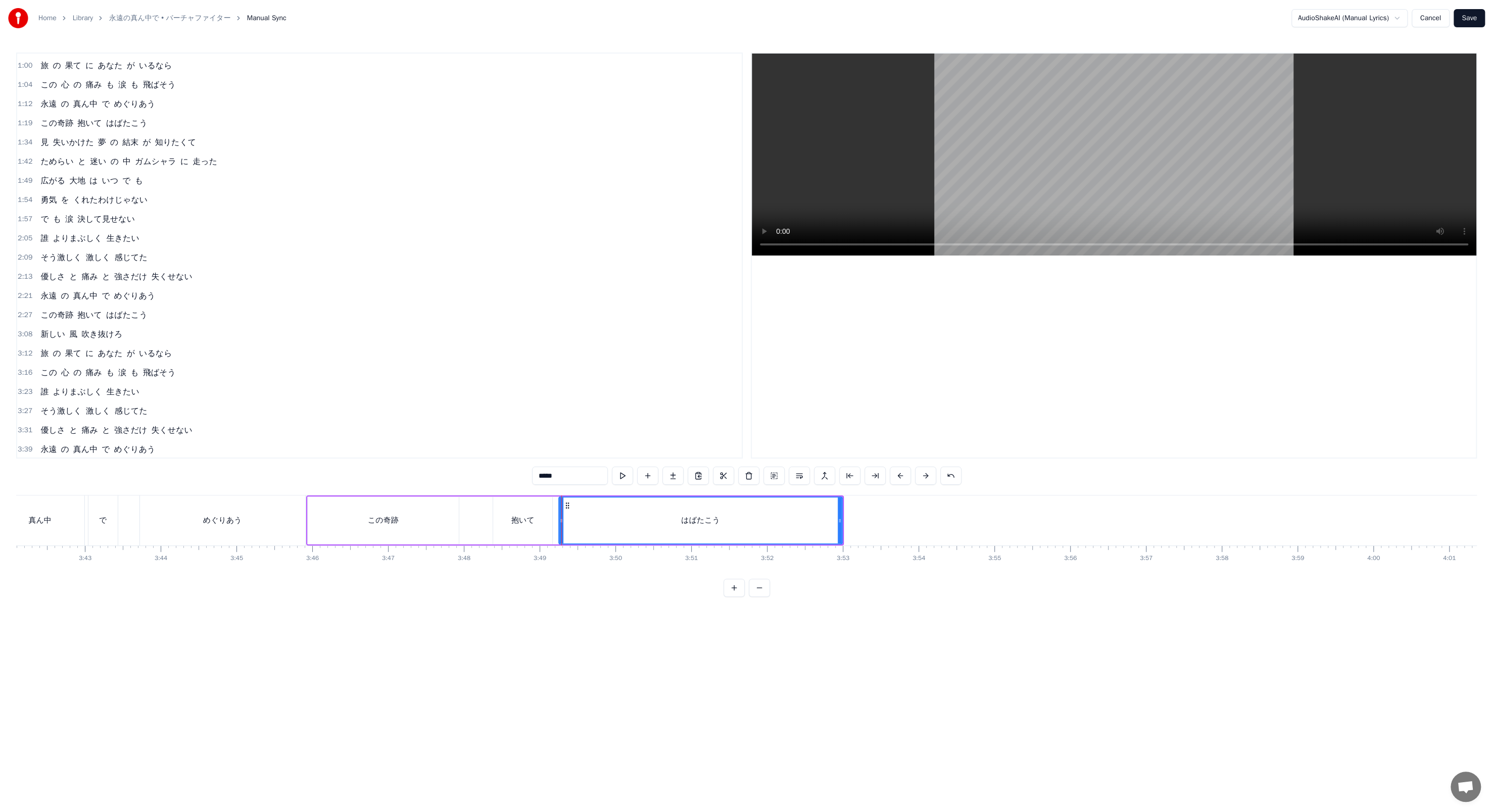 click on "抱いて" at bounding box center [522, 520] 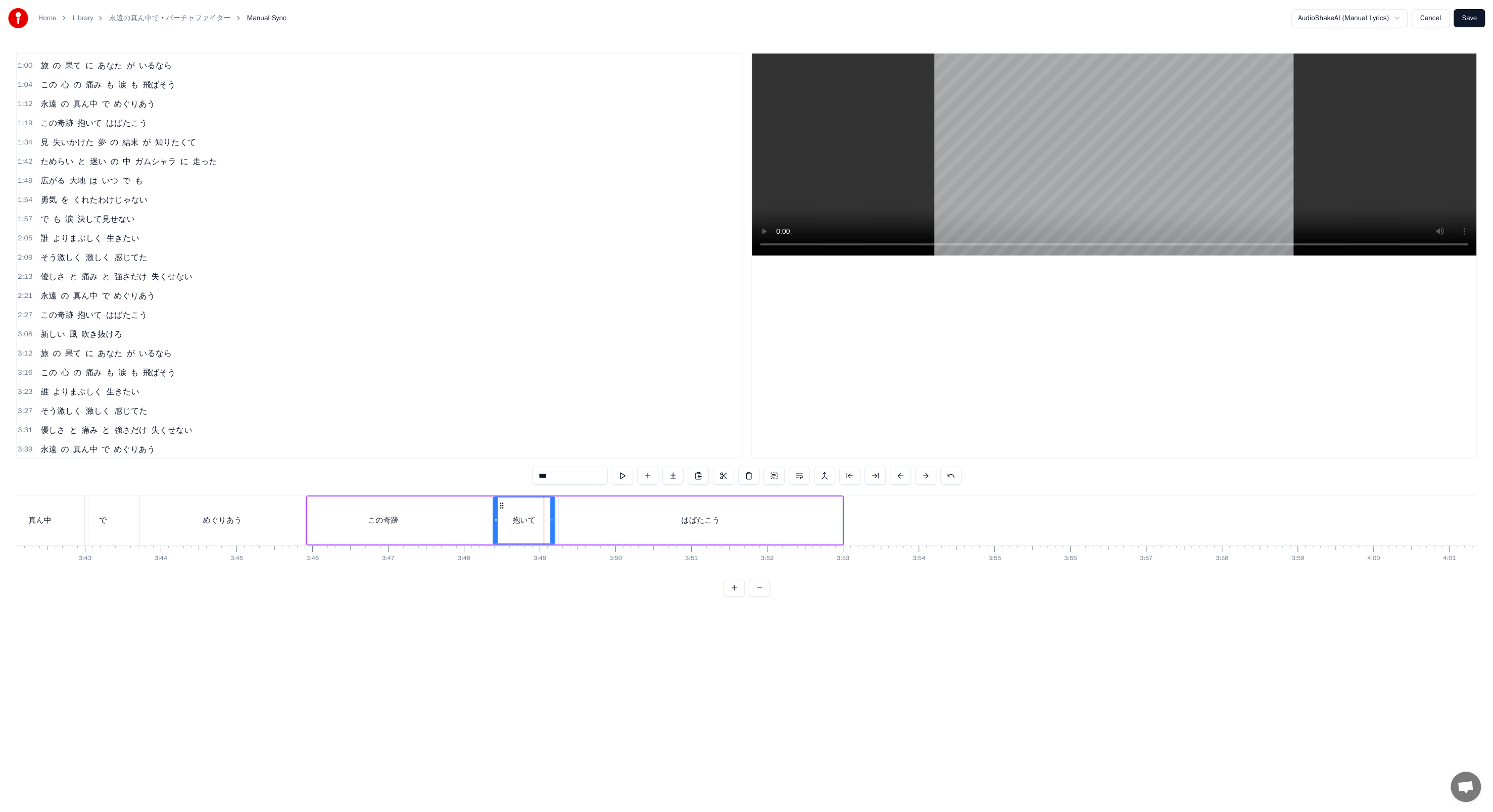 click on "抱いて" at bounding box center (524, 520) 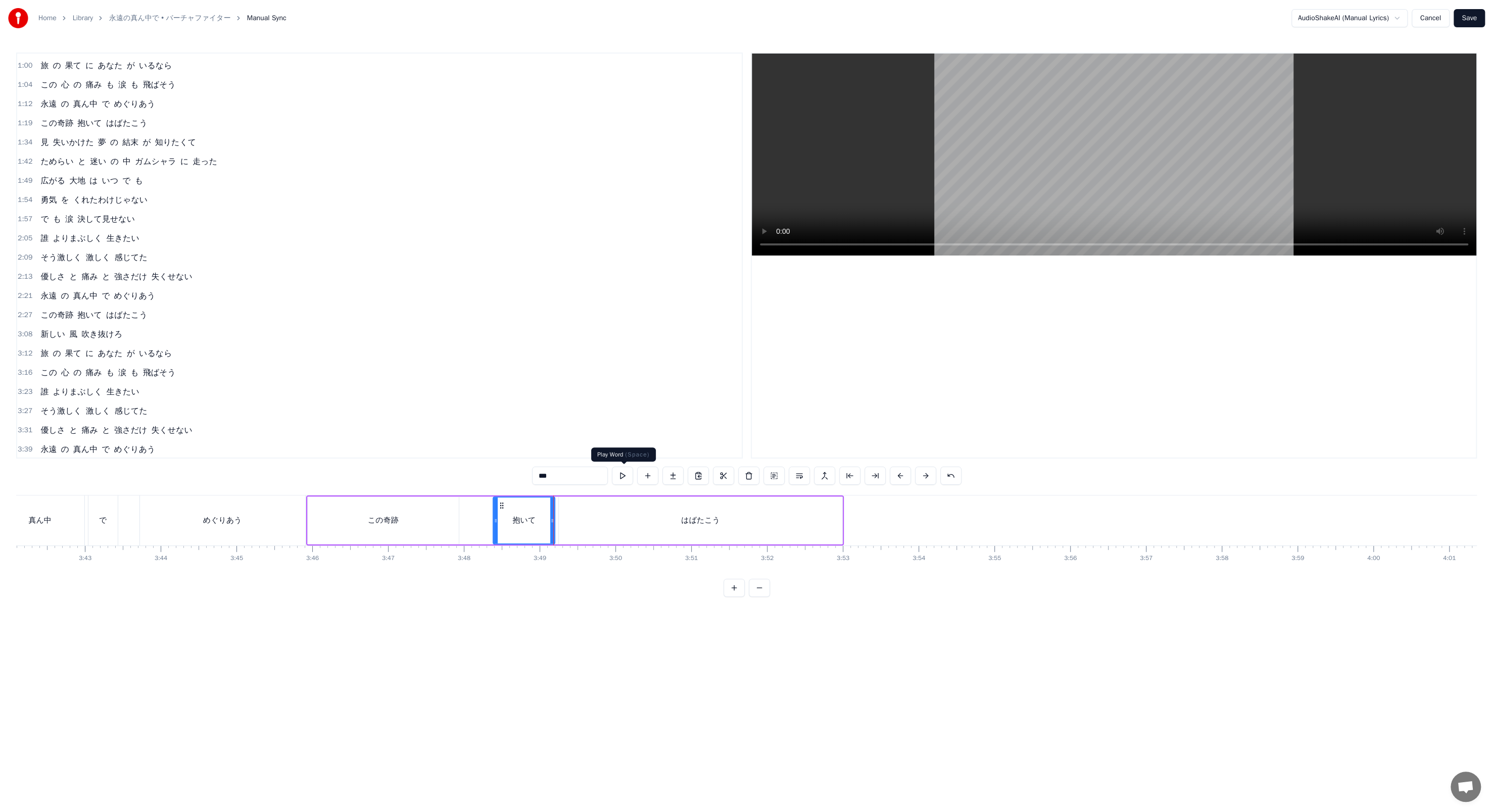click at bounding box center (622, 476) 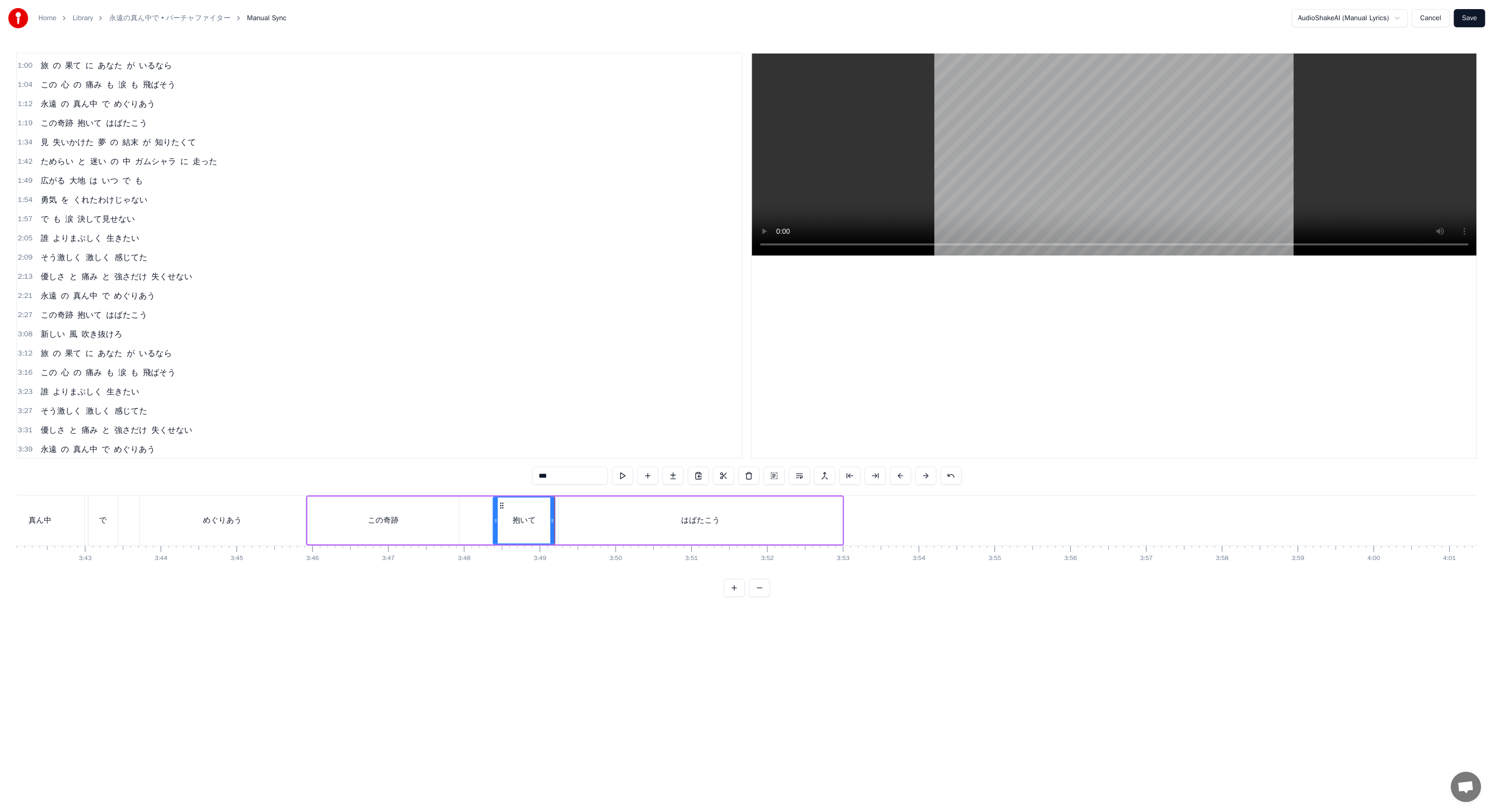 click on "はばたこう" at bounding box center [700, 520] 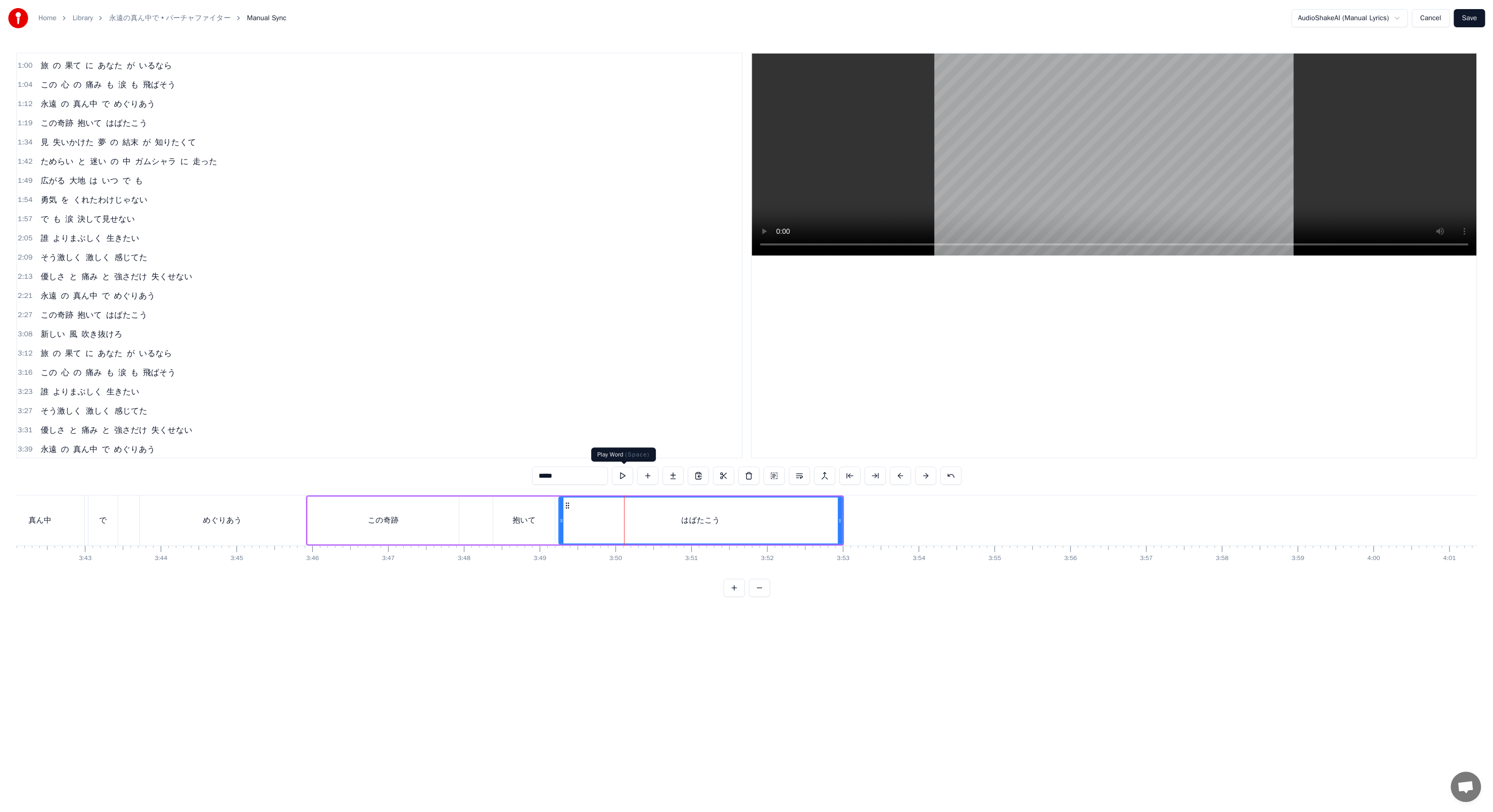 click at bounding box center (622, 476) 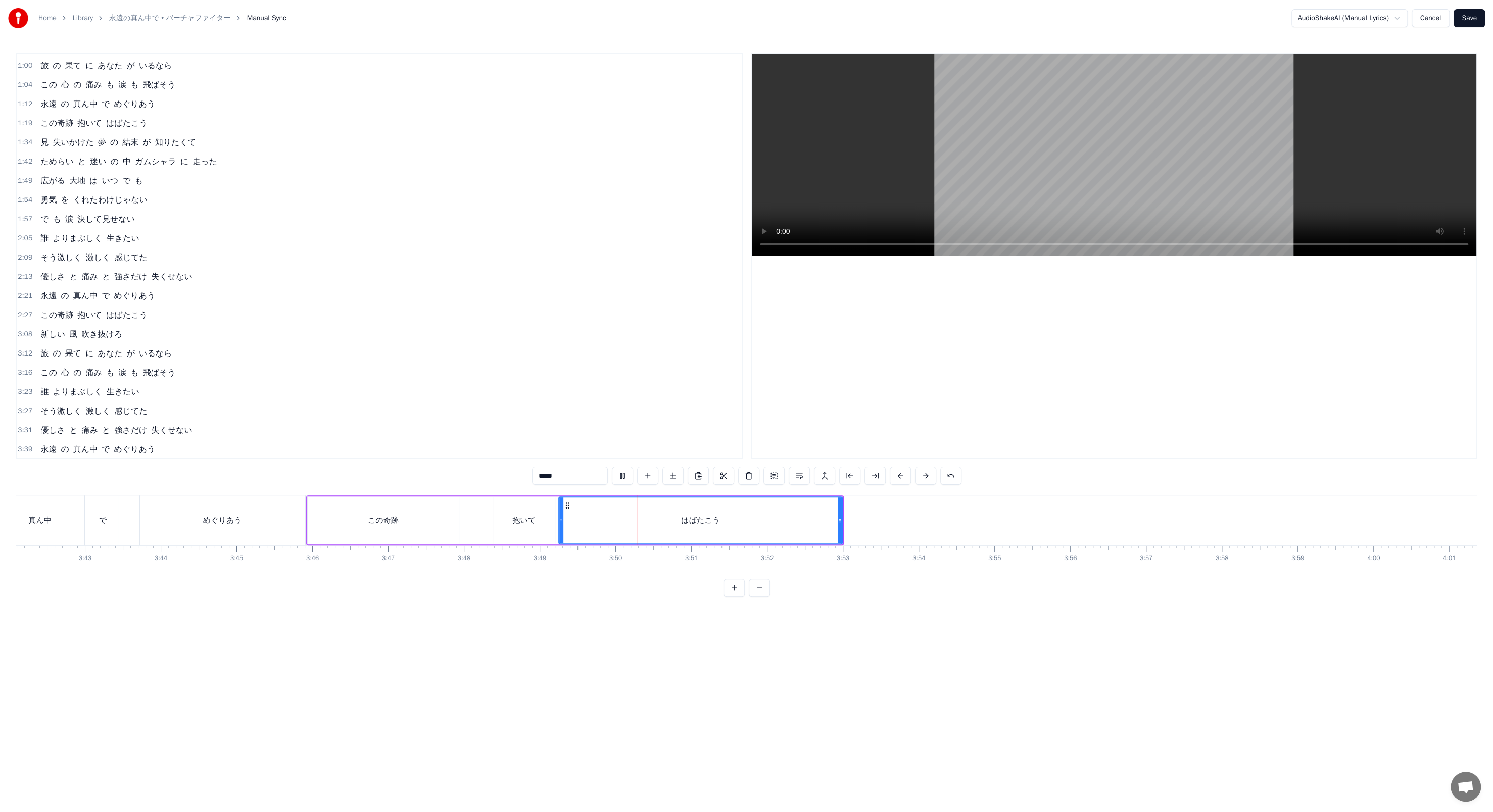 click 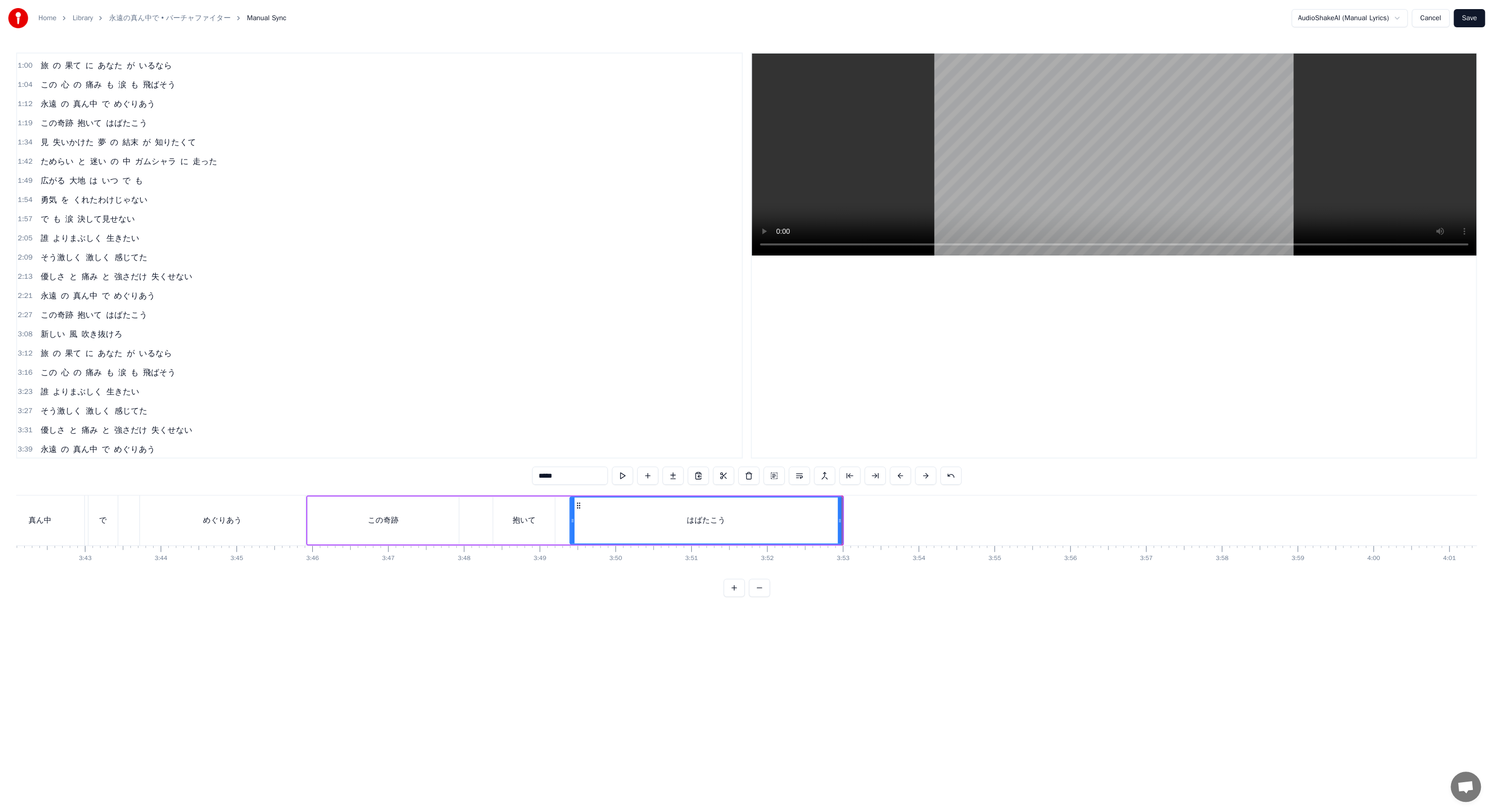 drag, startPoint x: 562, startPoint y: 513, endPoint x: 571, endPoint y: 512, distance: 9.055385 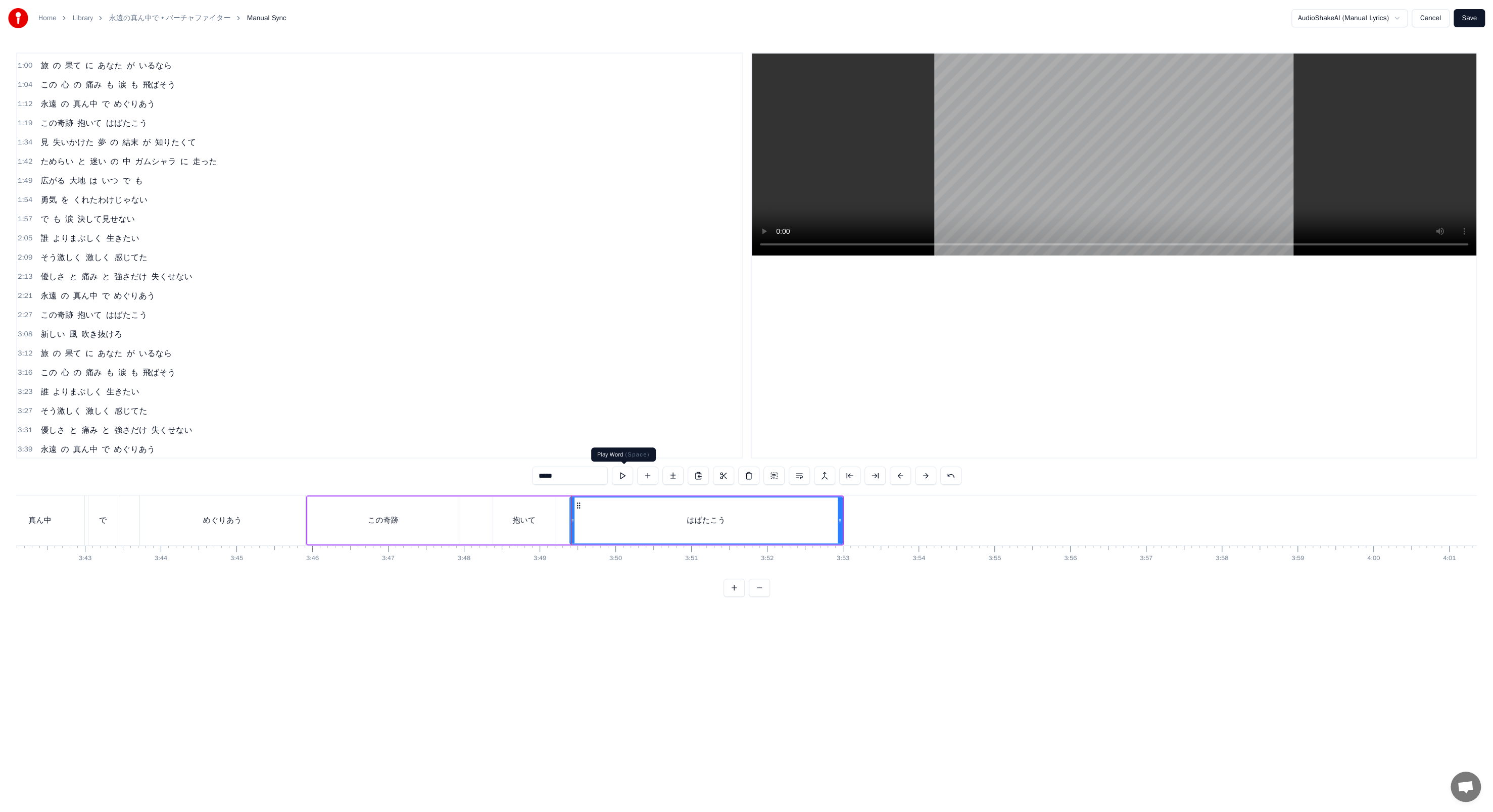 click at bounding box center [622, 476] 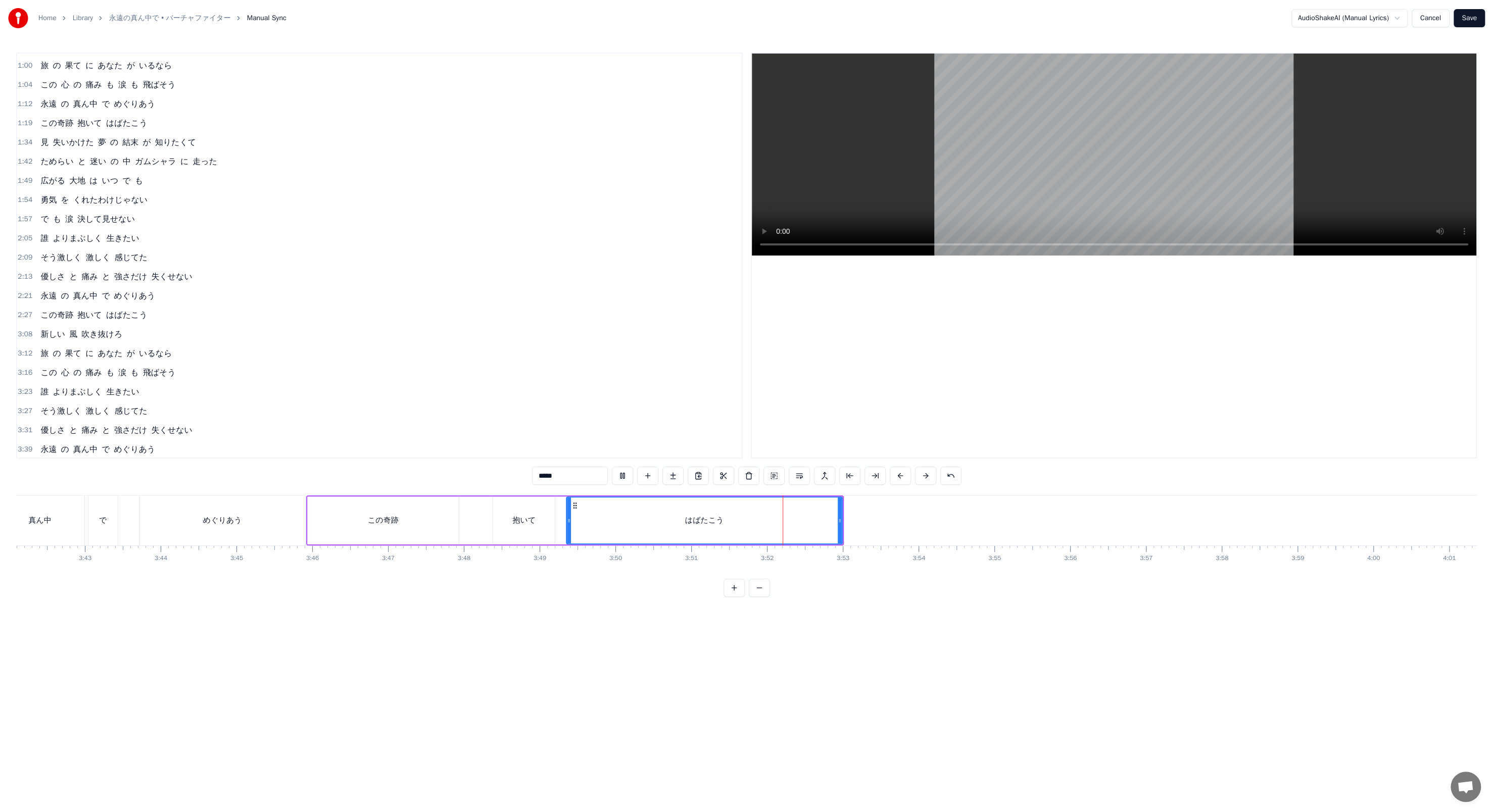 click at bounding box center (569, 520) 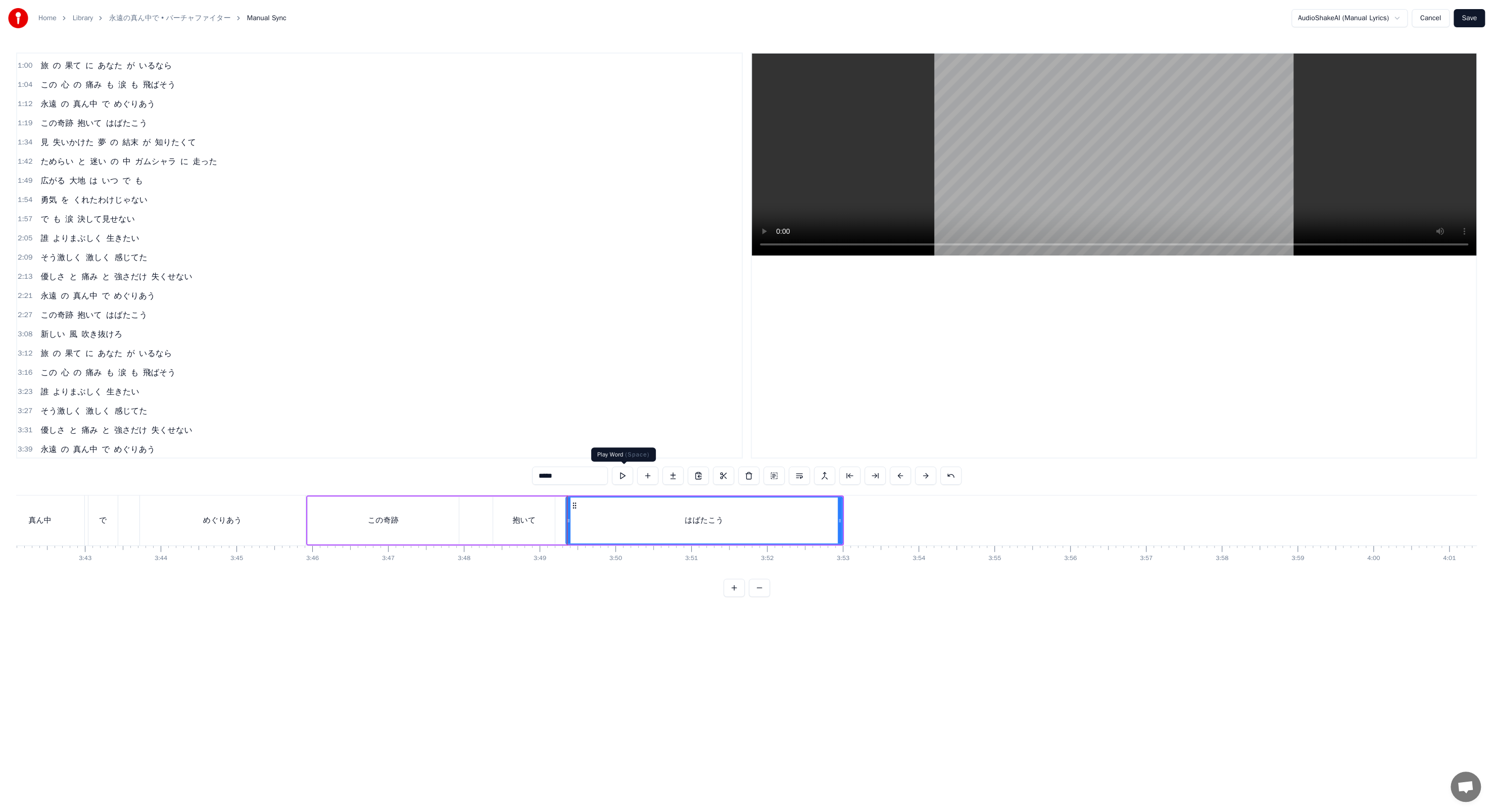 click at bounding box center (622, 476) 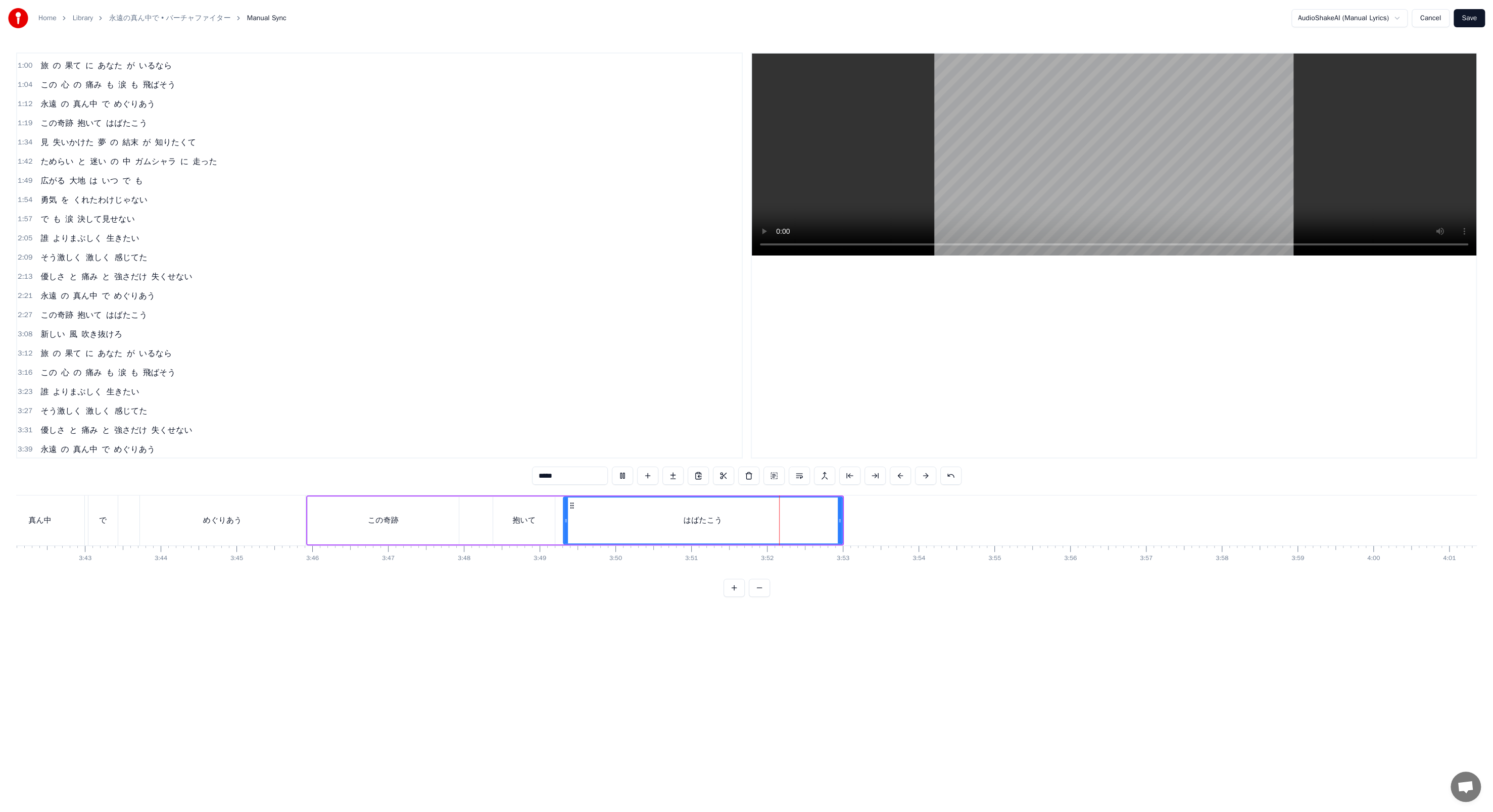 click at bounding box center (566, 520) 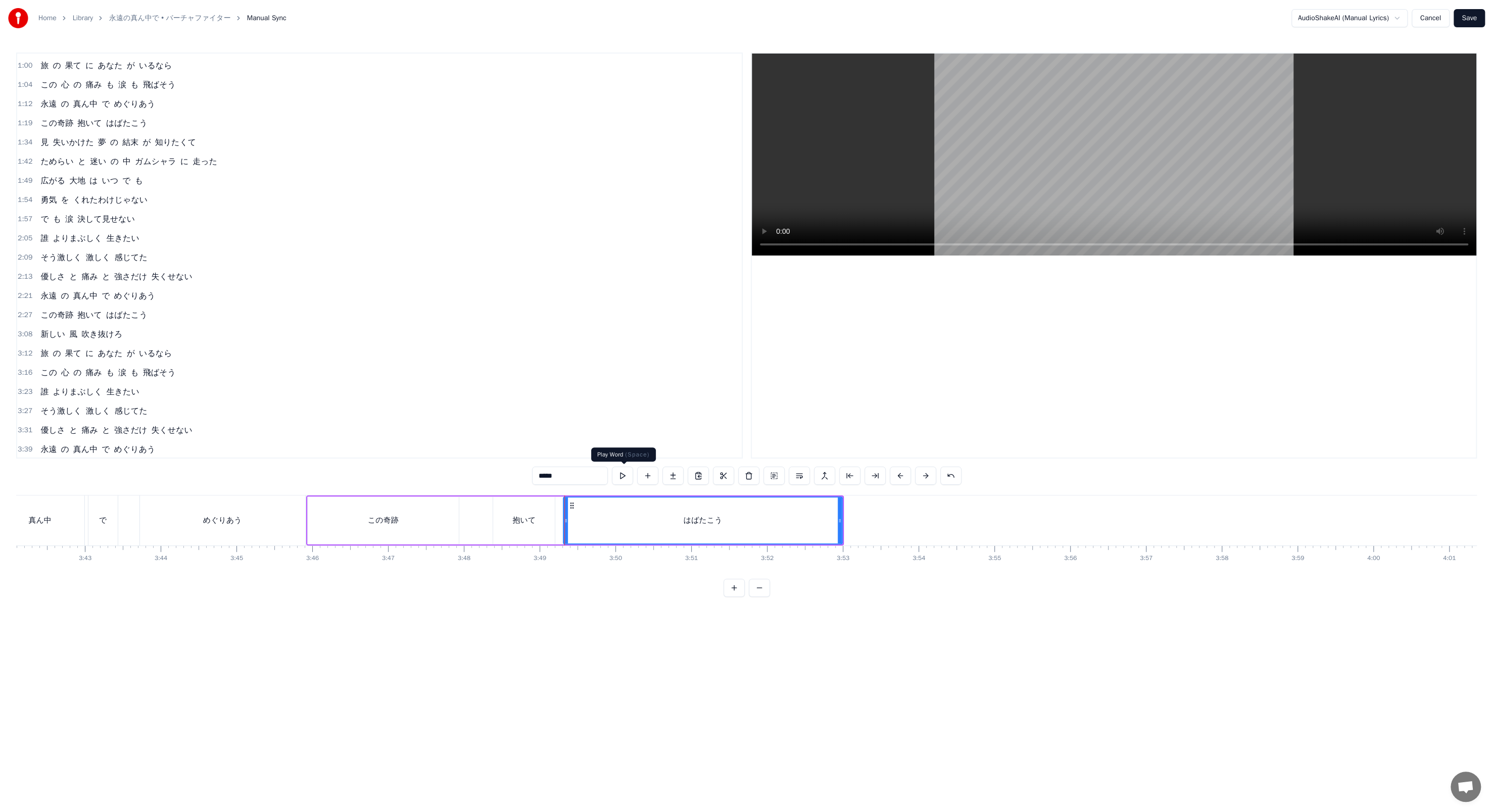 click at bounding box center [622, 476] 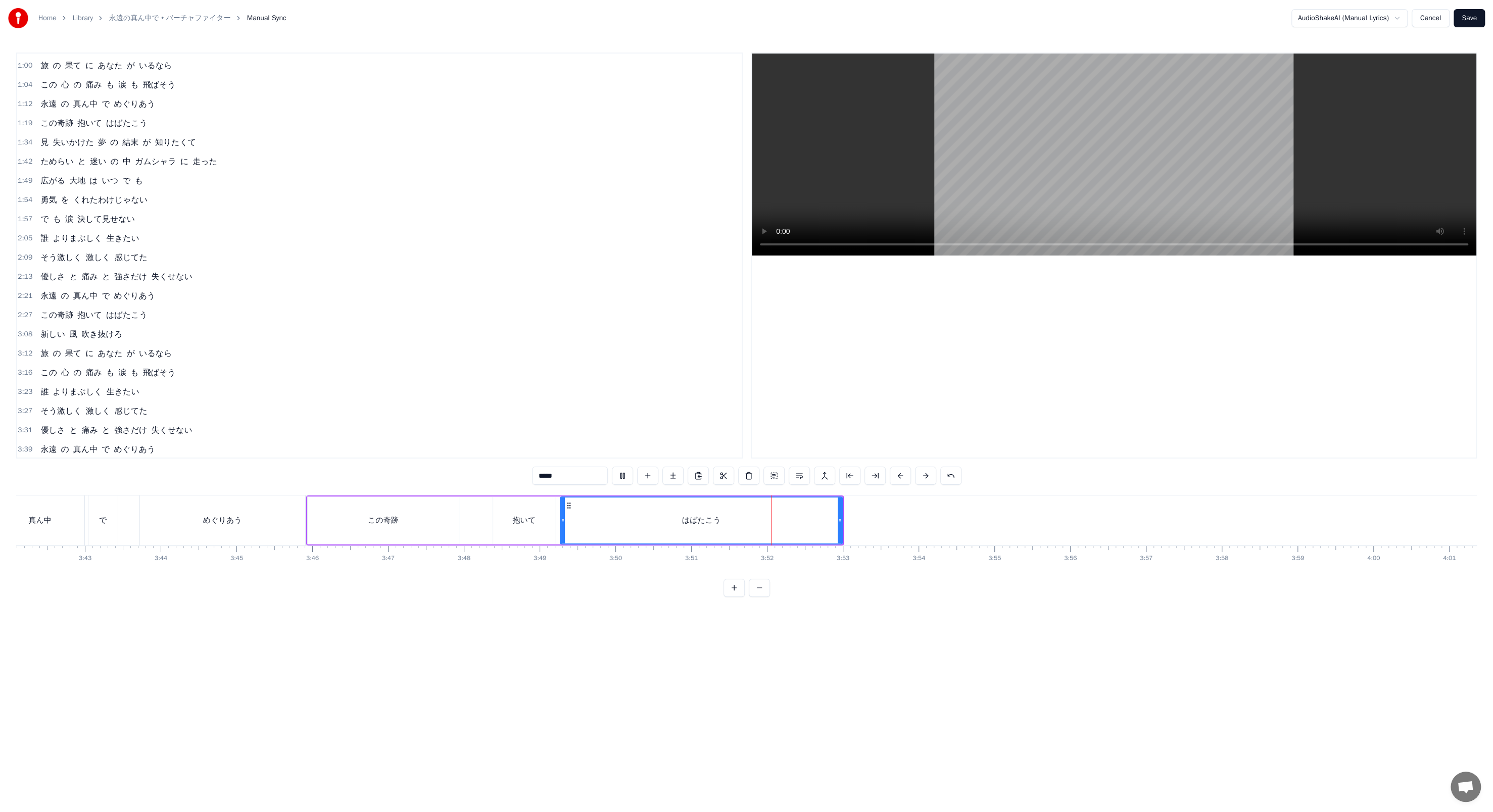 click 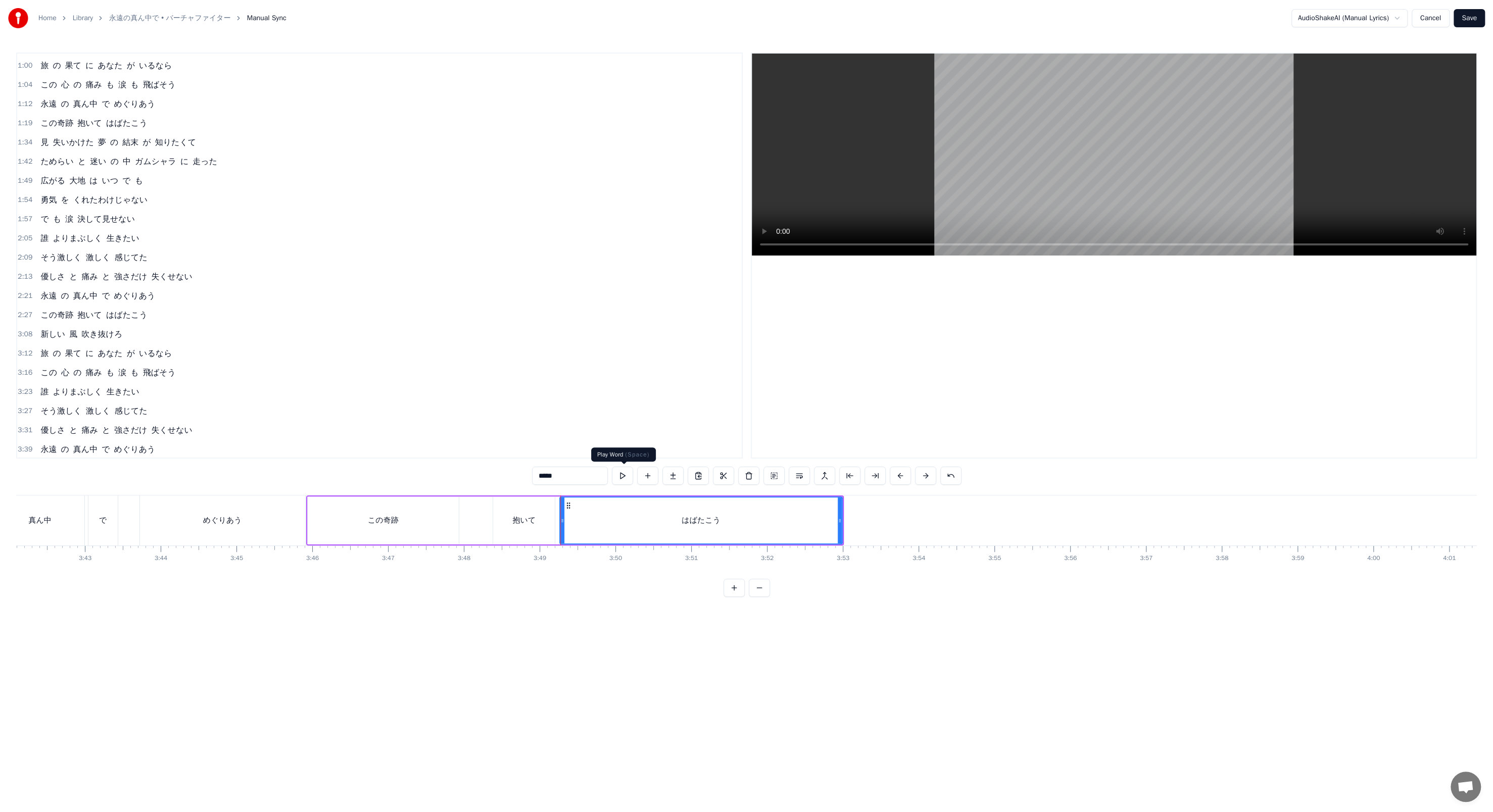 click at bounding box center [622, 476] 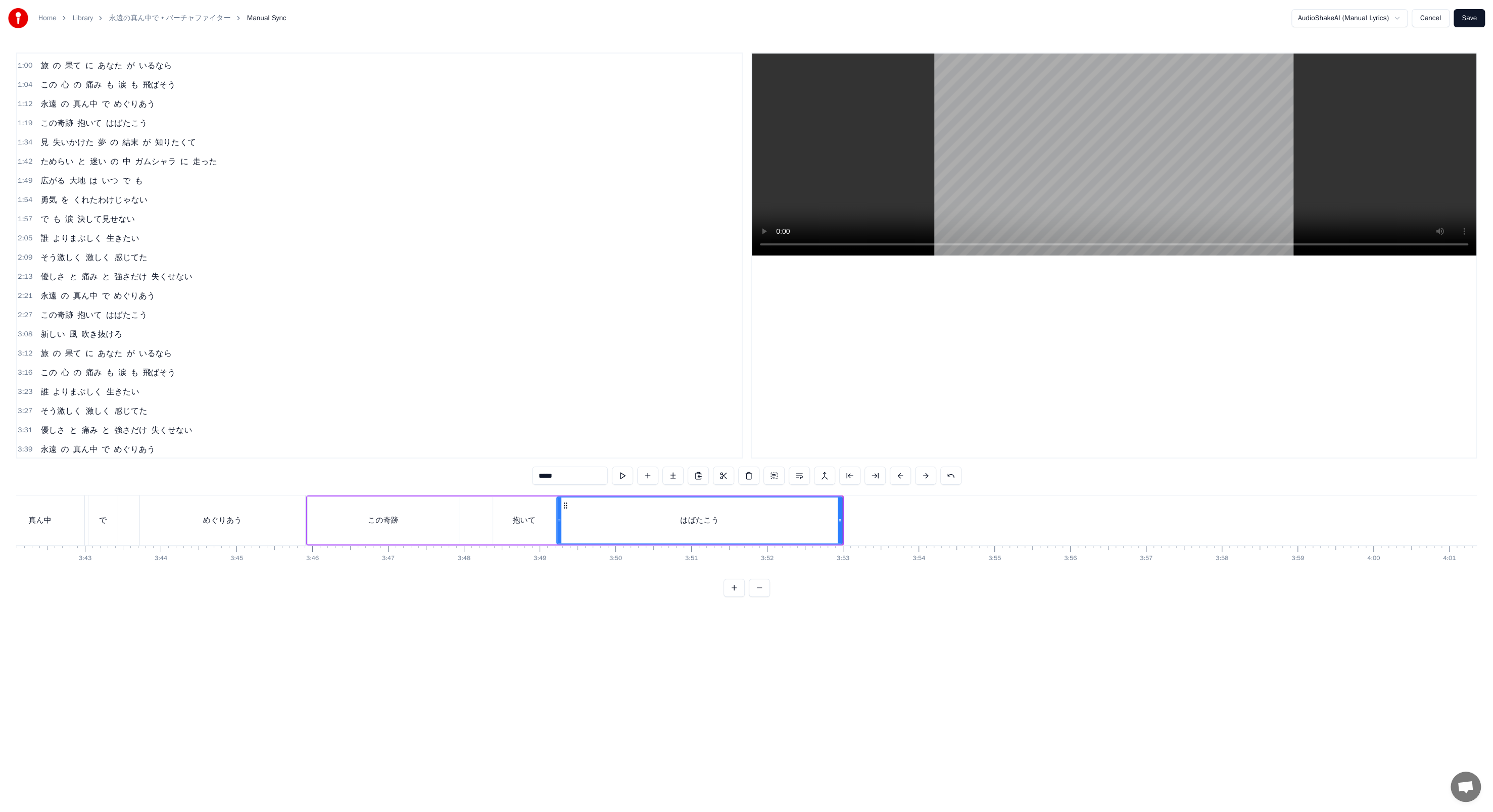click 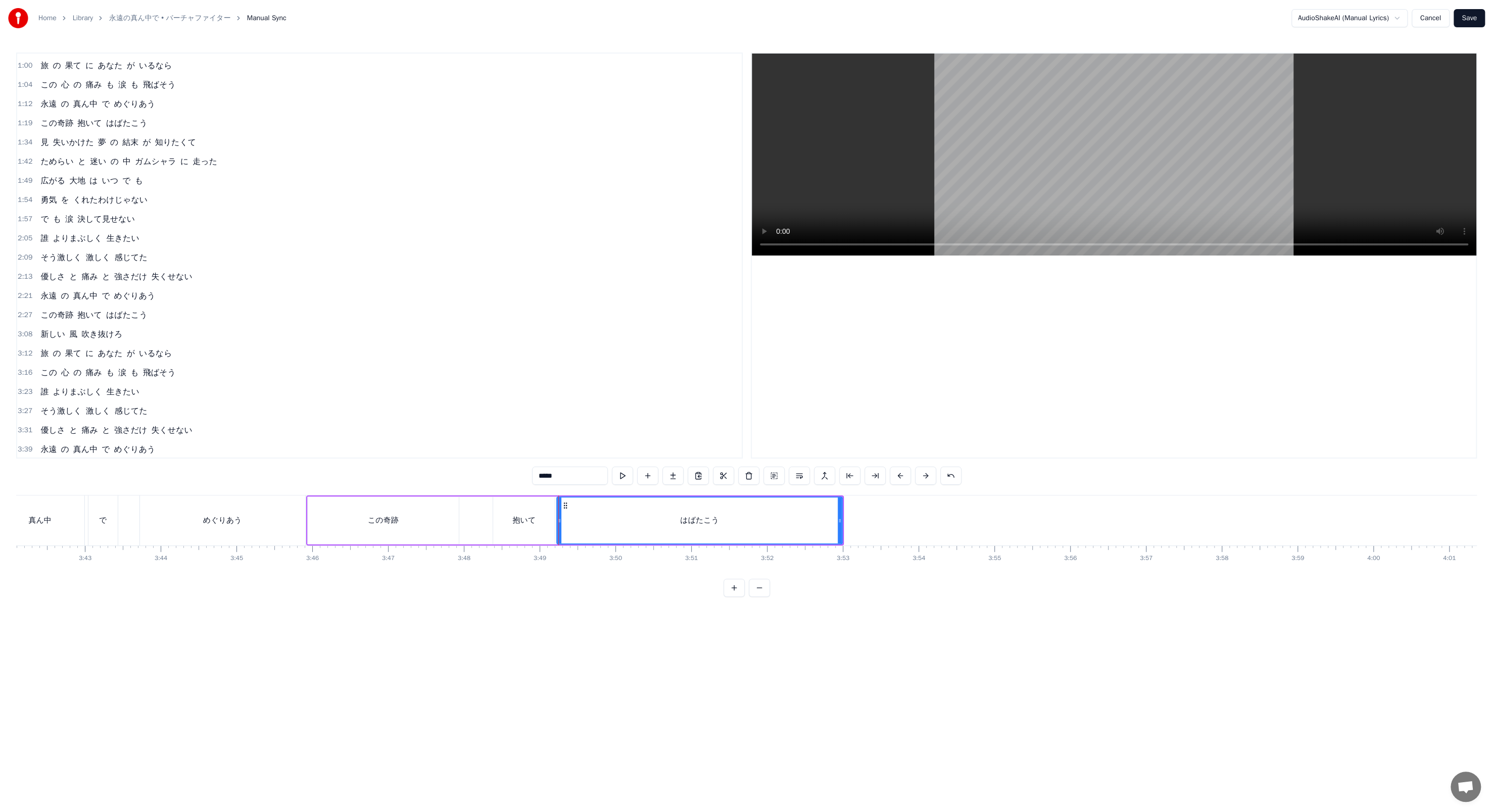 click at bounding box center (622, 476) 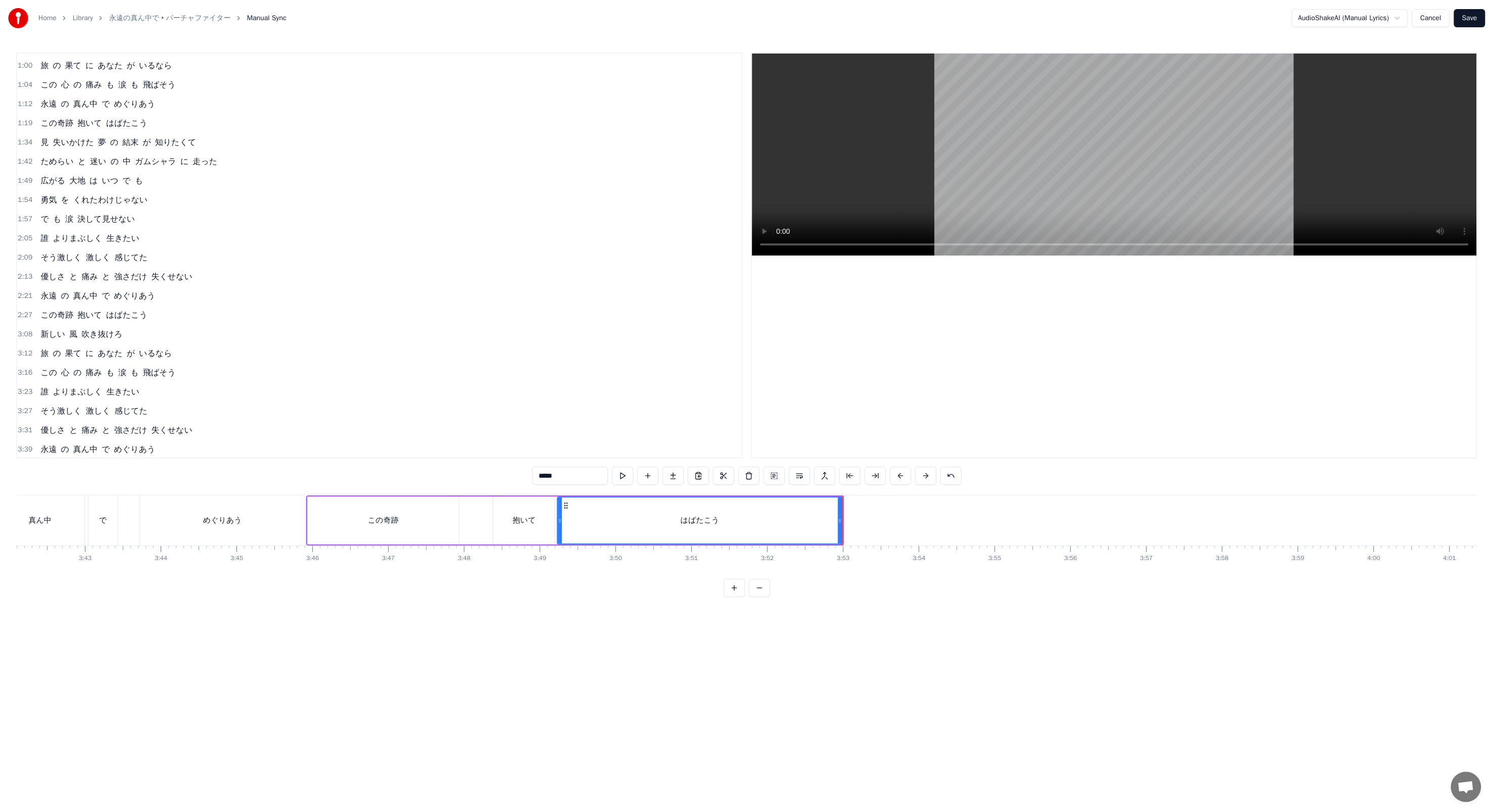 click at bounding box center [560, 520] 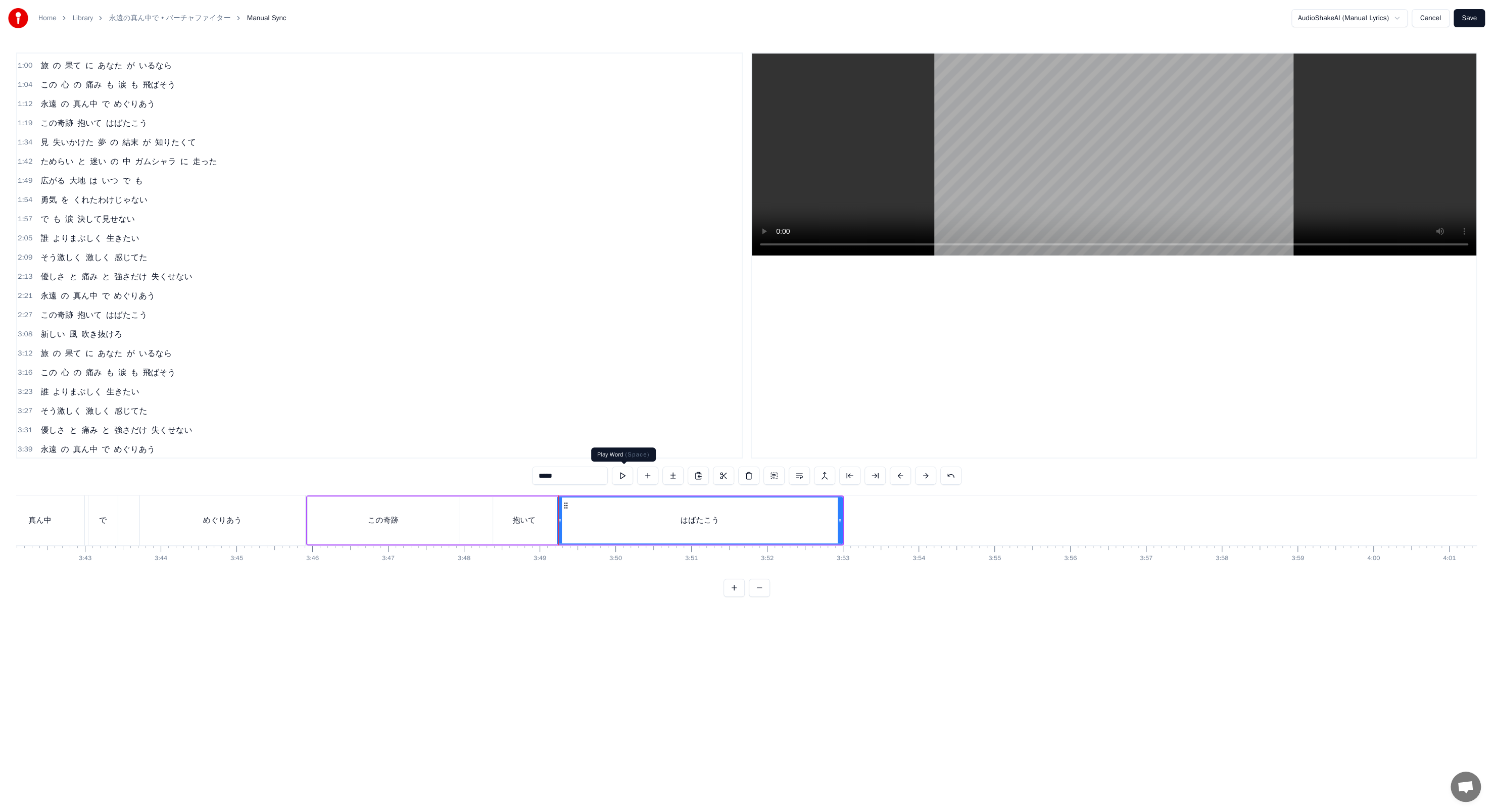 click at bounding box center (622, 476) 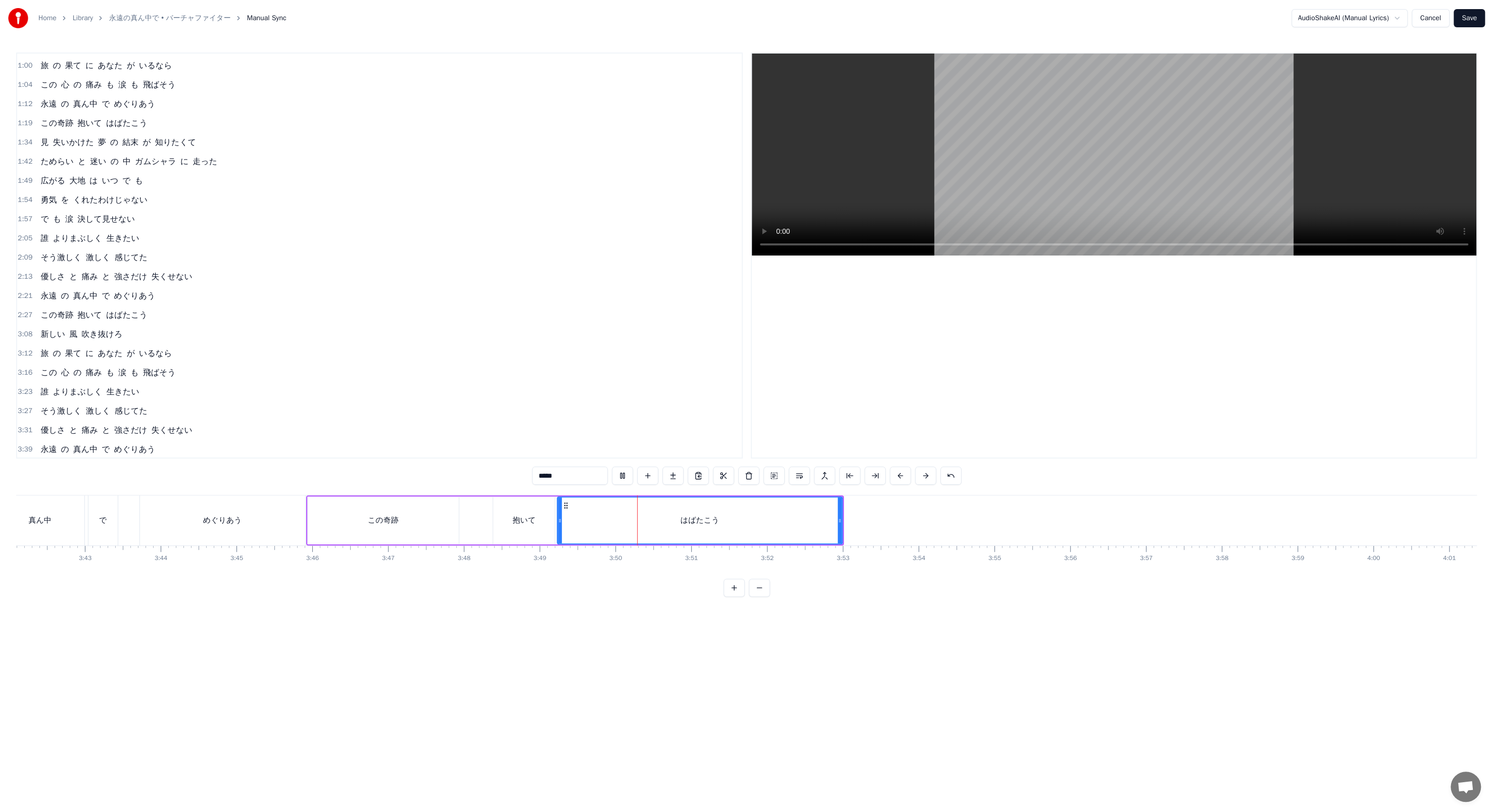 click on "抱いて" at bounding box center [524, 520] 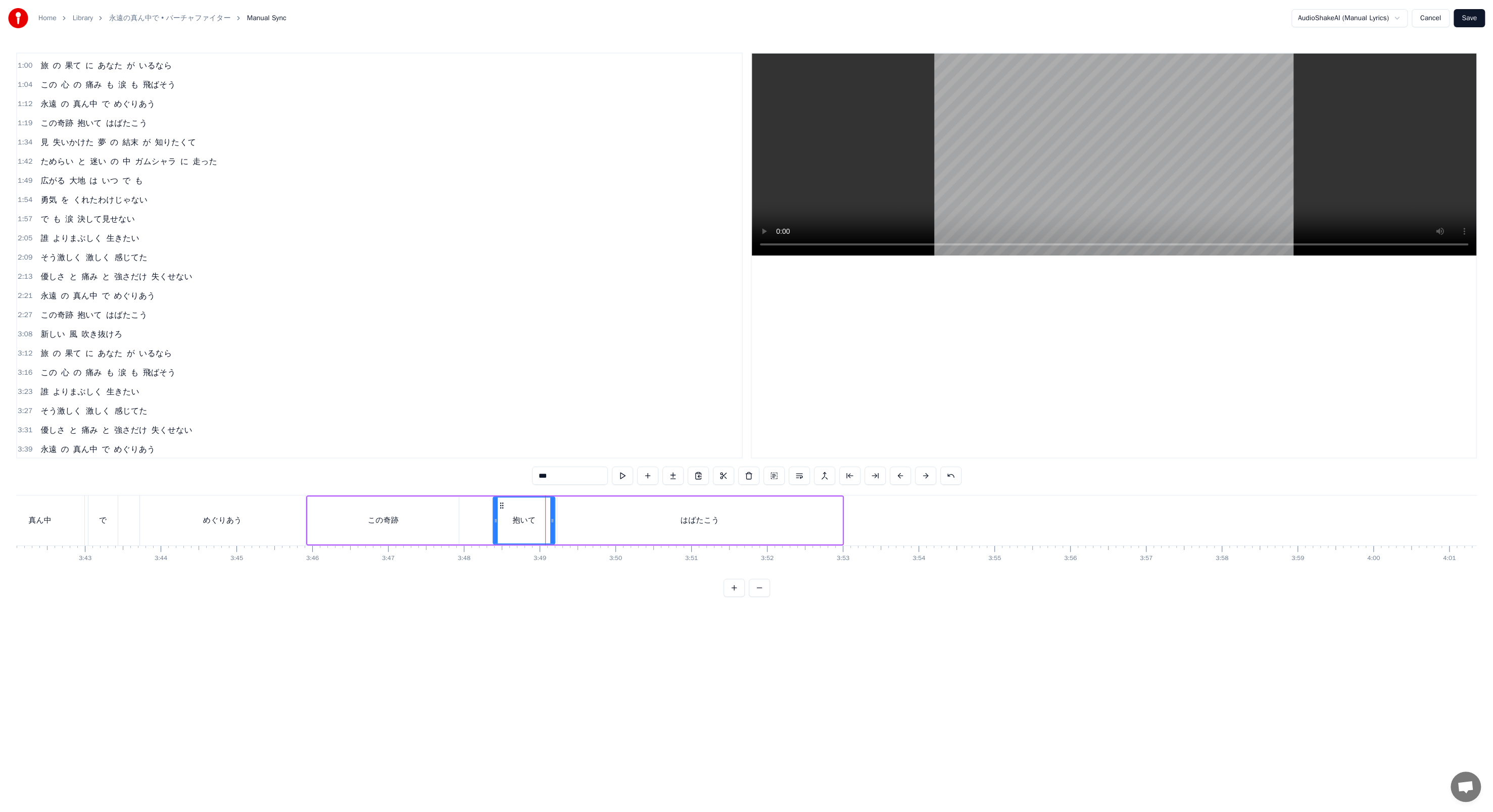 click on "Save" at bounding box center (1469, 18) 